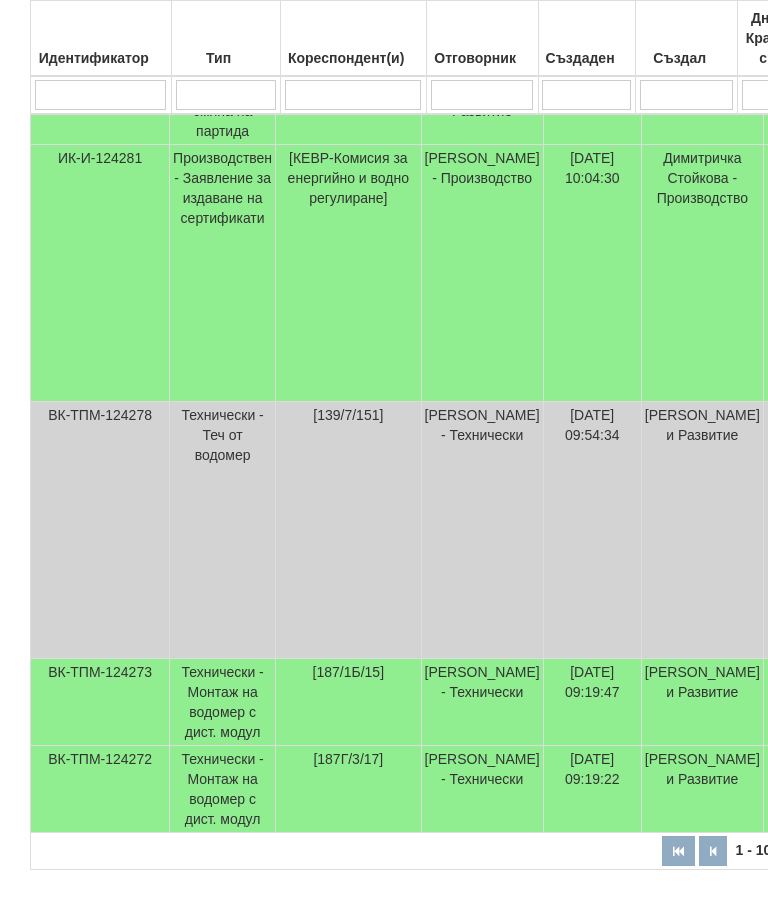 scroll, scrollTop: 1498, scrollLeft: 590, axis: both 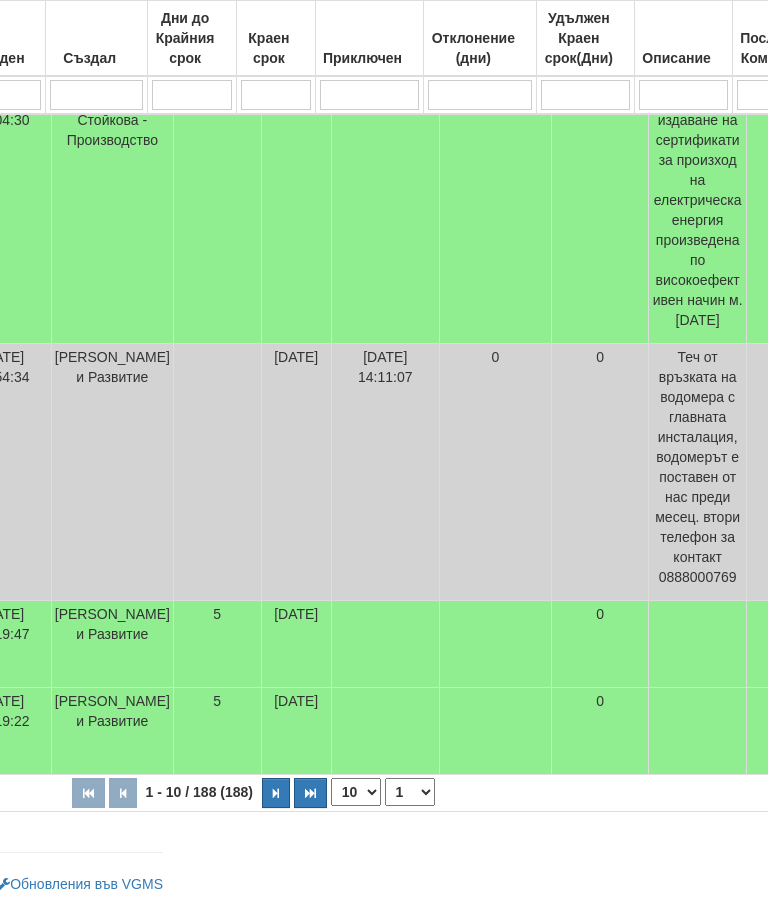 click at bounding box center (276, 793) 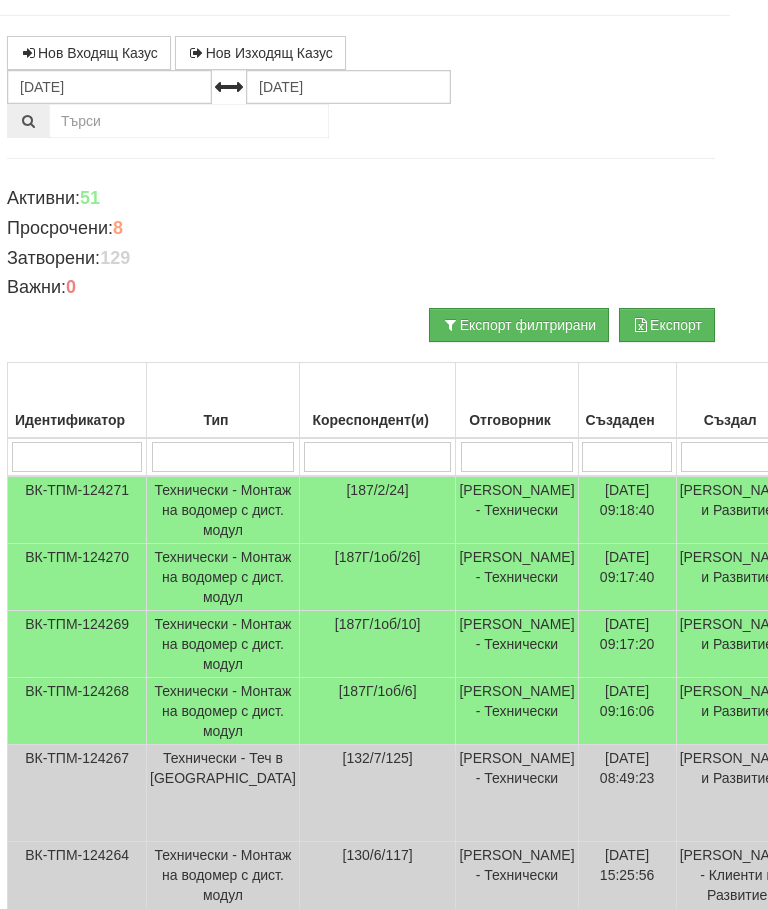scroll, scrollTop: 0, scrollLeft: 23, axis: horizontal 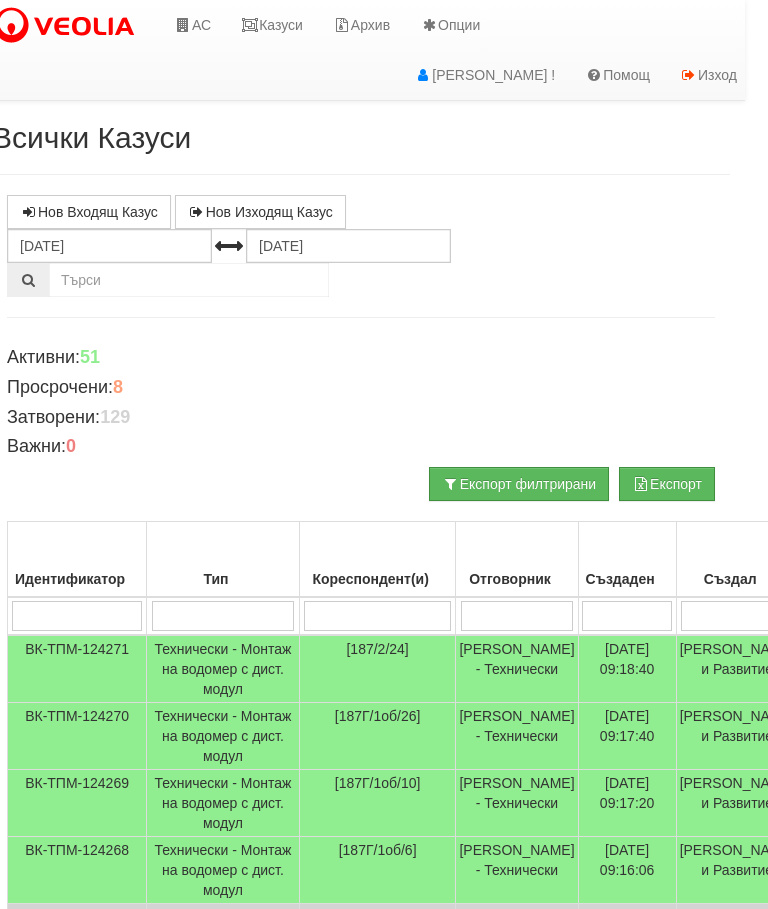 click on "Казуси" at bounding box center (272, 25) 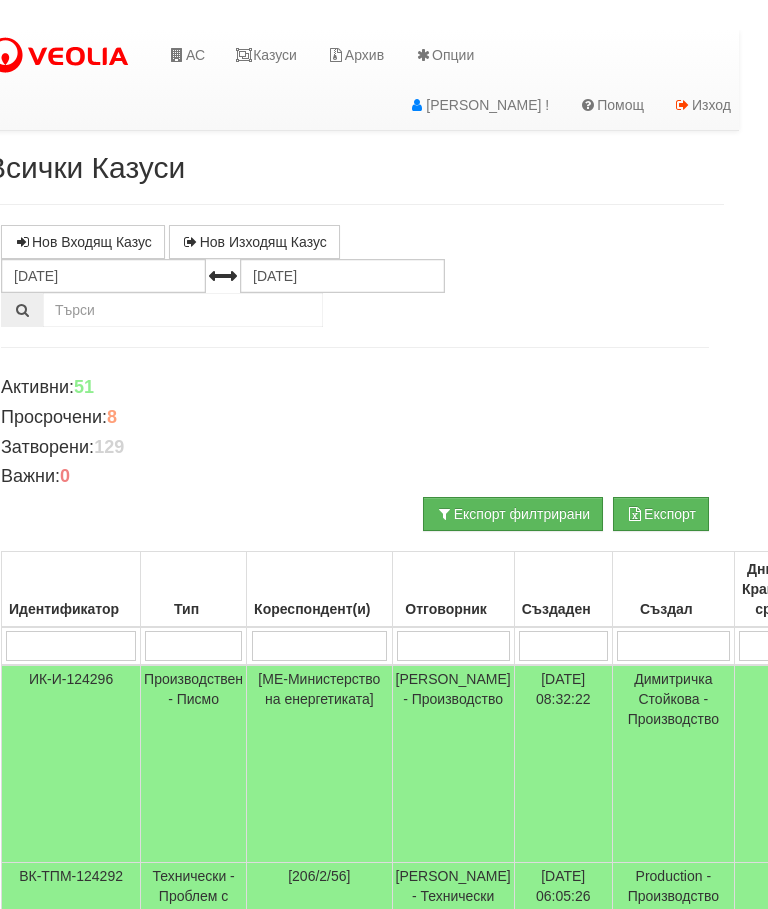 scroll, scrollTop: 0, scrollLeft: 0, axis: both 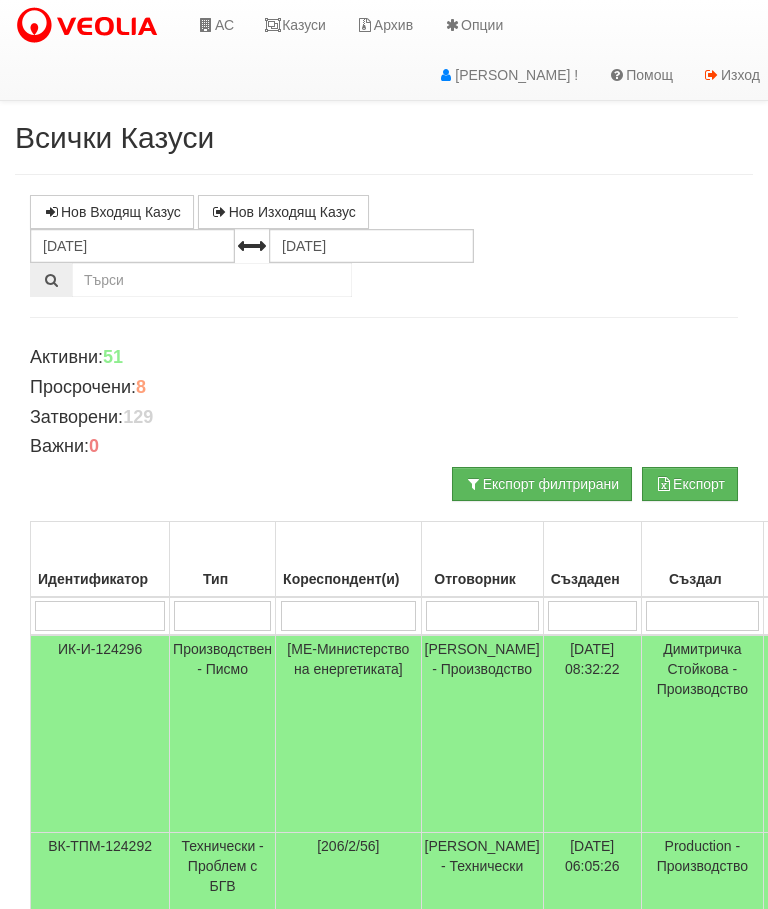 click on "Казуси" at bounding box center (295, 25) 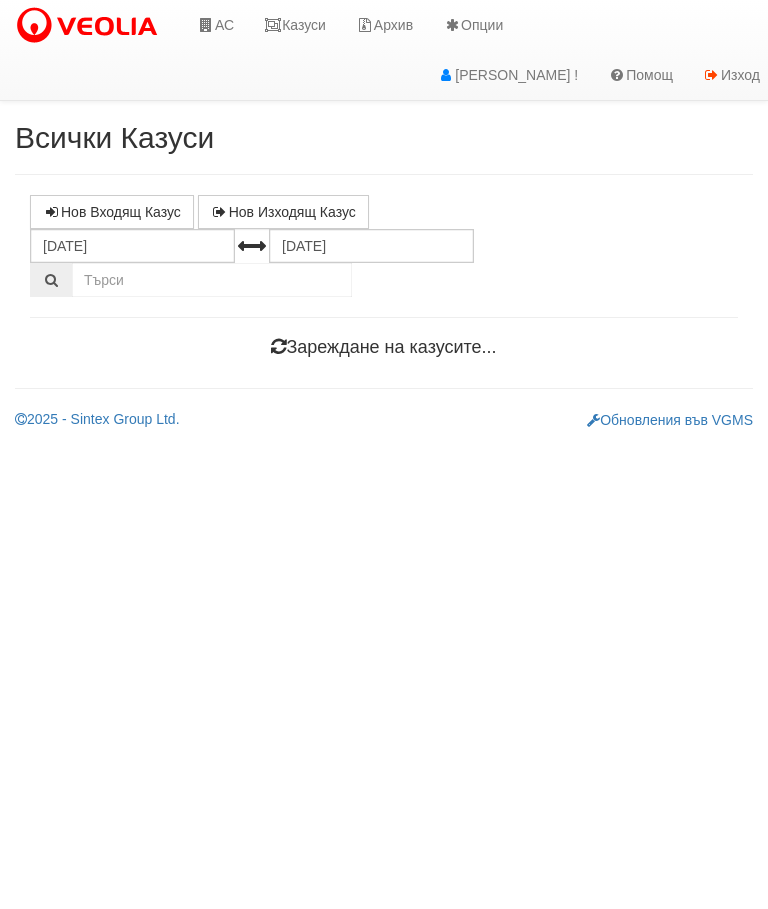 scroll, scrollTop: 0, scrollLeft: 0, axis: both 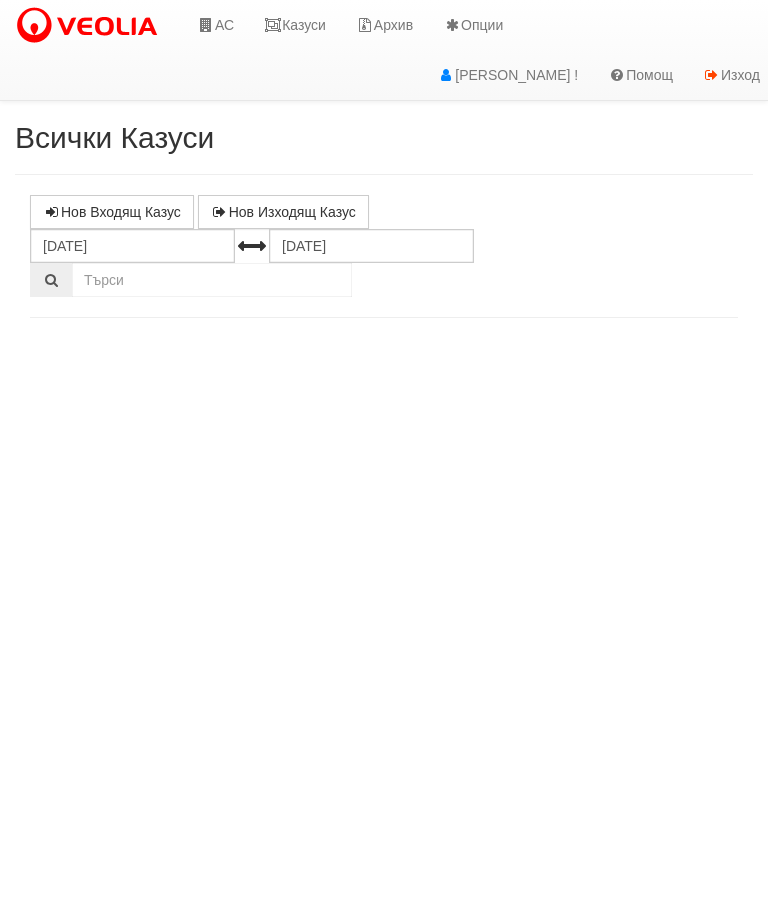 select on "10" 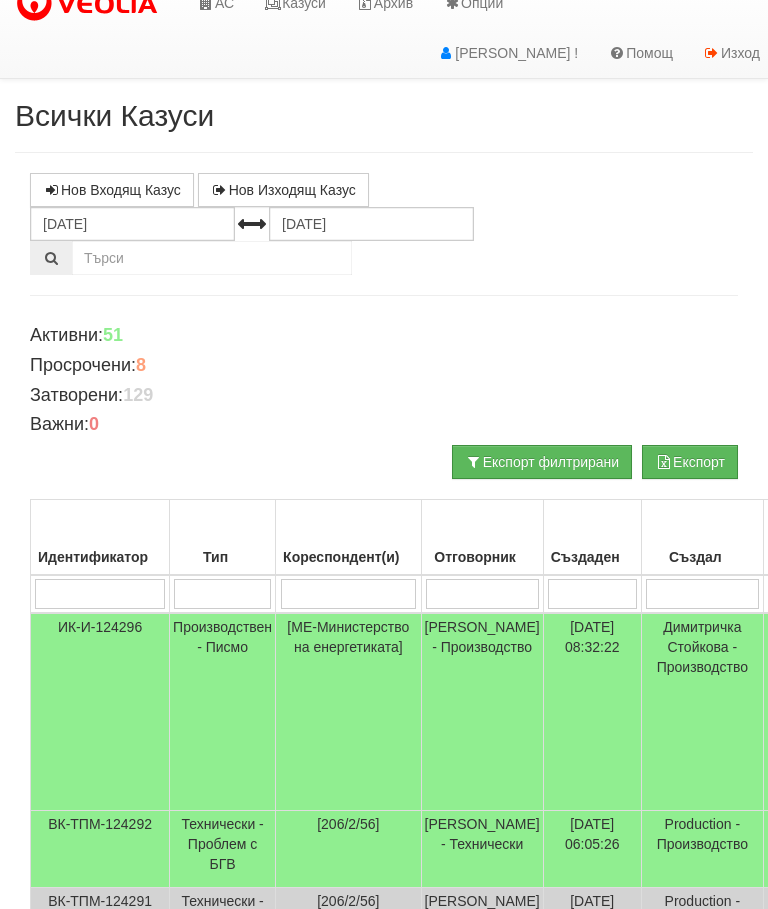 scroll, scrollTop: 0, scrollLeft: 0, axis: both 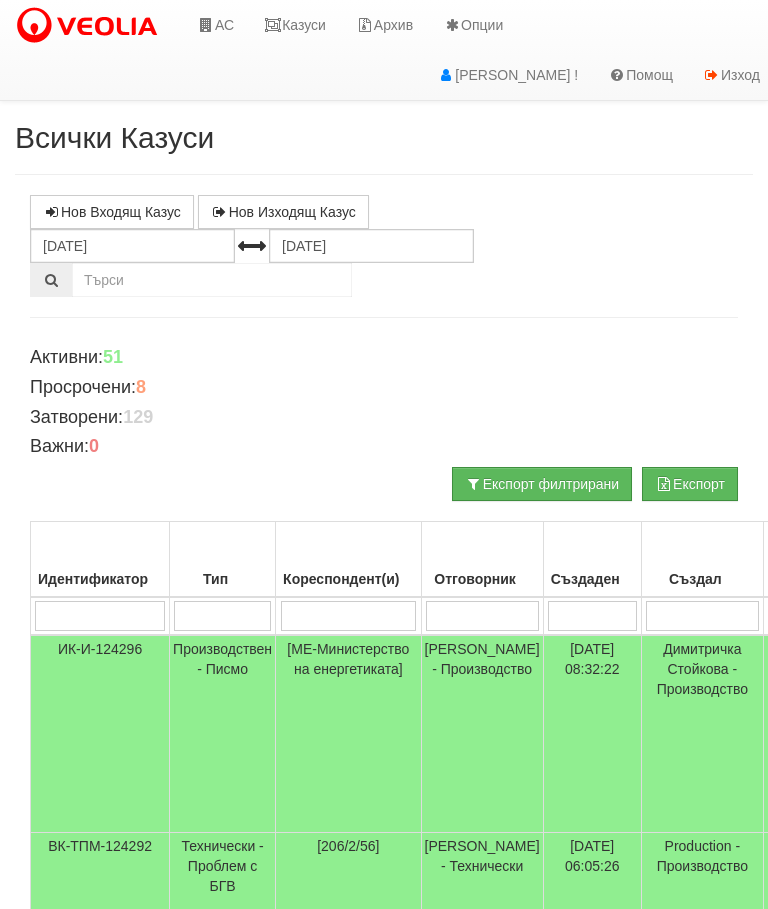 click on "Казуси" at bounding box center [295, 25] 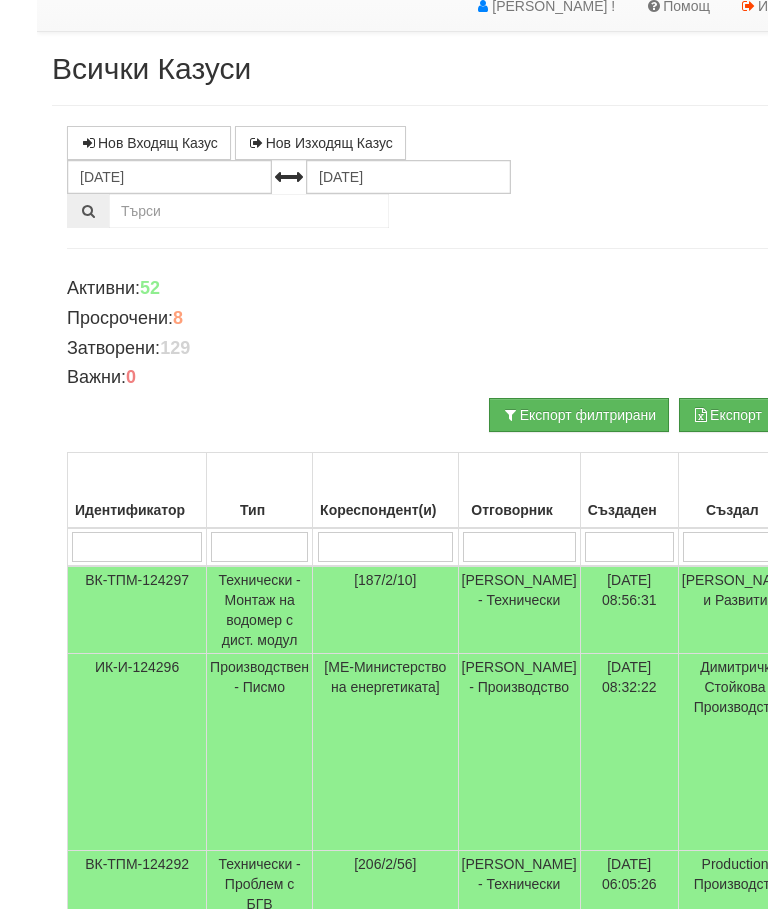 scroll, scrollTop: 0, scrollLeft: 0, axis: both 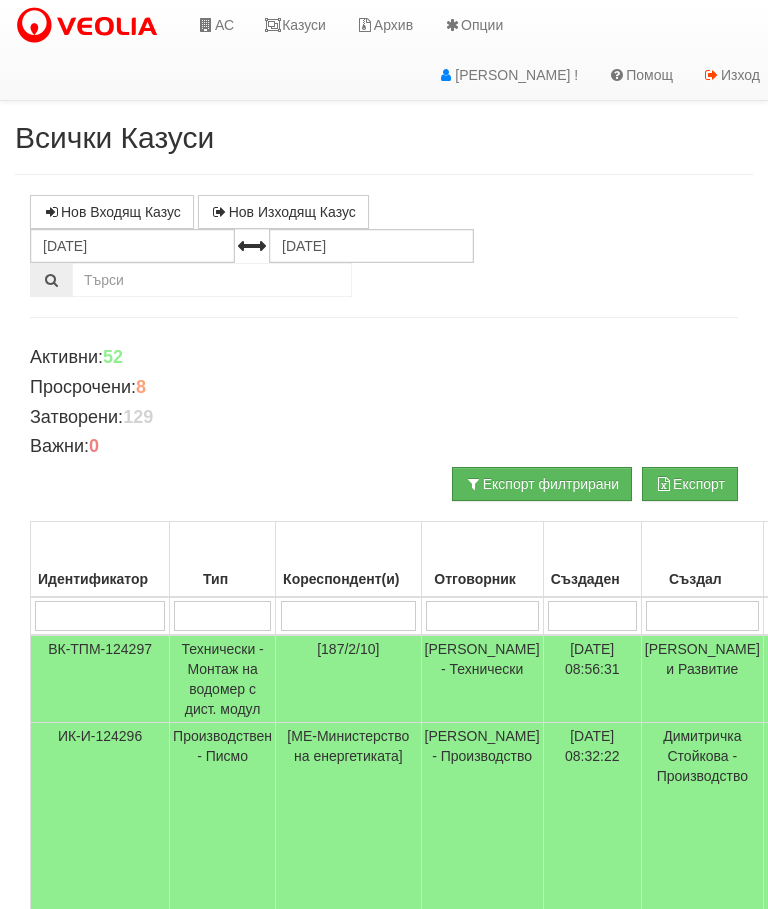 click on "Казуси" at bounding box center [295, 25] 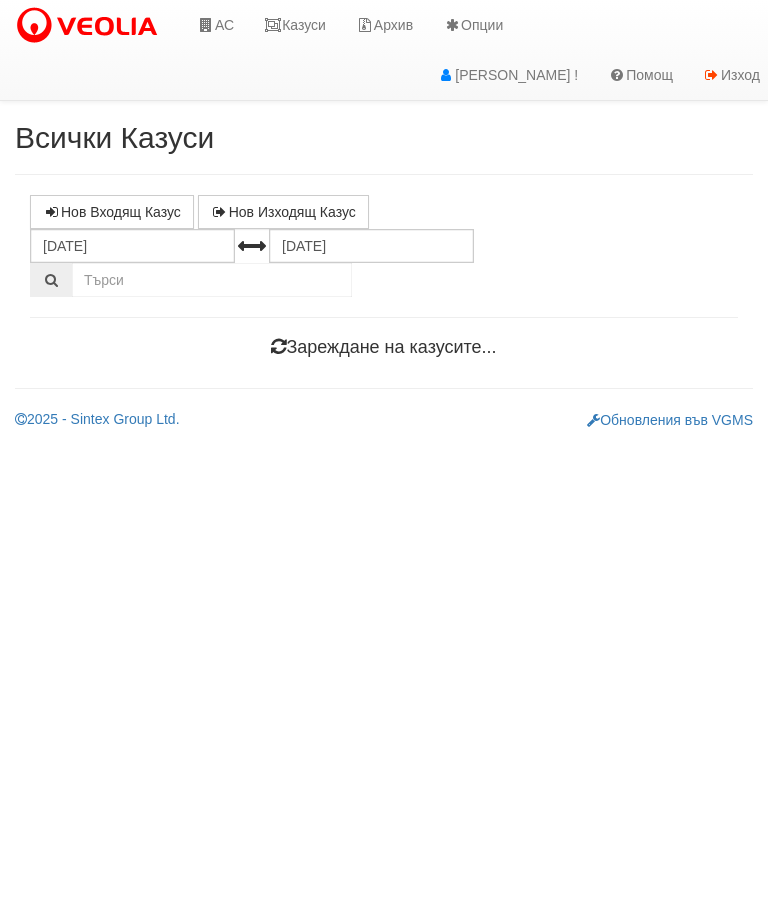 scroll, scrollTop: 0, scrollLeft: 0, axis: both 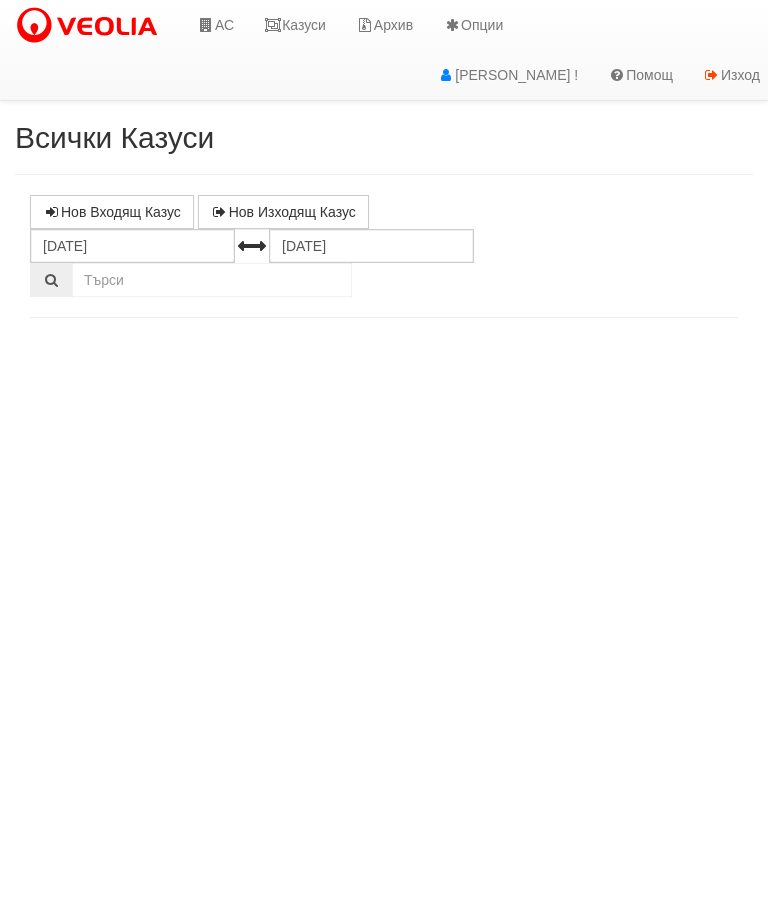 select on "10" 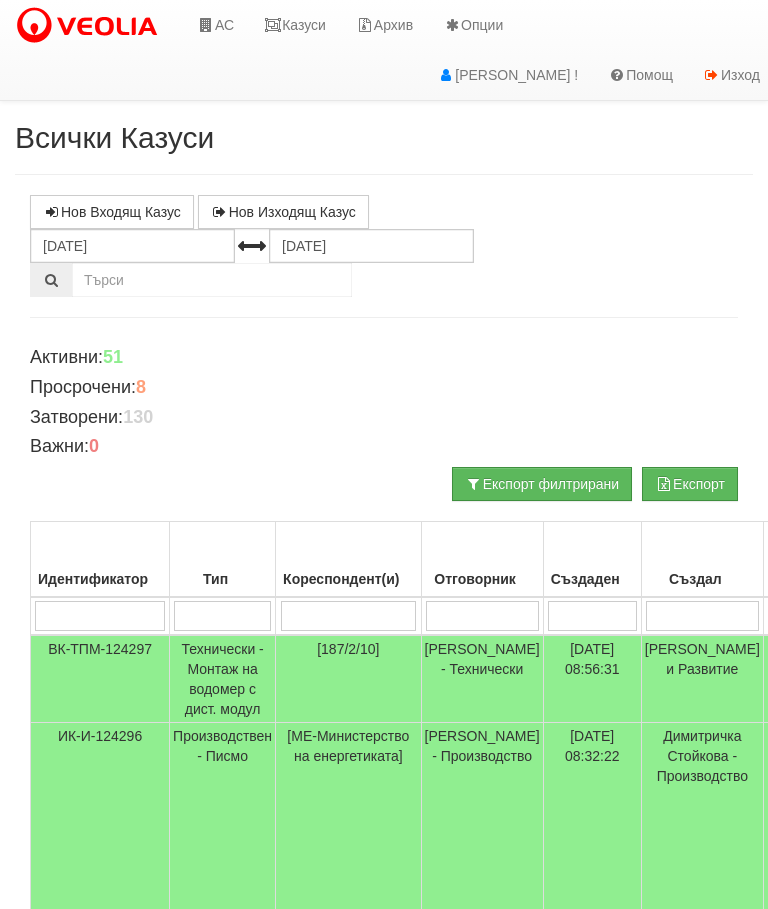 click on "Казуси" at bounding box center [295, 25] 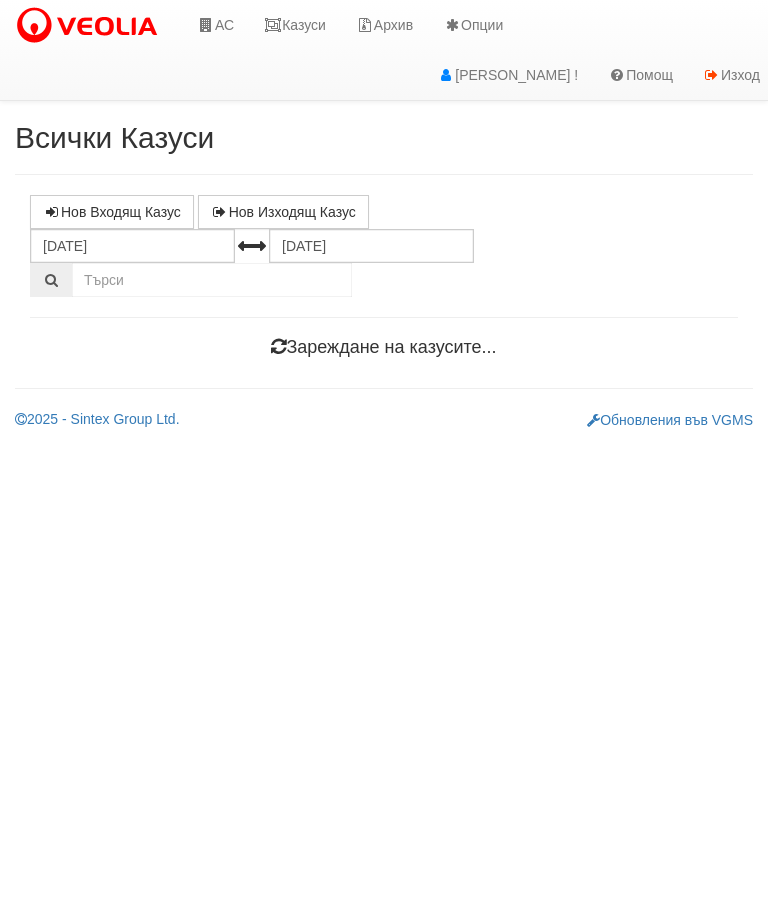scroll, scrollTop: 0, scrollLeft: 0, axis: both 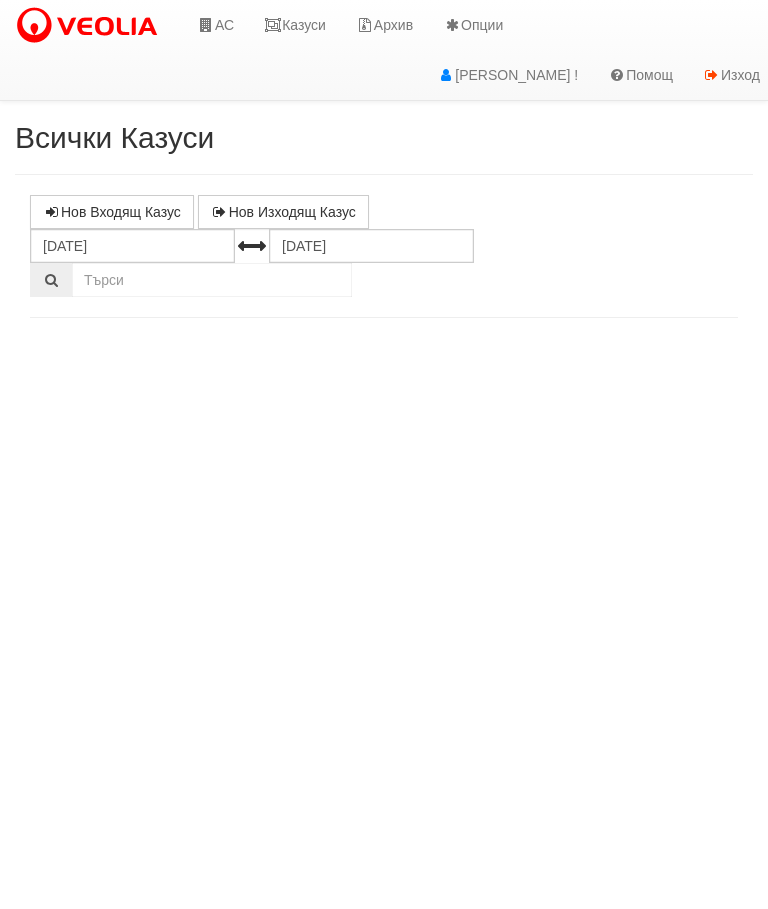 select on "10" 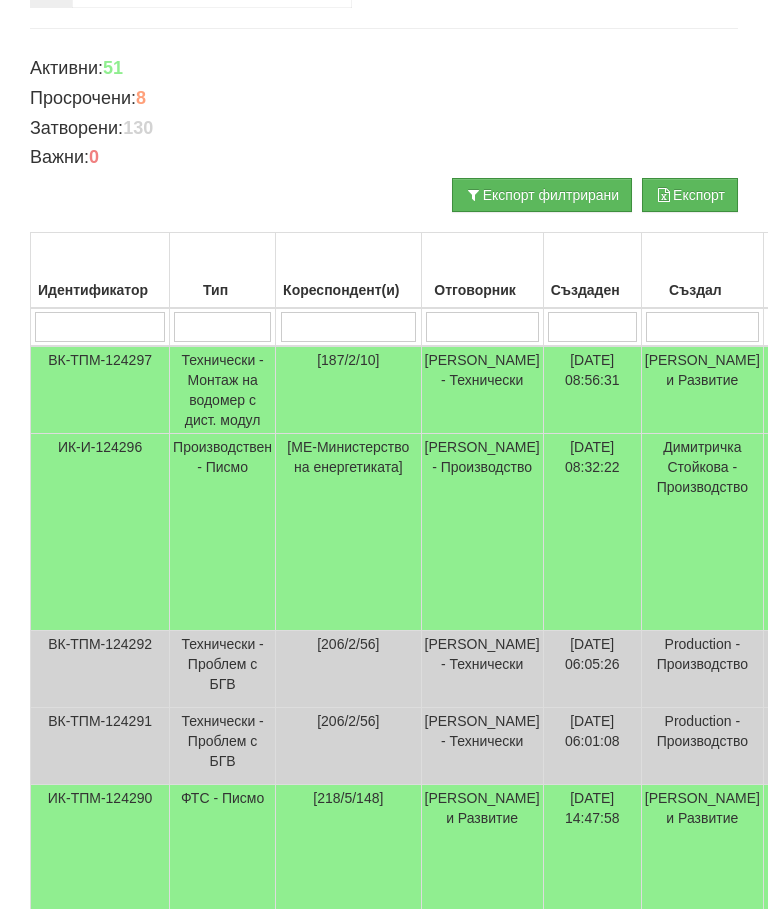 scroll, scrollTop: 236, scrollLeft: 0, axis: vertical 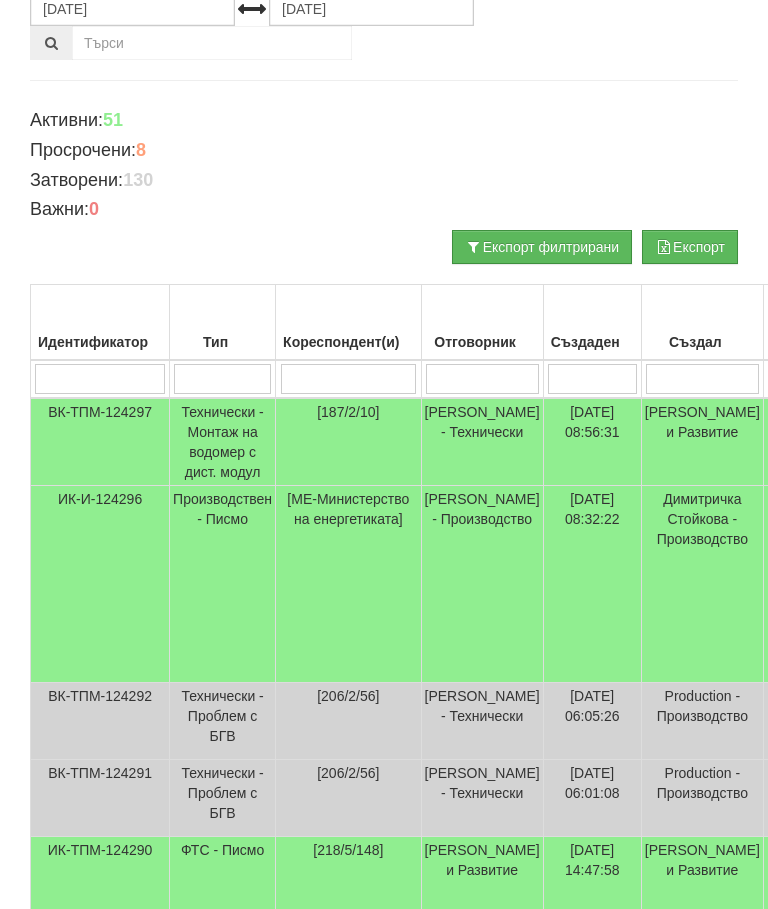 click at bounding box center (482, 380) 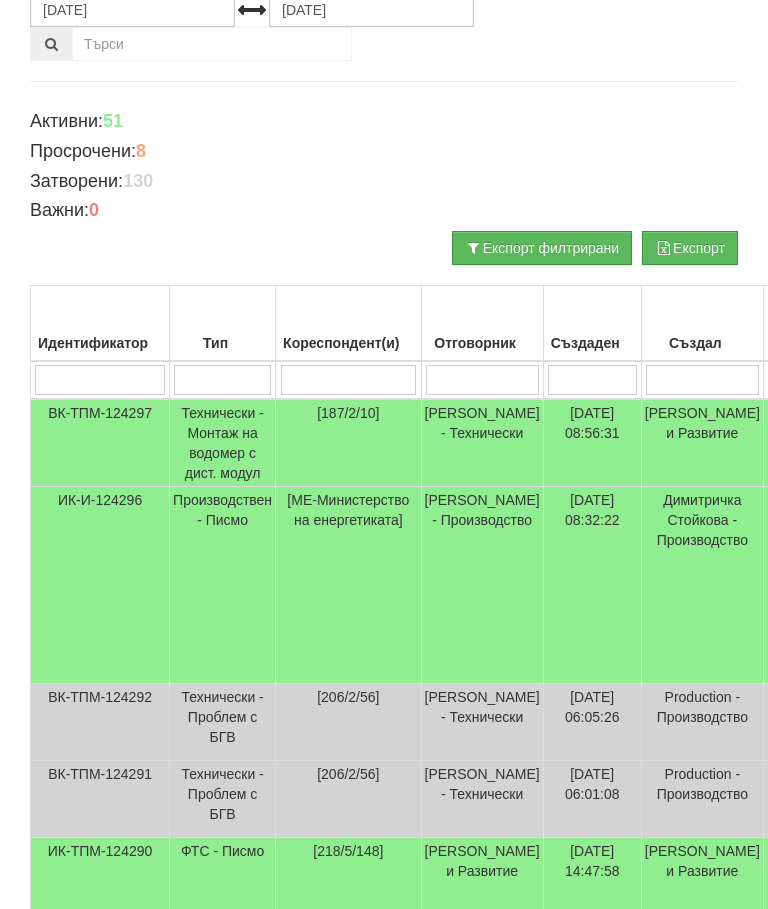 type on "С" 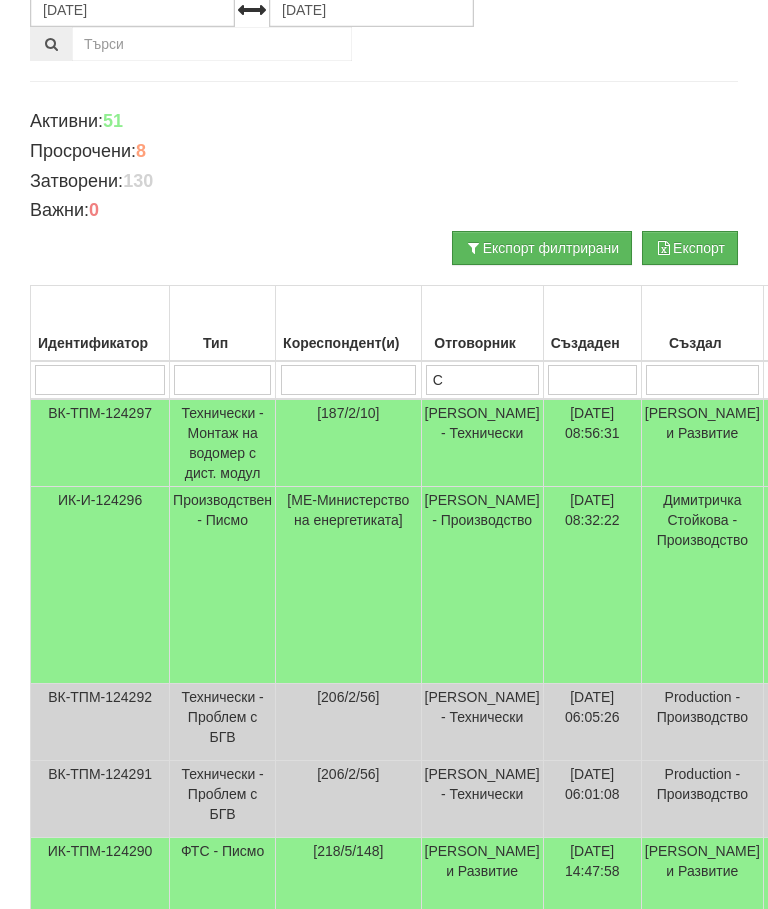 type on "С" 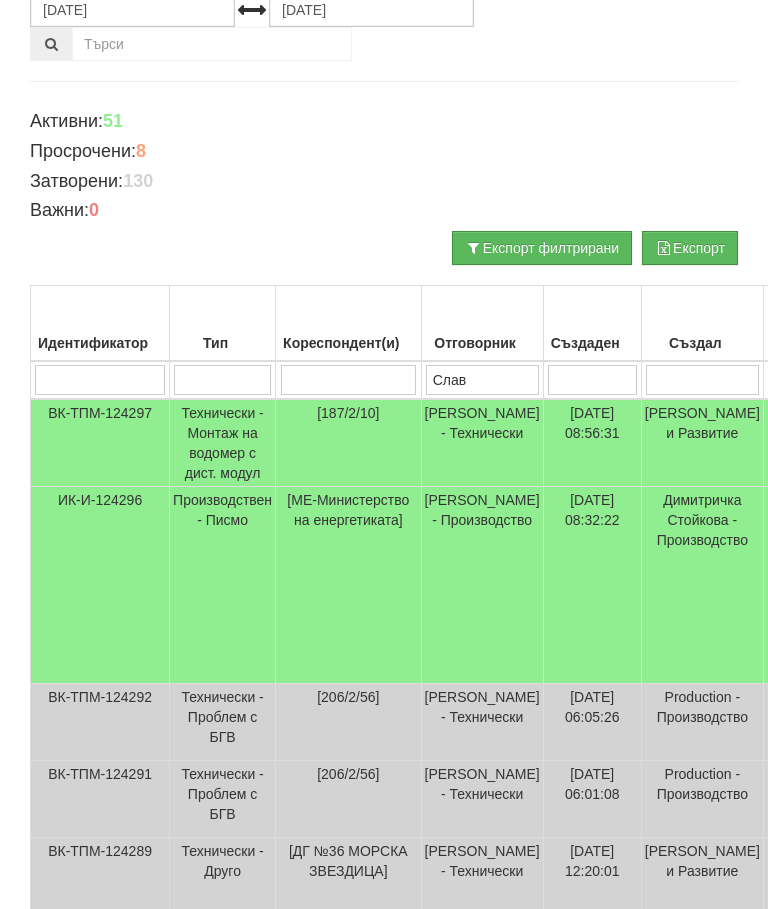 type on "Слави" 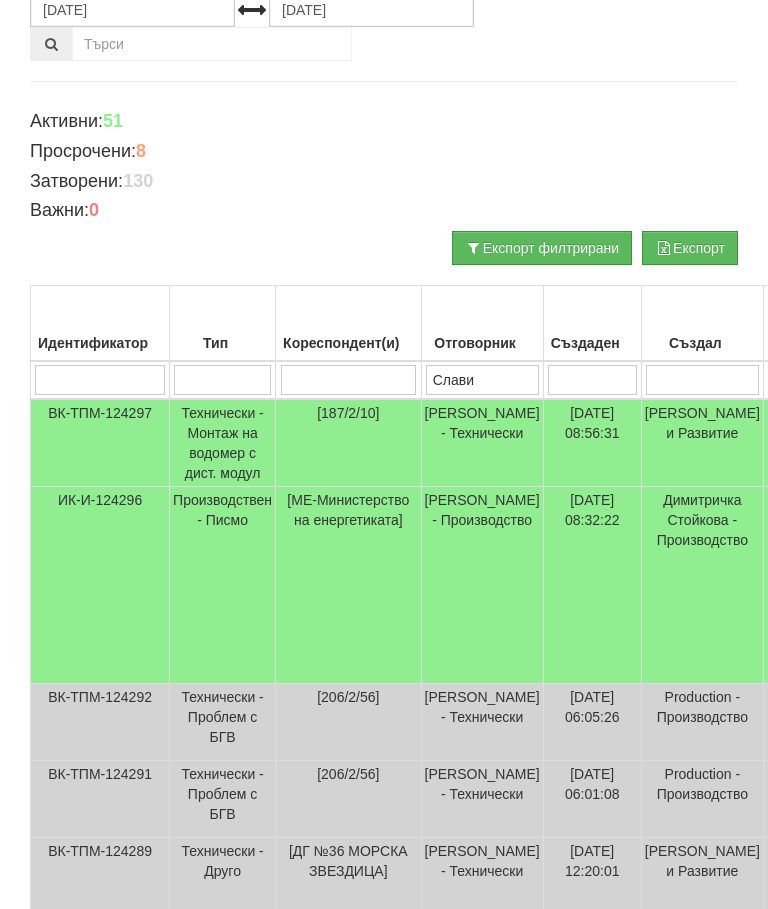 type on "Слави" 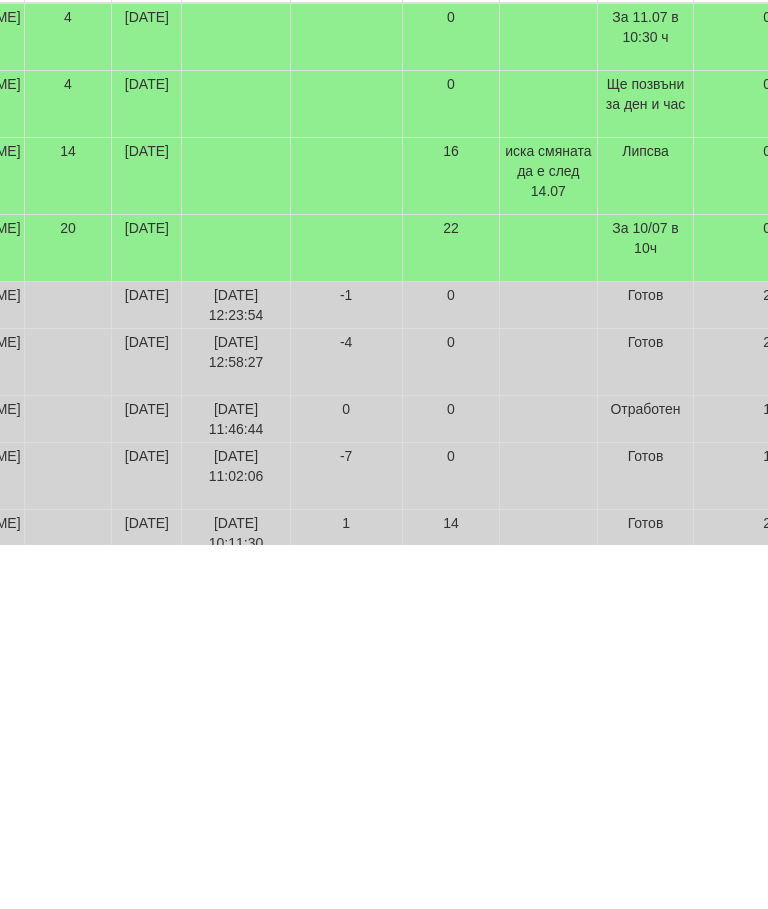 scroll, scrollTop: 268, scrollLeft: 103, axis: both 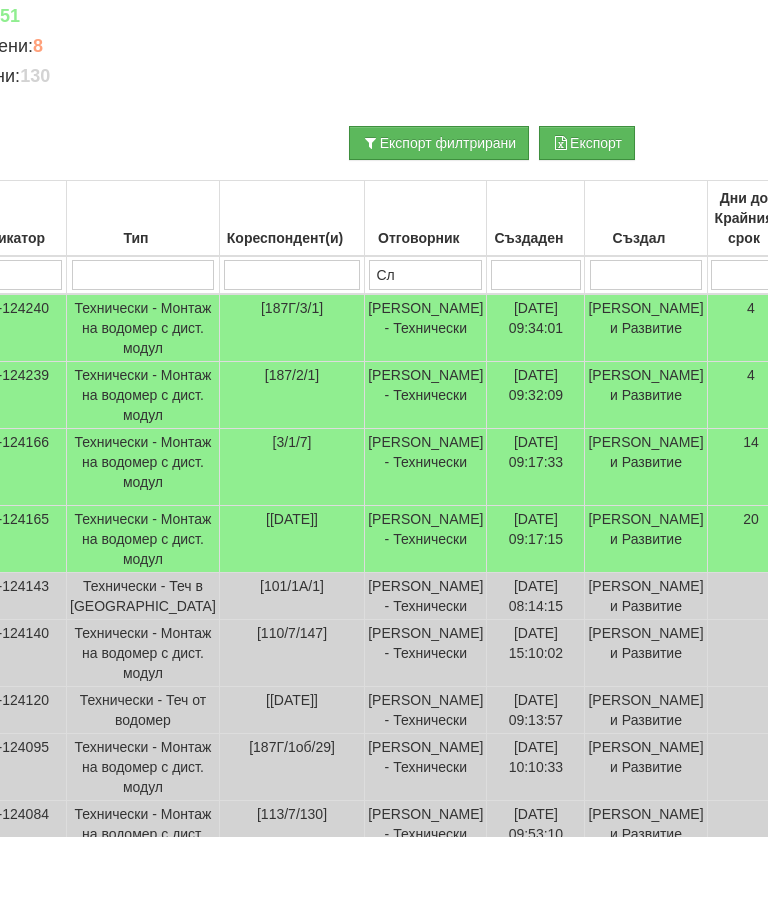 type on "С" 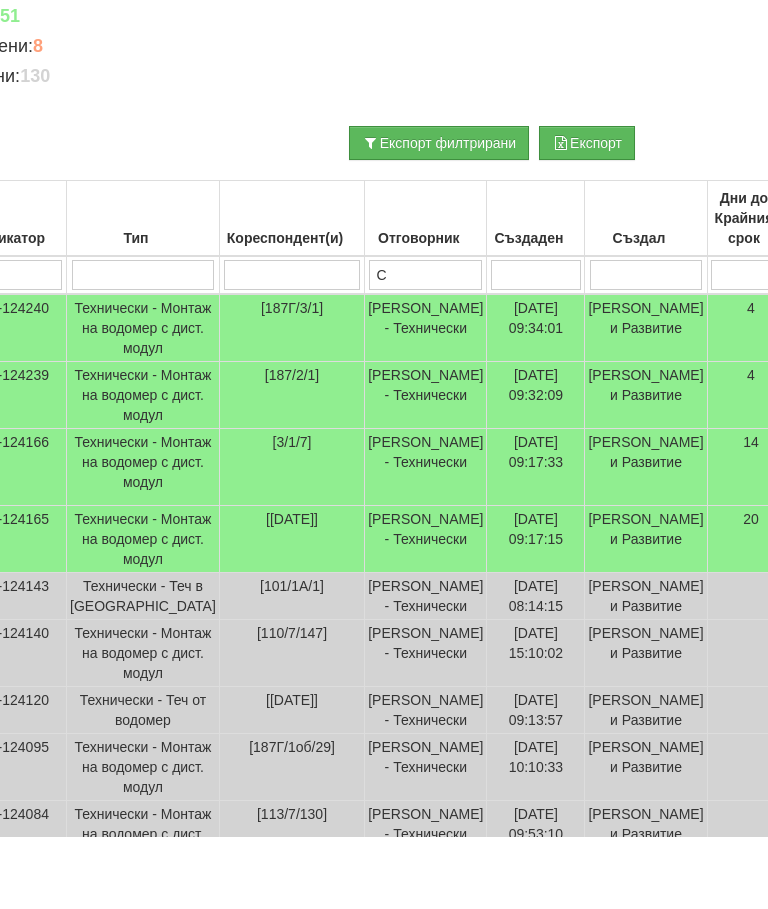 type 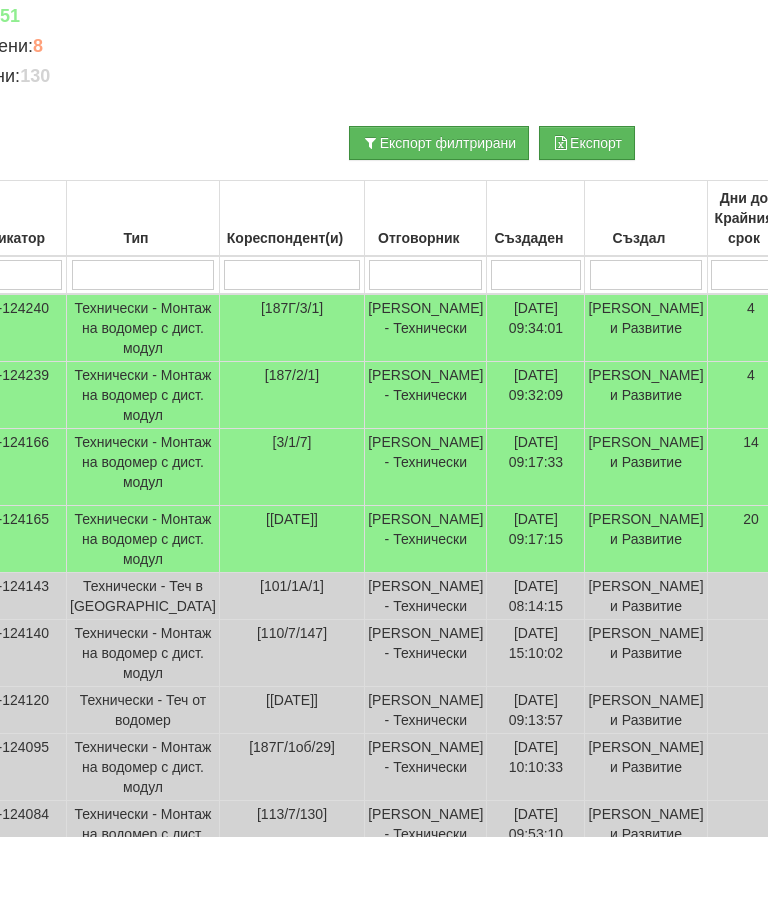 type 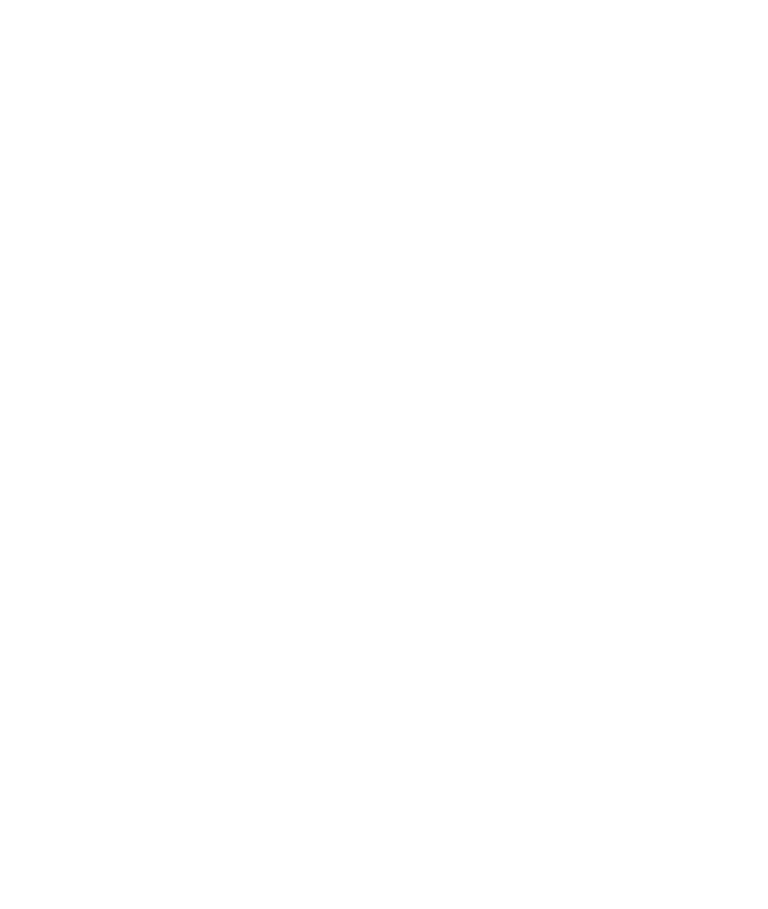 scroll, scrollTop: 1498, scrollLeft: 103, axis: both 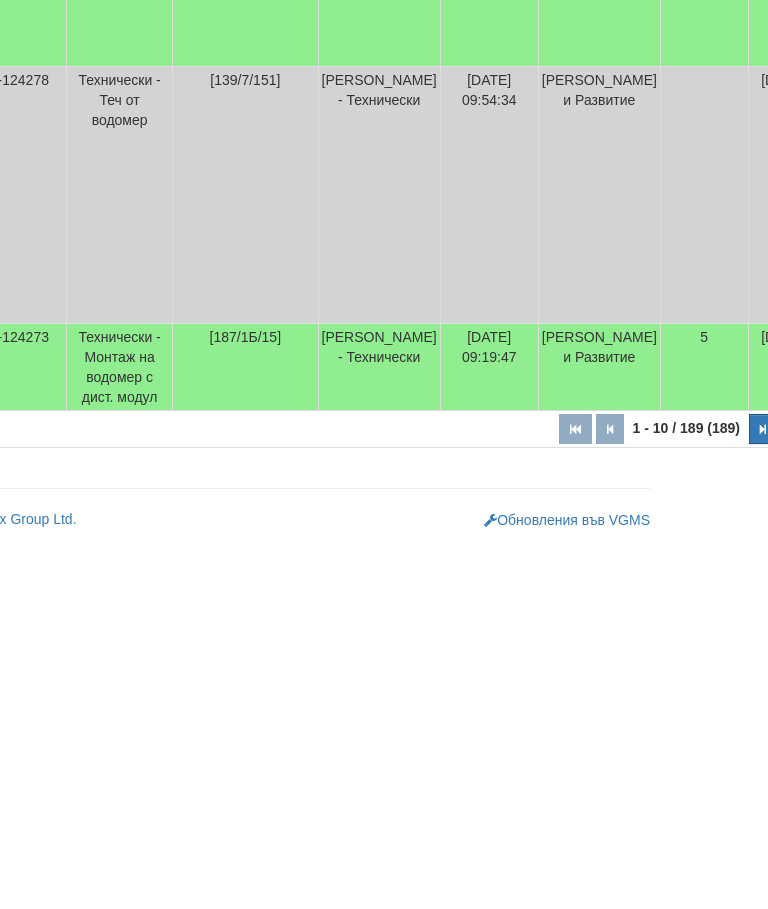 click at bounding box center [763, 793] 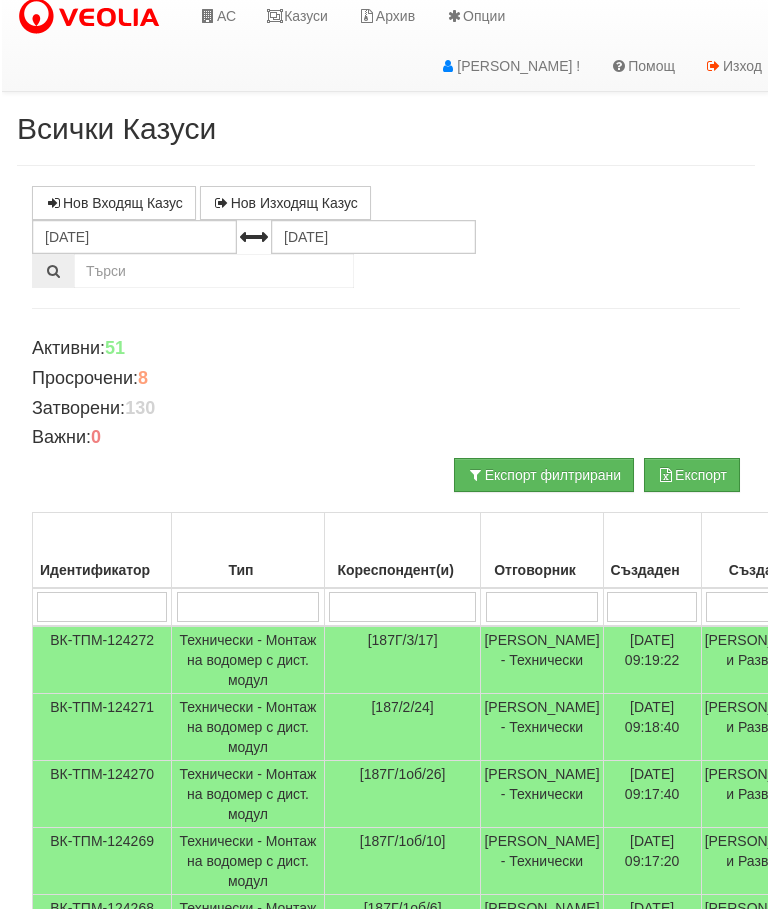 scroll, scrollTop: 0, scrollLeft: 0, axis: both 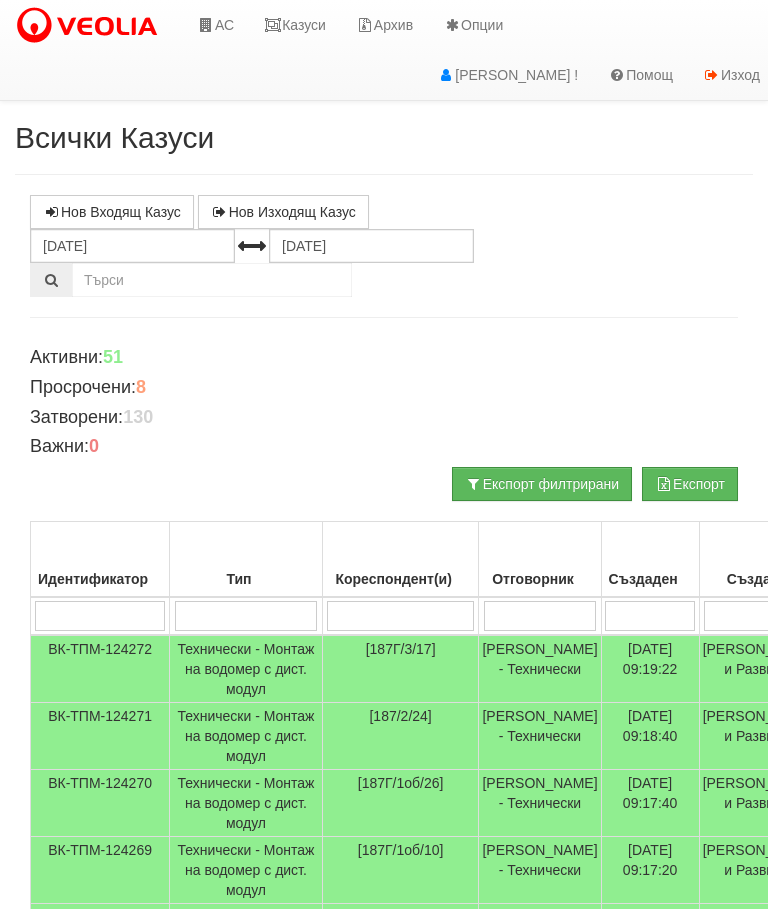 click at bounding box center [540, 616] 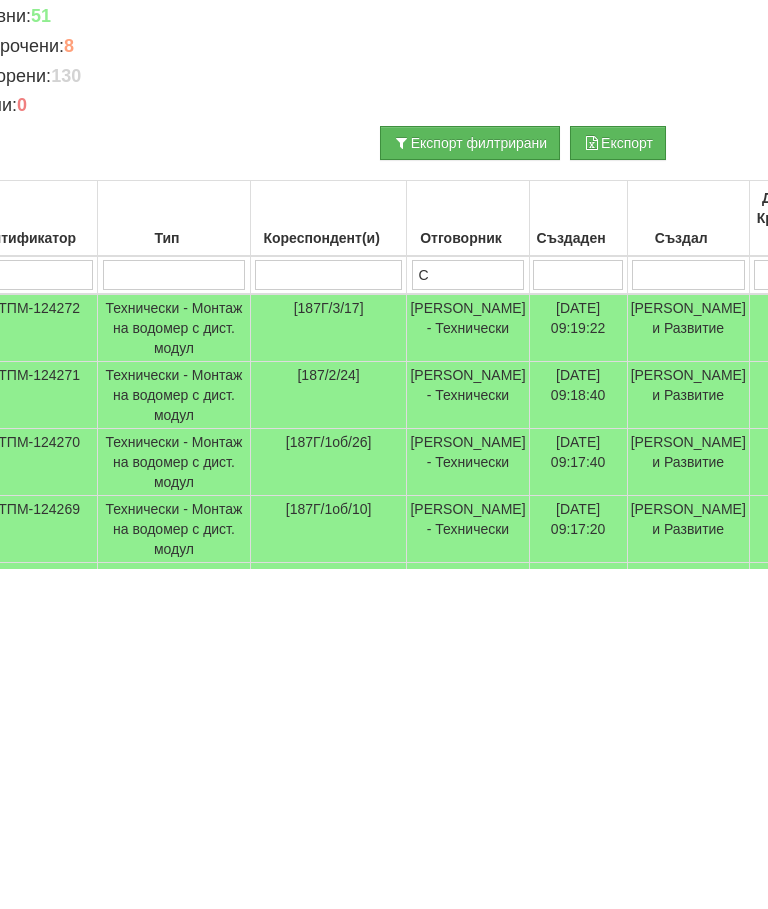 type on "Сл" 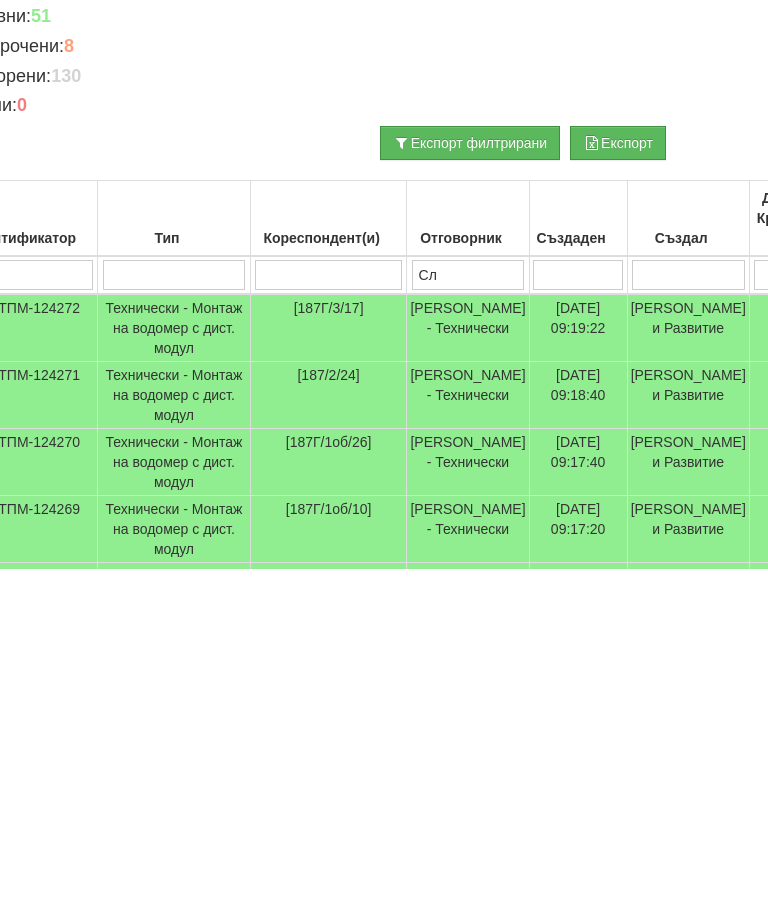 type on "С" 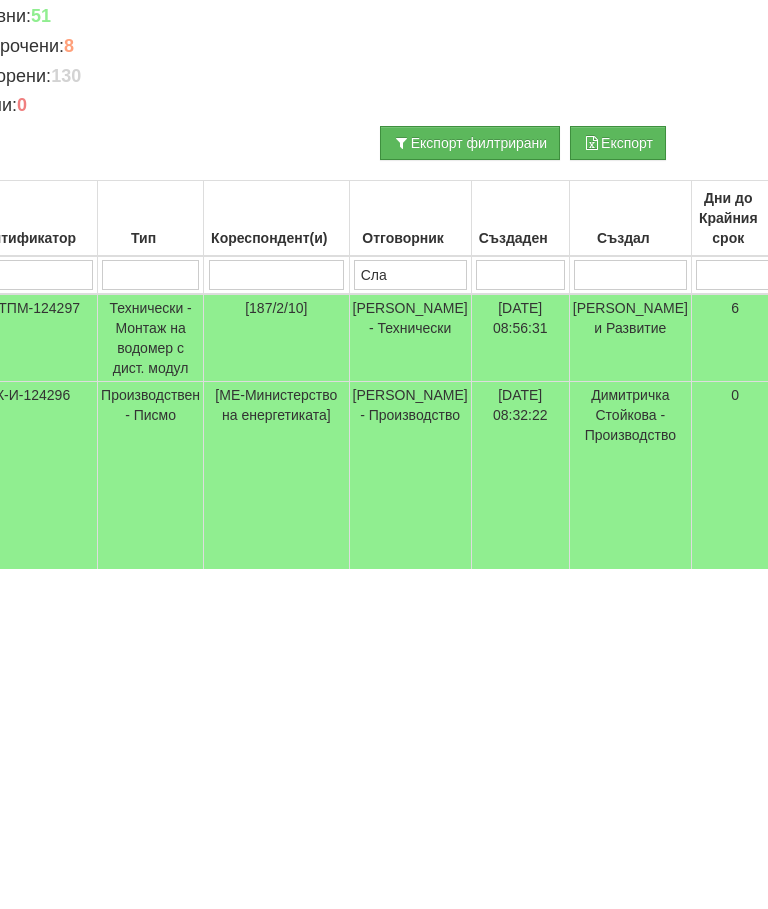 type on "Слав" 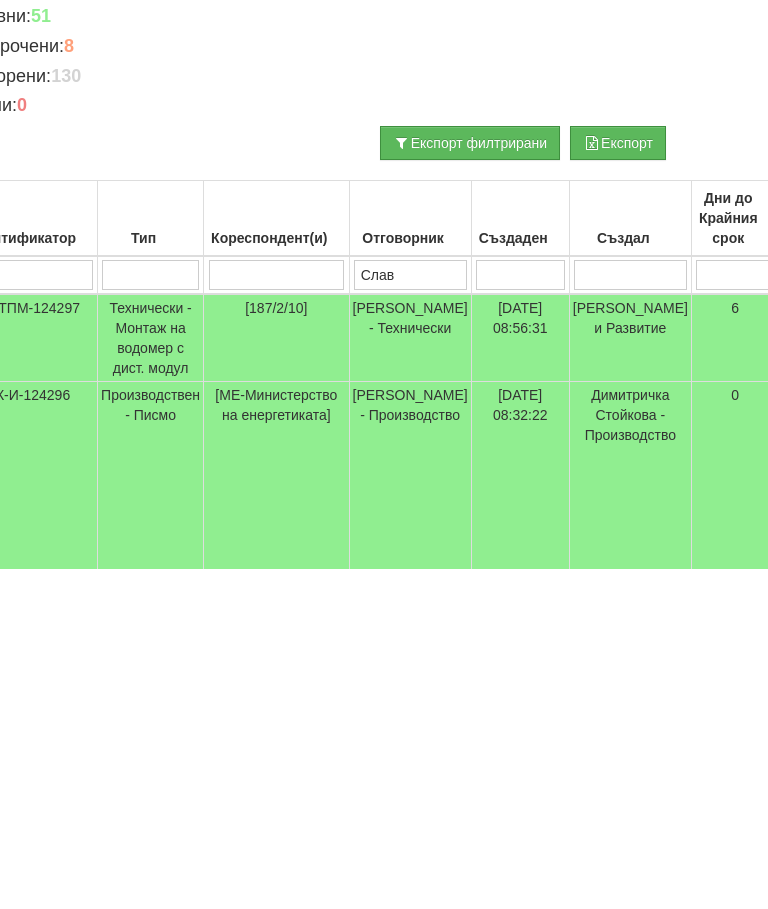 select on "1" 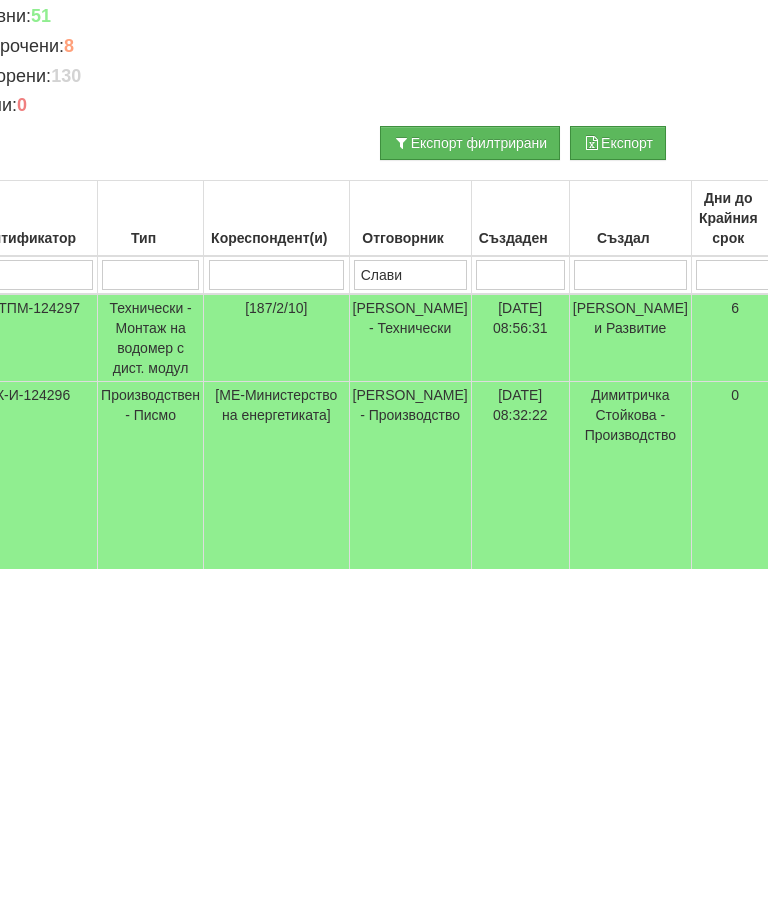 type on "Слави" 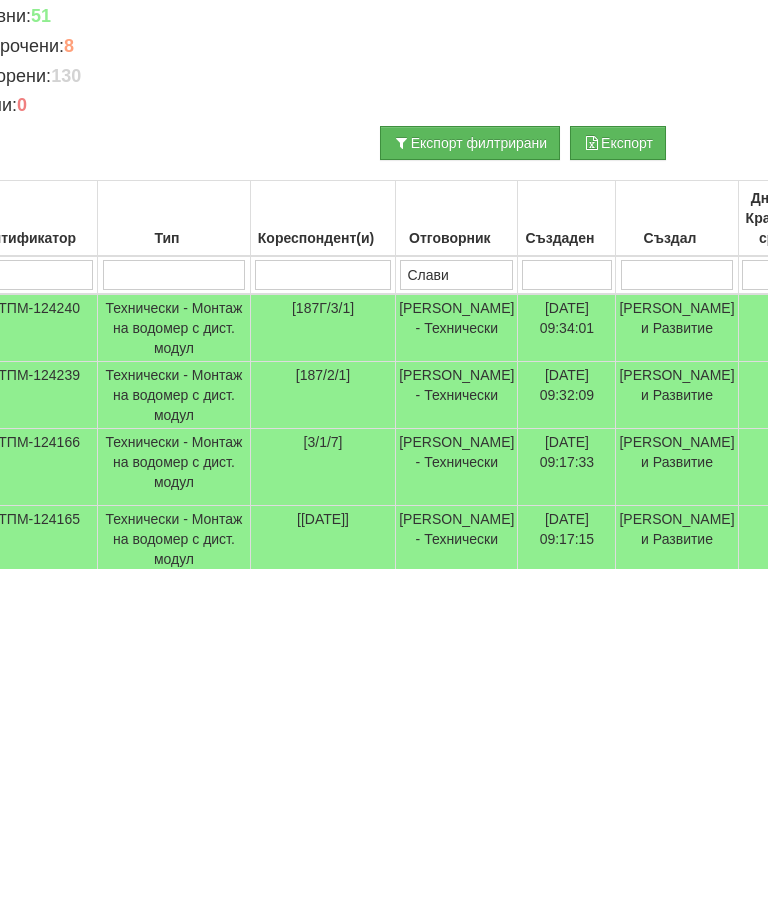 click on "Технически - Монтаж на водомер с дист. модул" at bounding box center (174, 669) 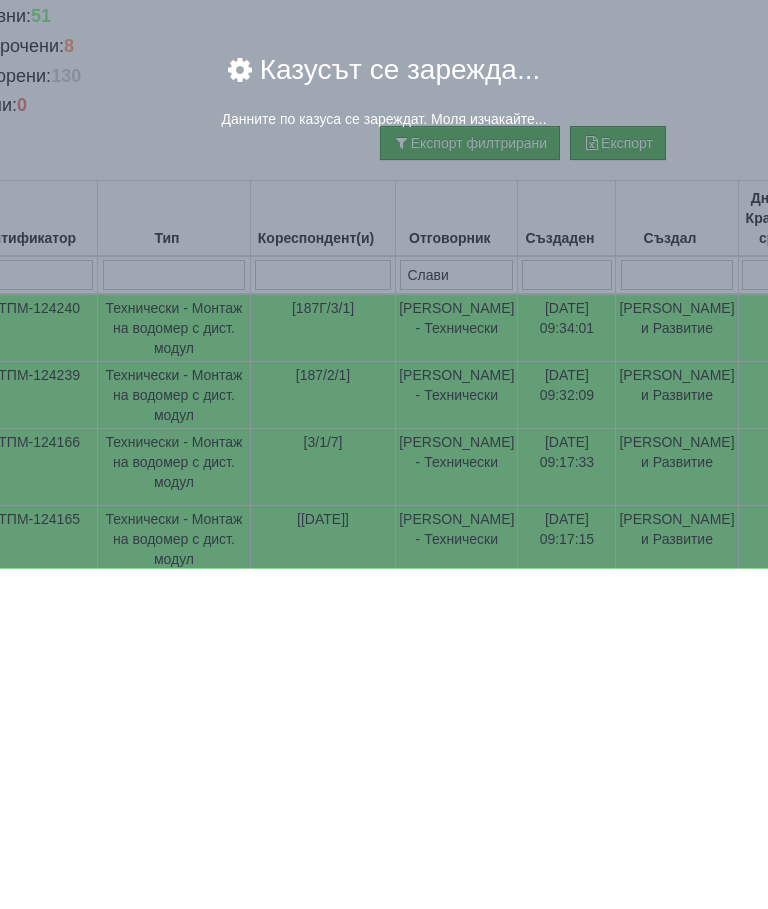 scroll, scrollTop: 341, scrollLeft: 72, axis: both 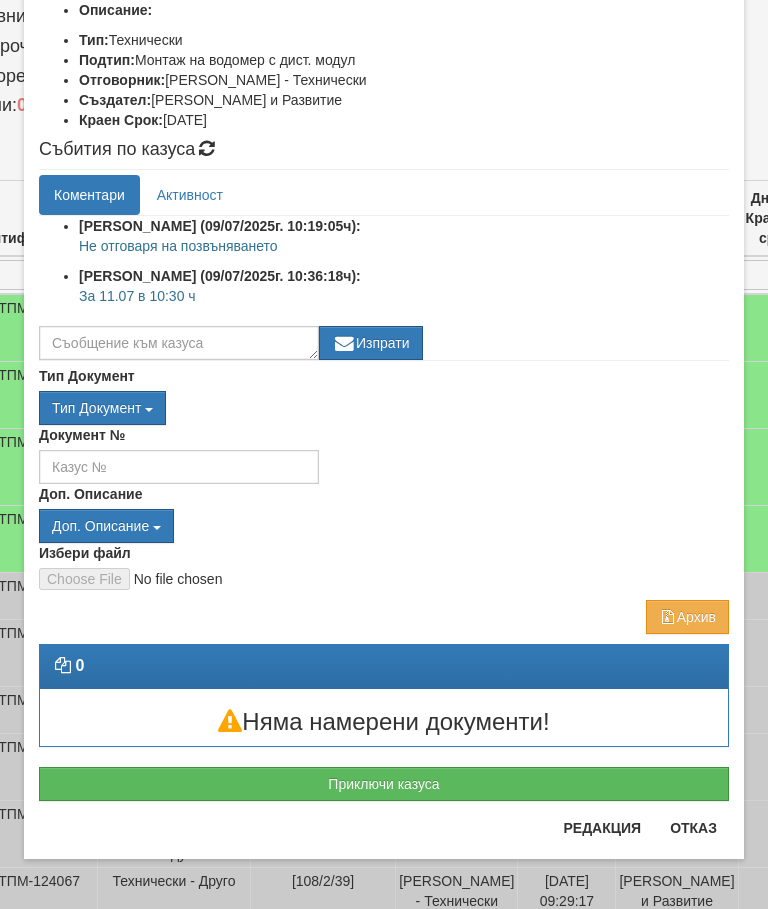 click on "Отказ" at bounding box center [693, 828] 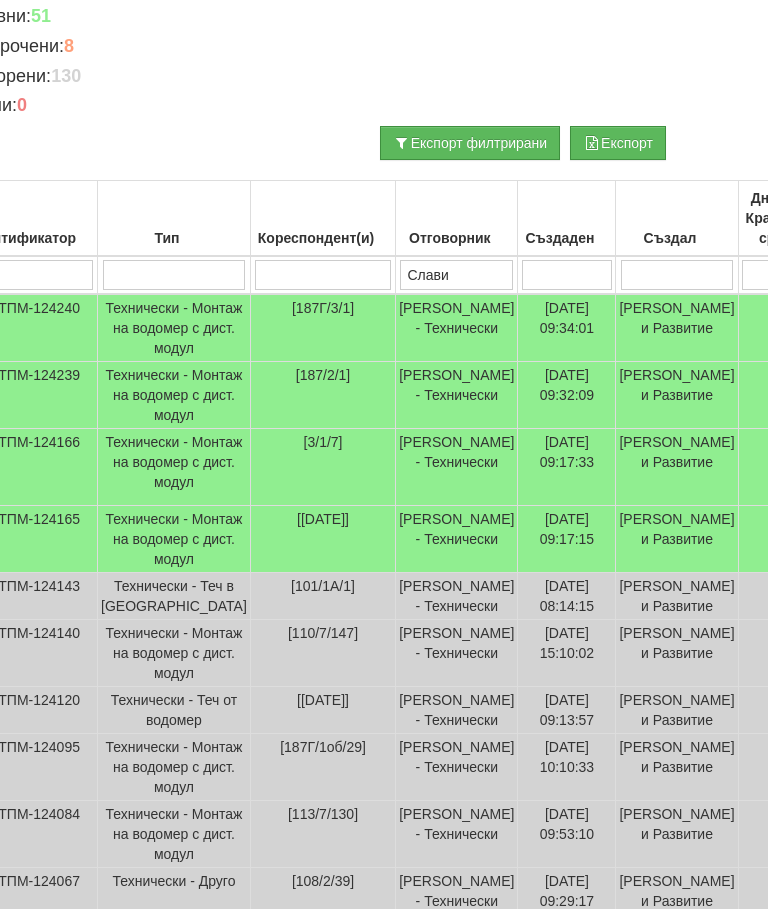 click on "Слави" at bounding box center (456, 275) 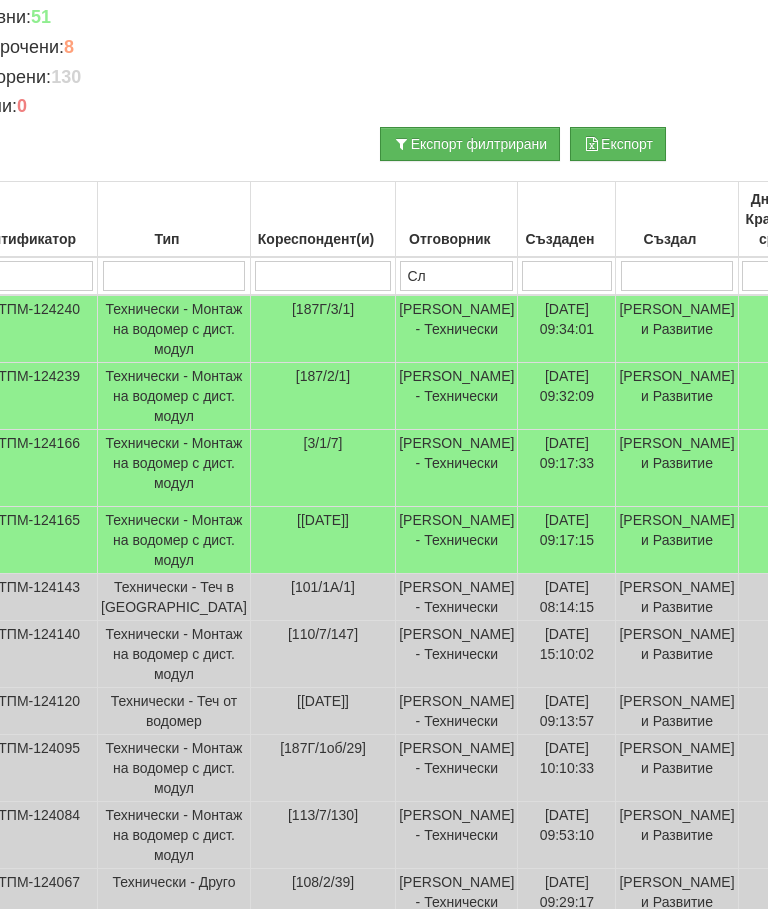 type on "С" 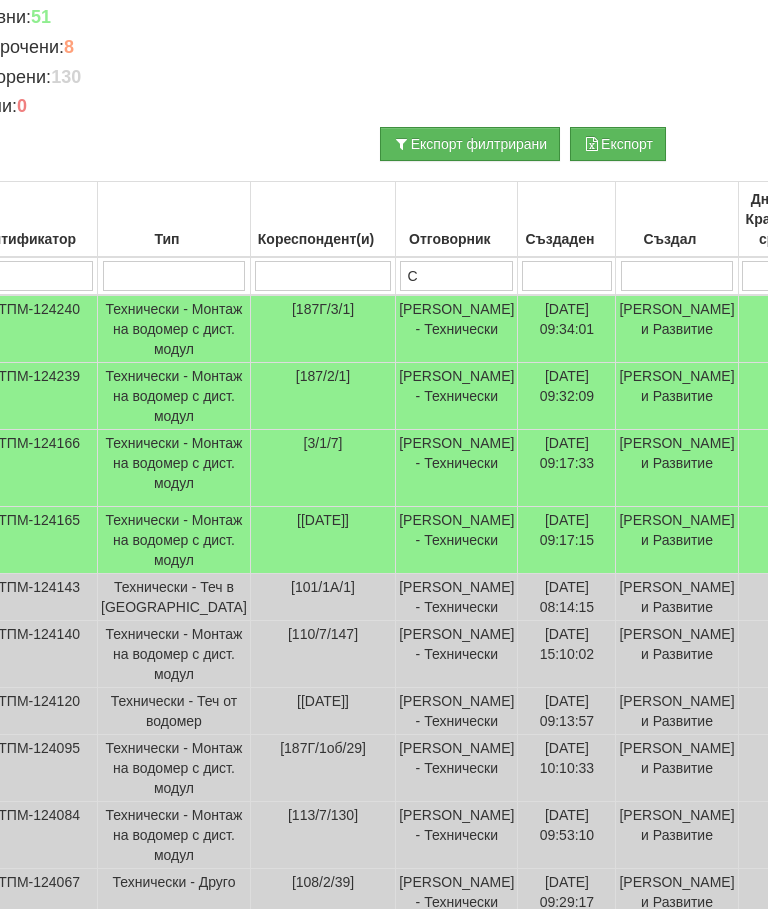 type 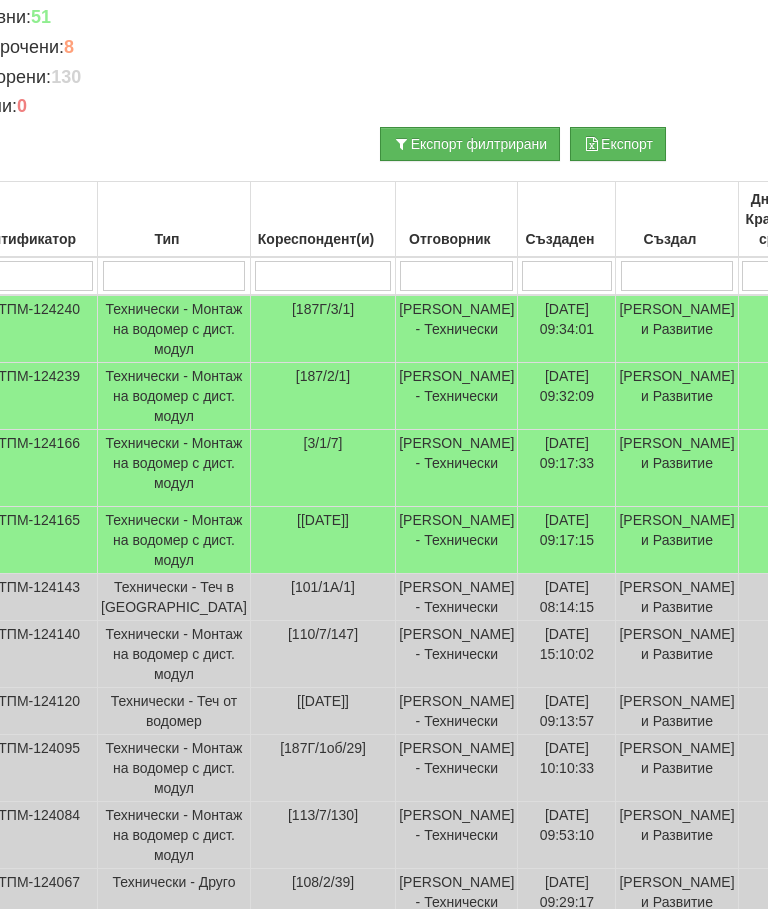 type 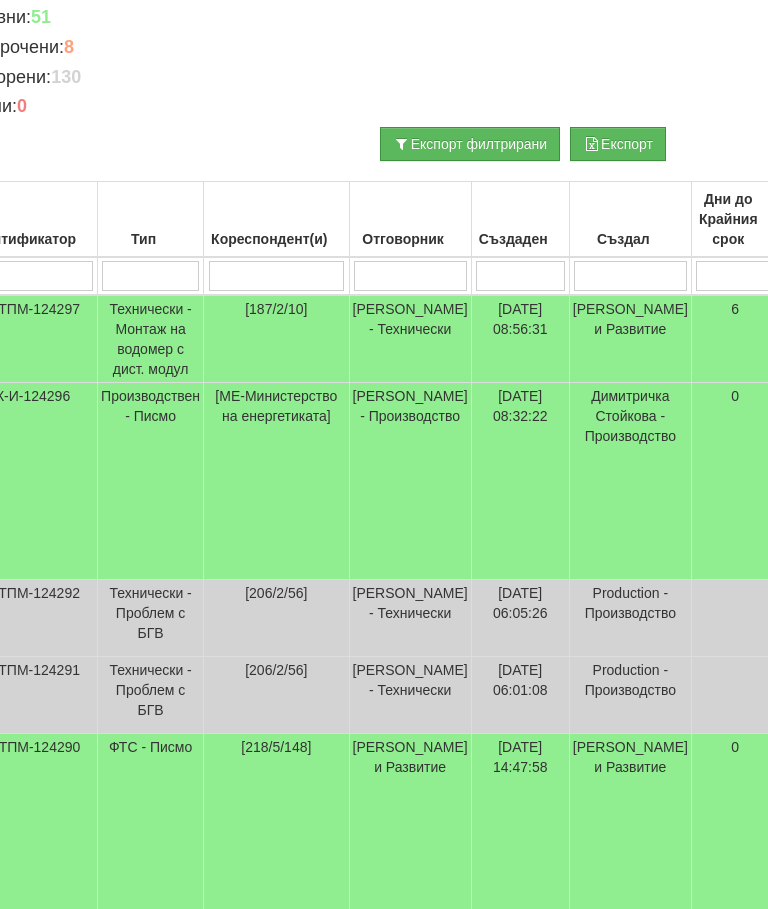 type 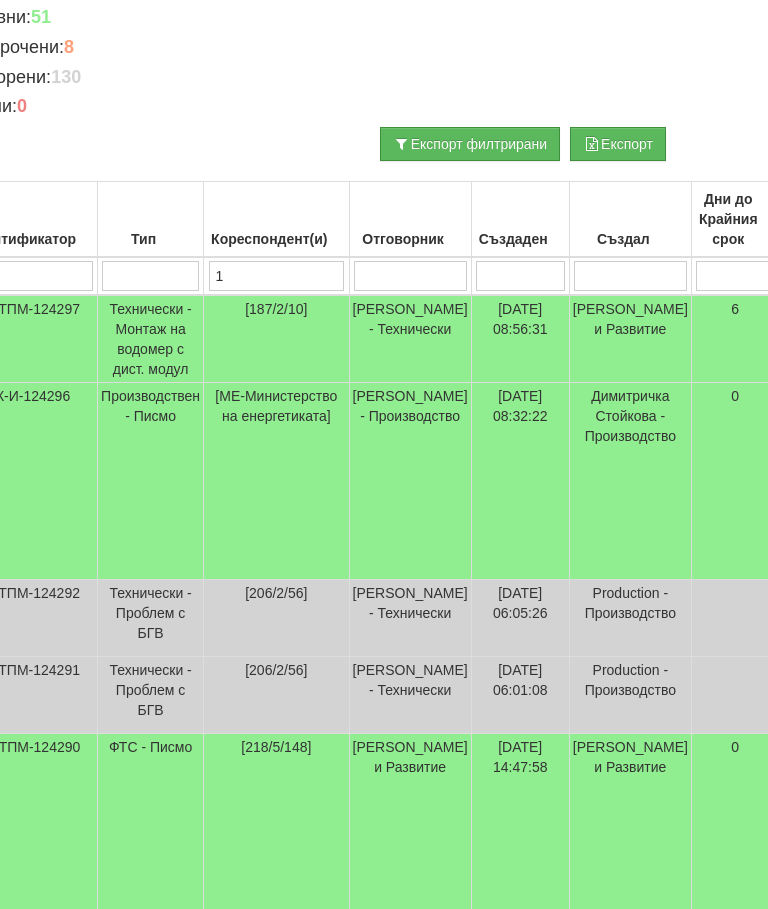 type on "1" 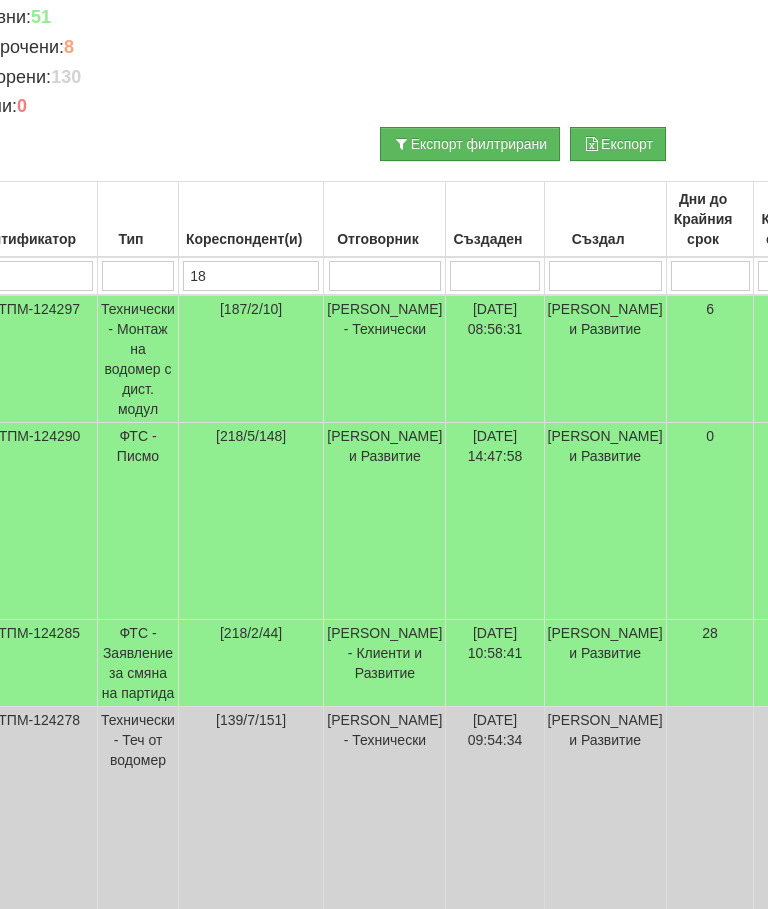 type on "187" 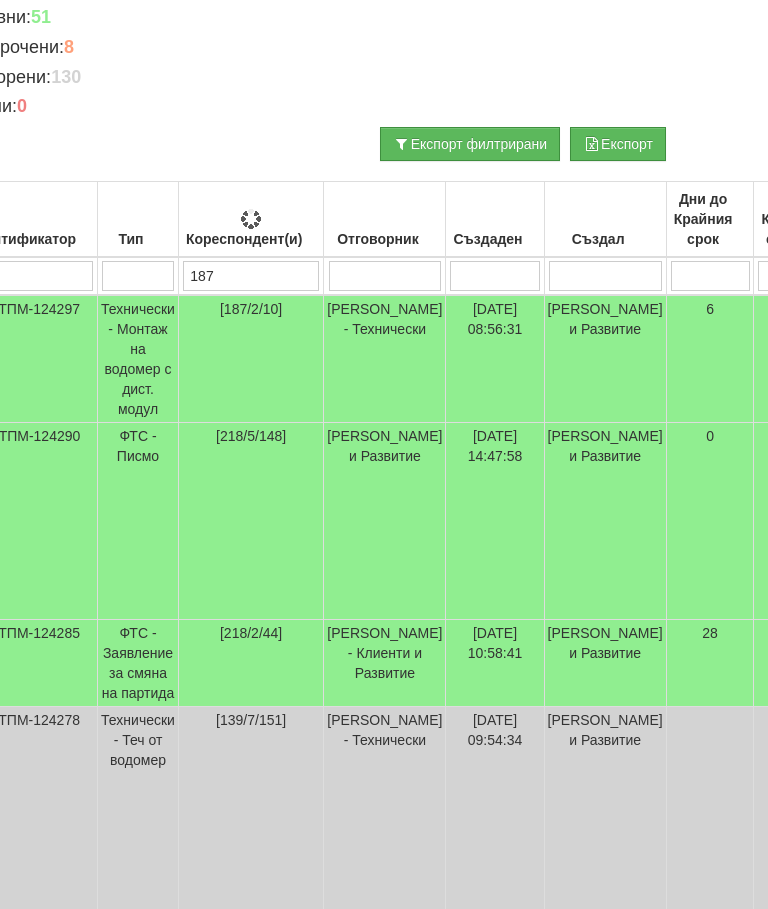 type on "187" 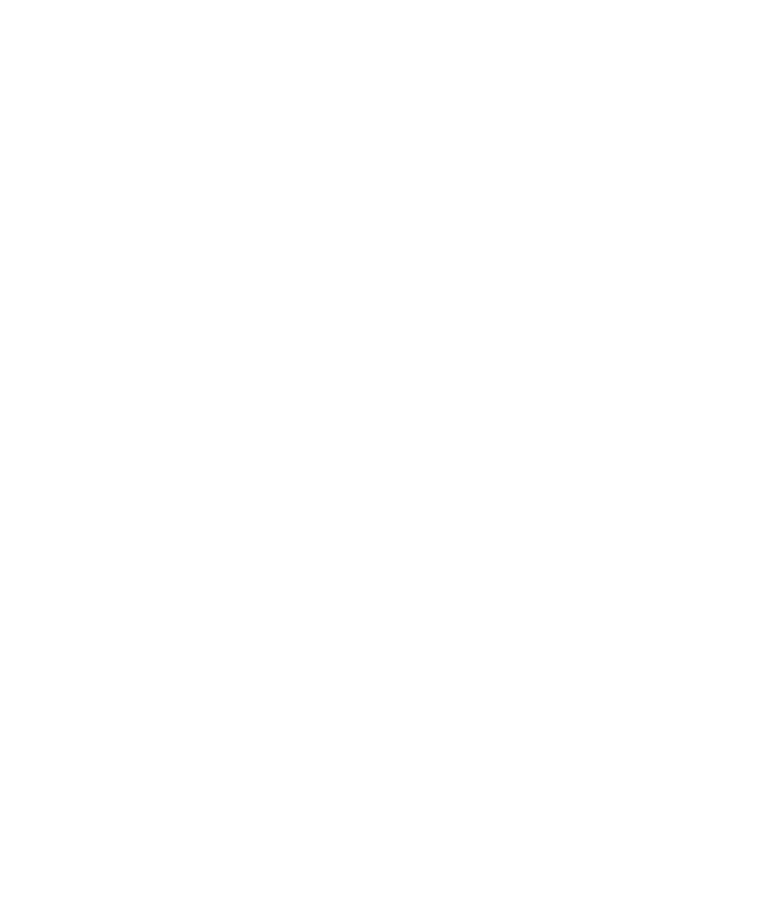 scroll, scrollTop: 74, scrollLeft: 0, axis: vertical 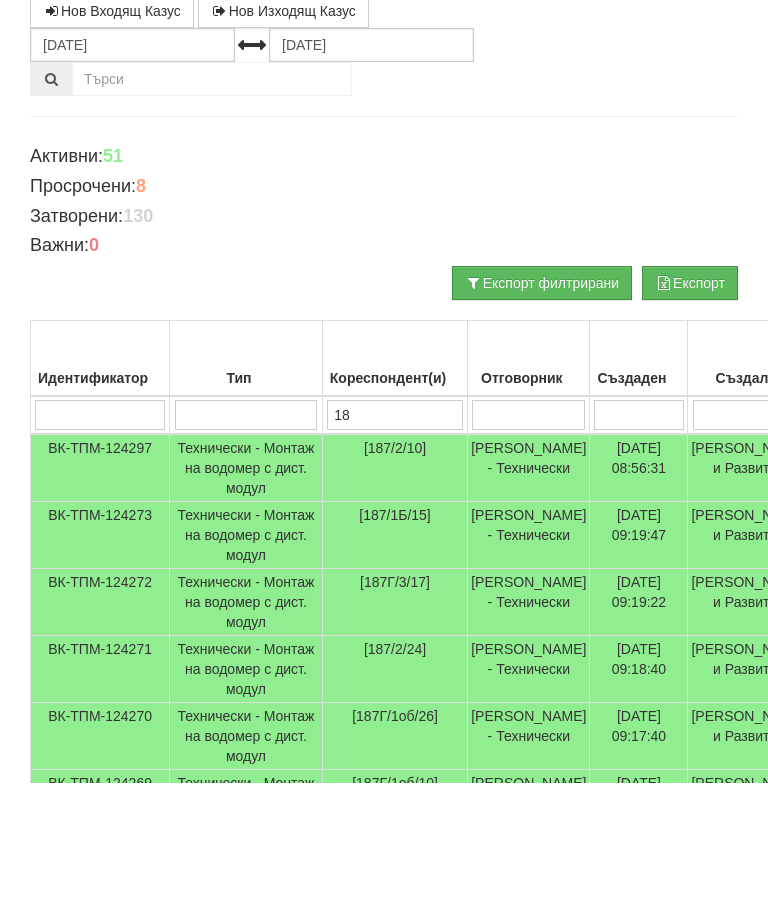 type on "1" 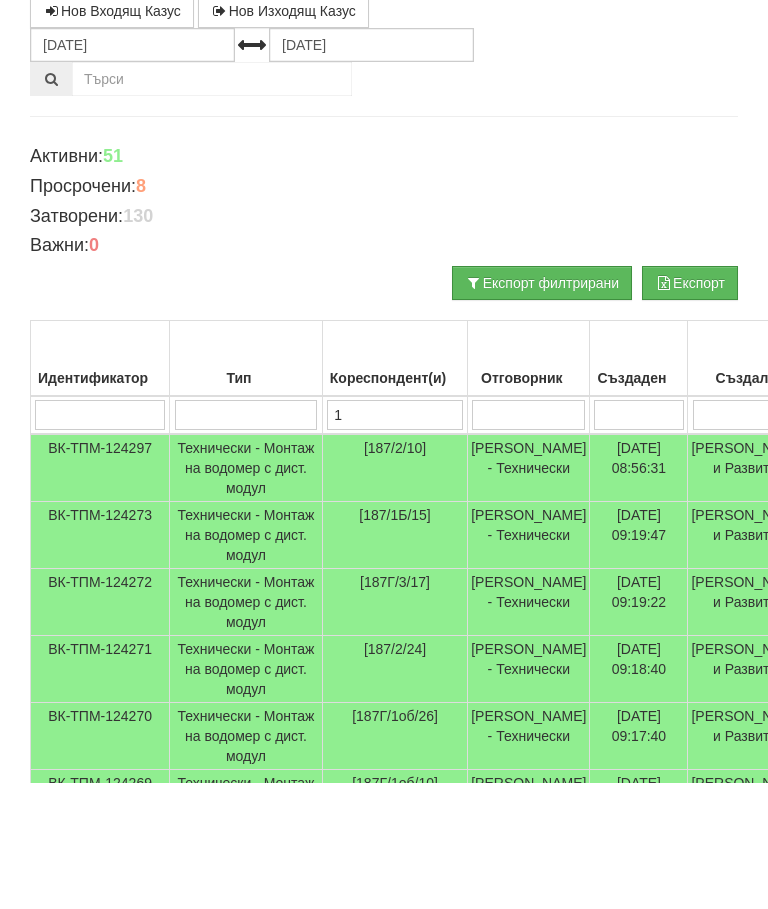 type 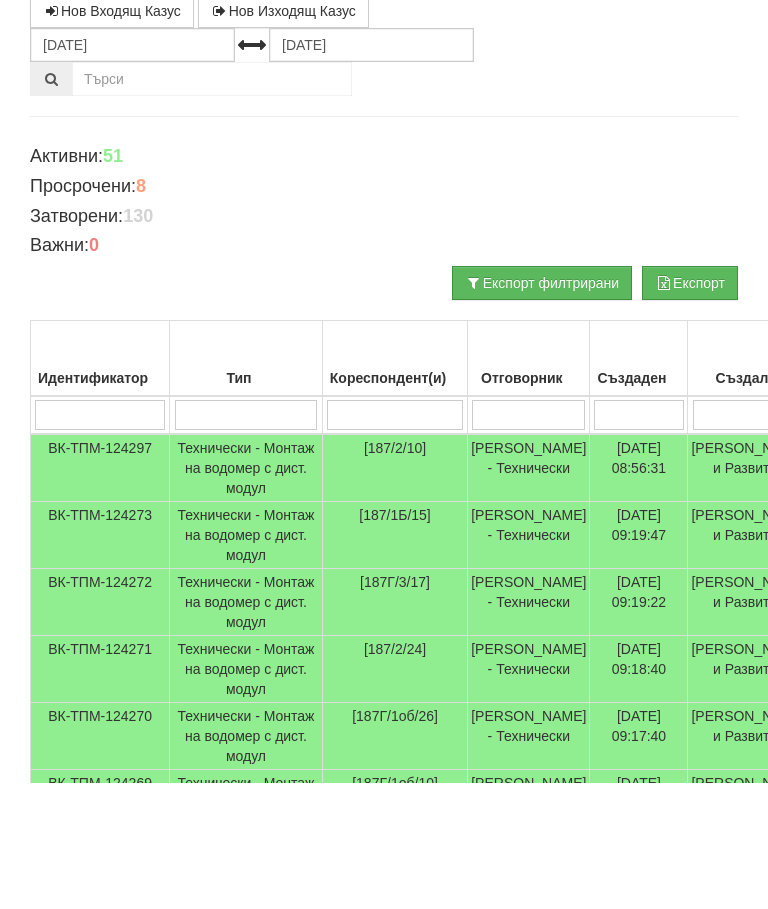 type 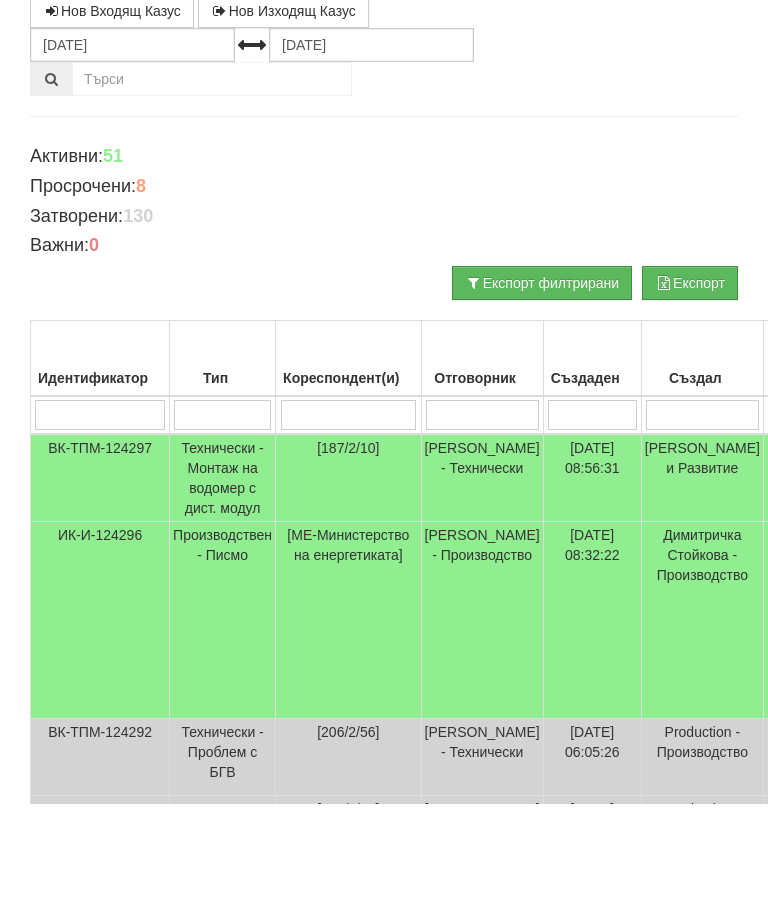 scroll, scrollTop: 0, scrollLeft: 0, axis: both 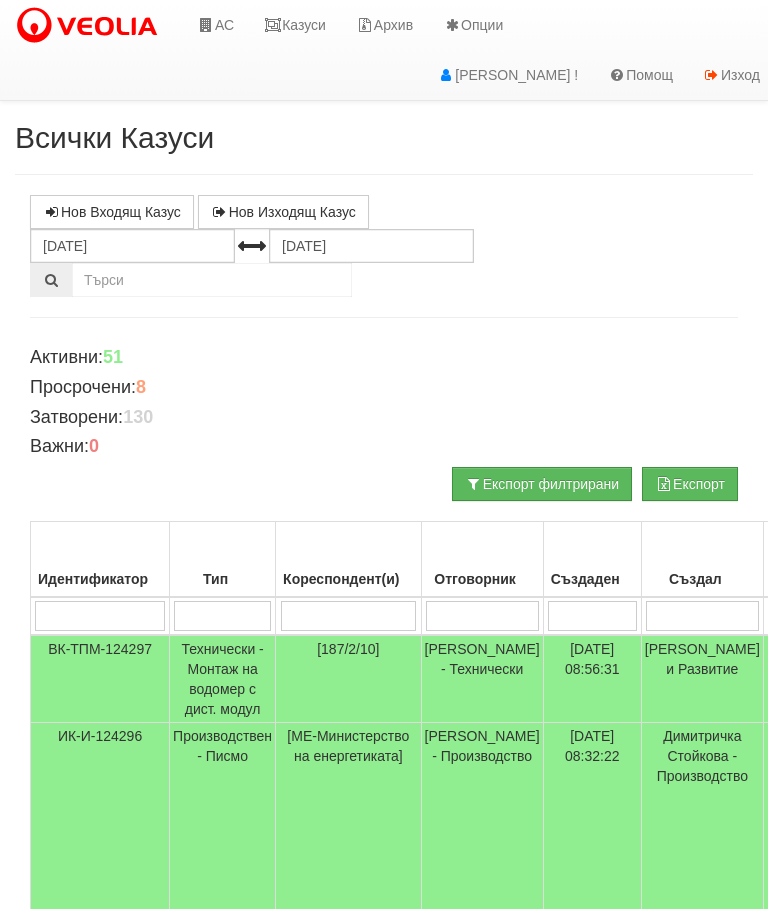 click at bounding box center [206, 25] 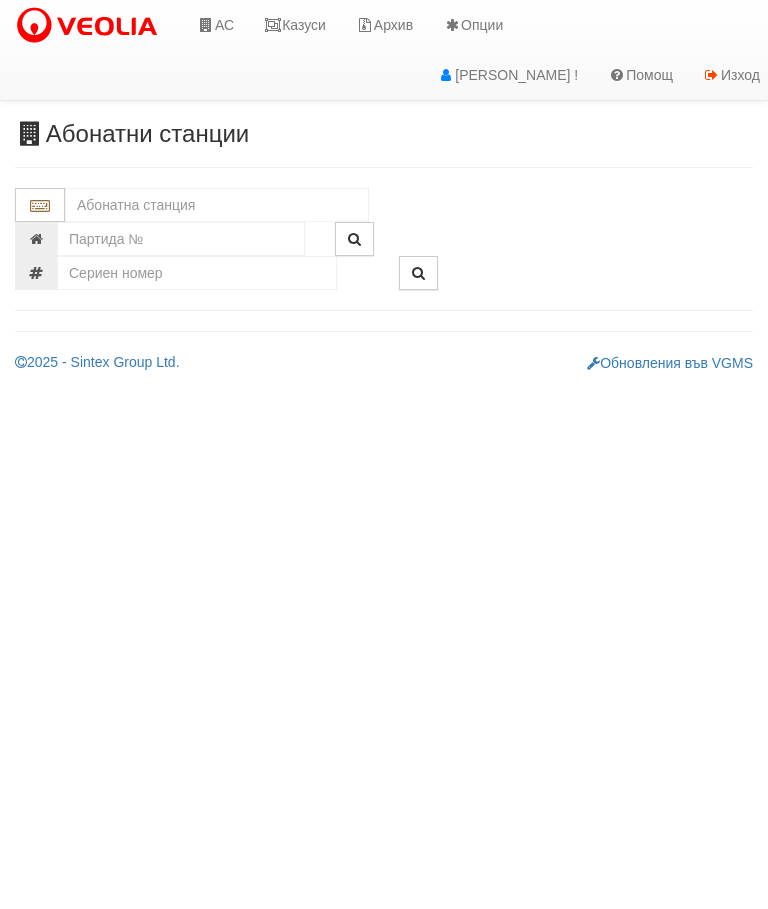 scroll, scrollTop: 0, scrollLeft: 0, axis: both 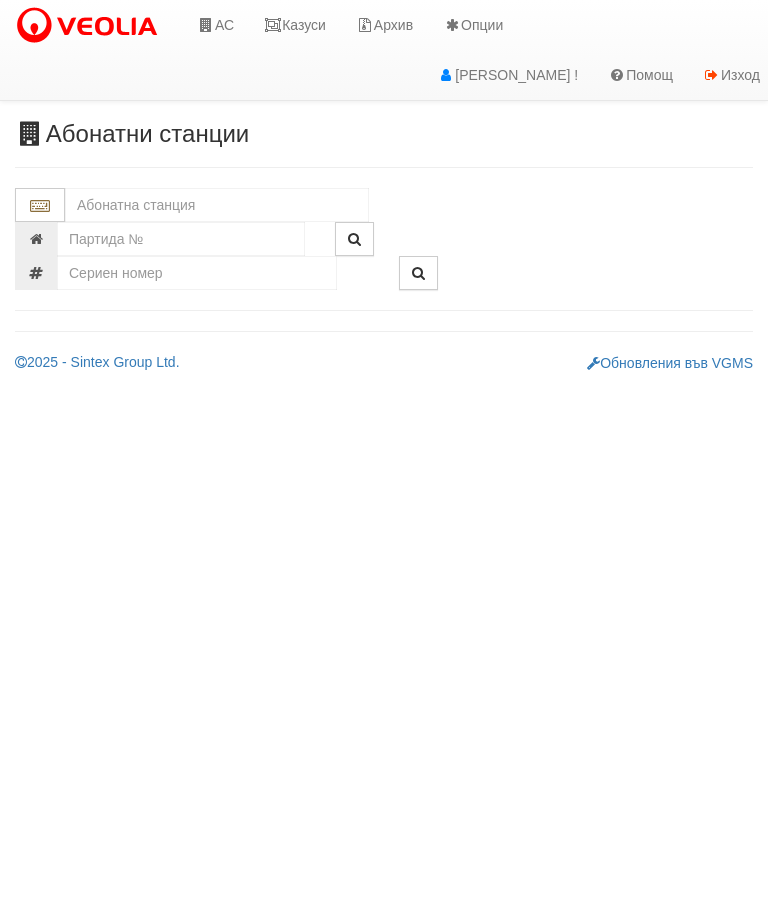 click at bounding box center [217, 205] 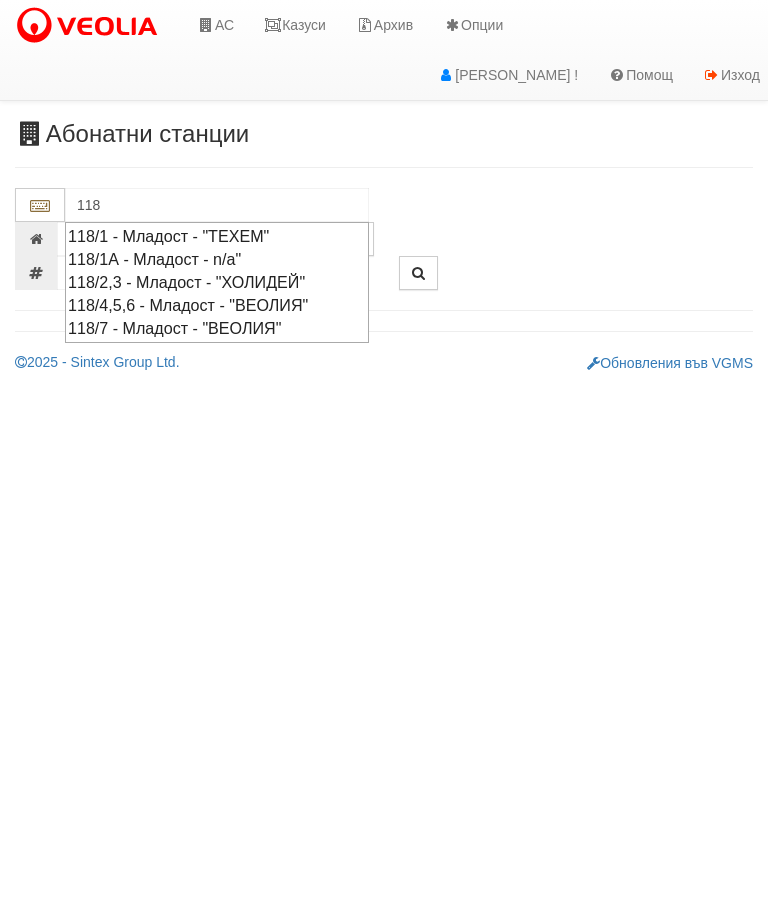 click on "118/1 - Младост - "ТЕХЕМ"" at bounding box center [217, 236] 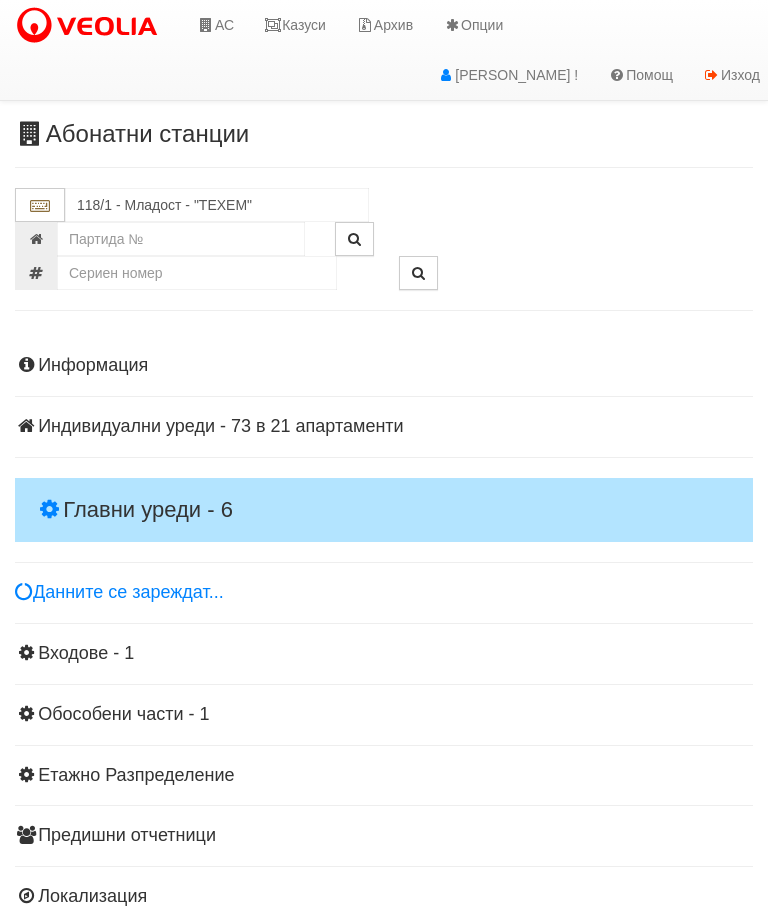 click on "Главни уреди - 6" at bounding box center (384, 510) 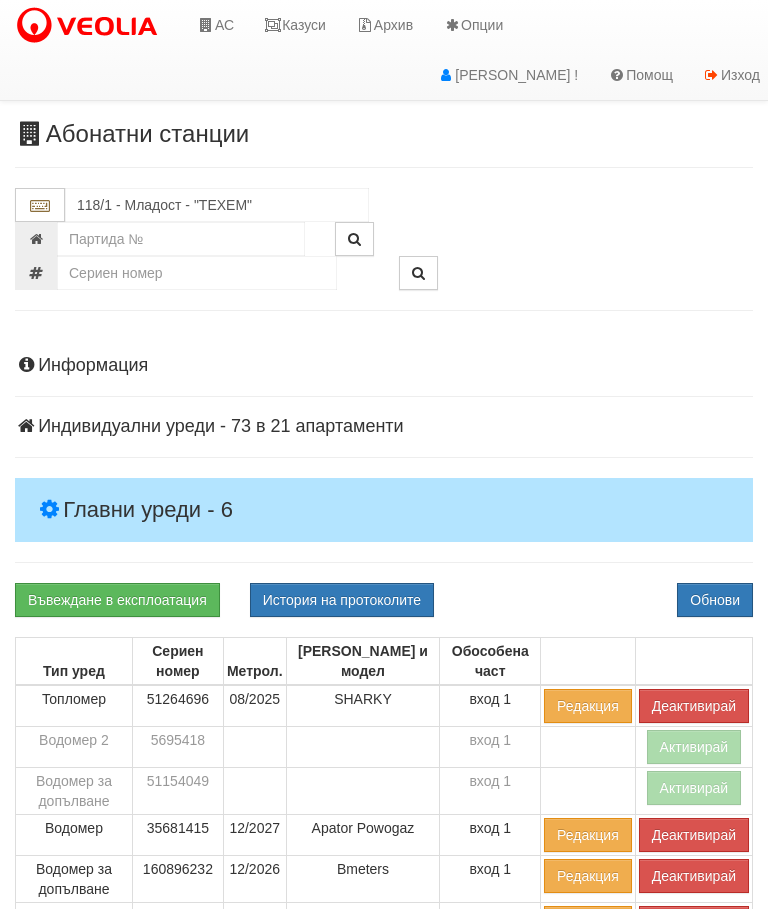 click on "Деактивирай" at bounding box center (694, 706) 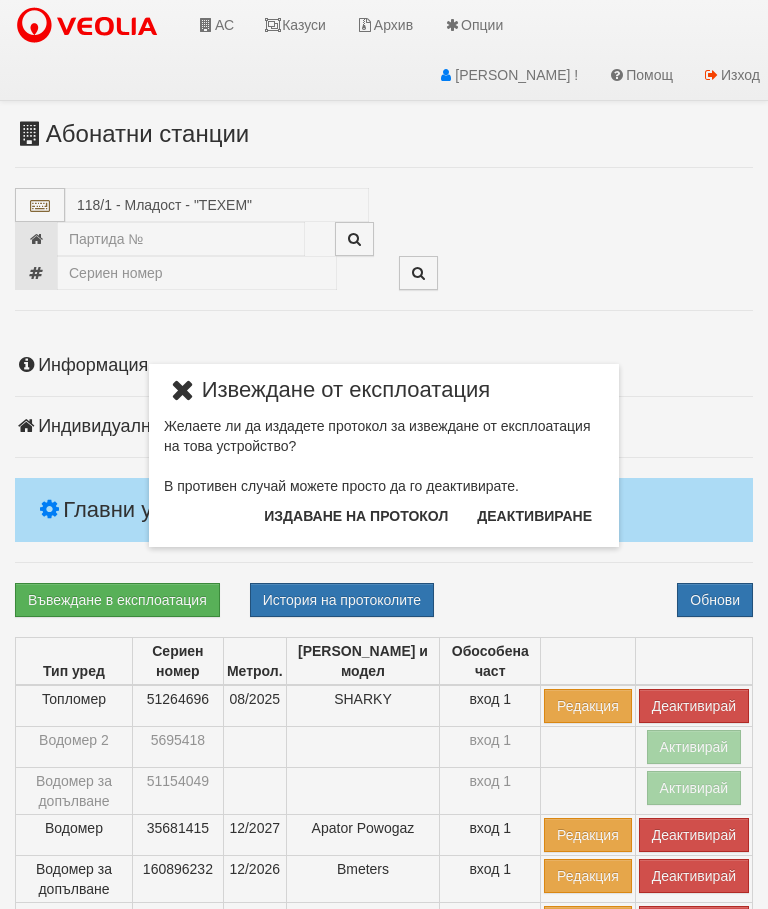 click on "Издаване на протокол" at bounding box center (356, 516) 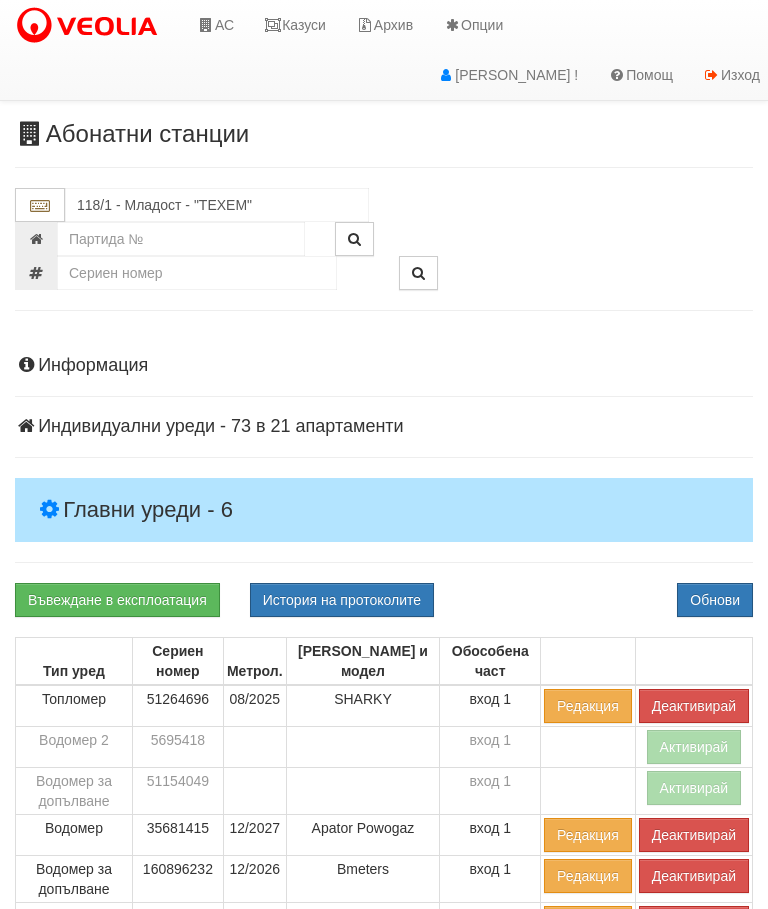 click on "Обнови" at bounding box center [715, 600] 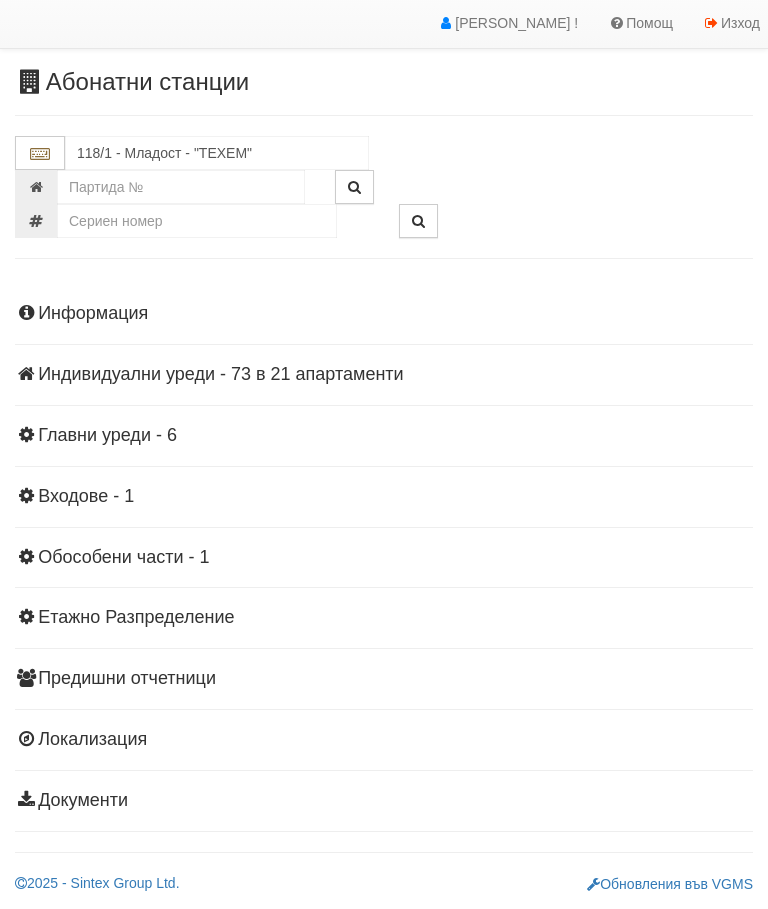 scroll, scrollTop: 44, scrollLeft: 0, axis: vertical 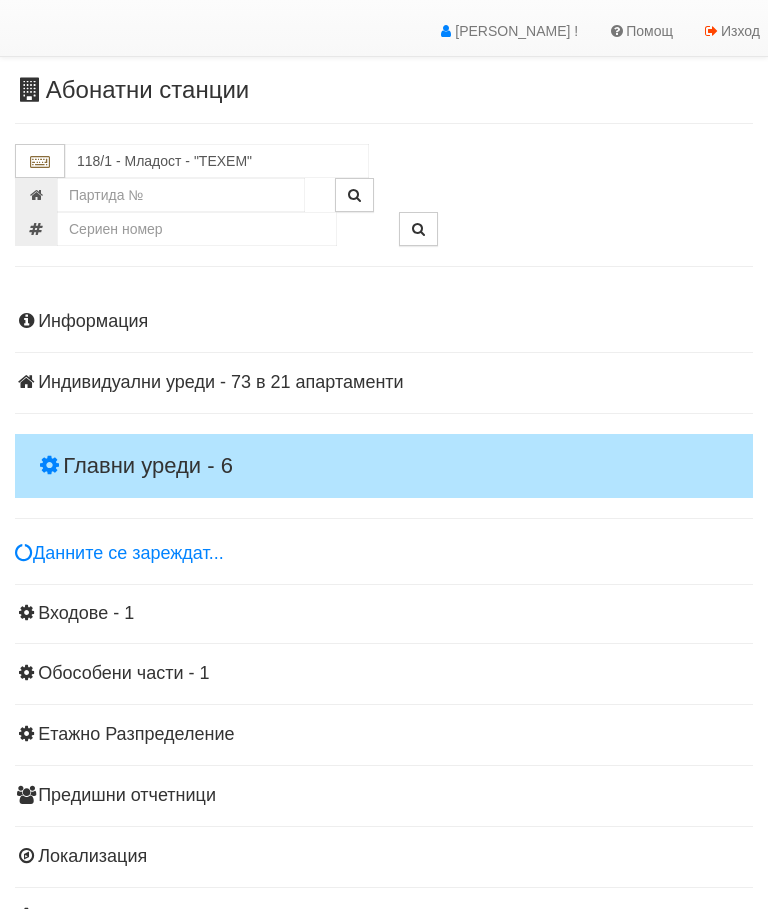 click on "Главни уреди - 6" at bounding box center (384, 466) 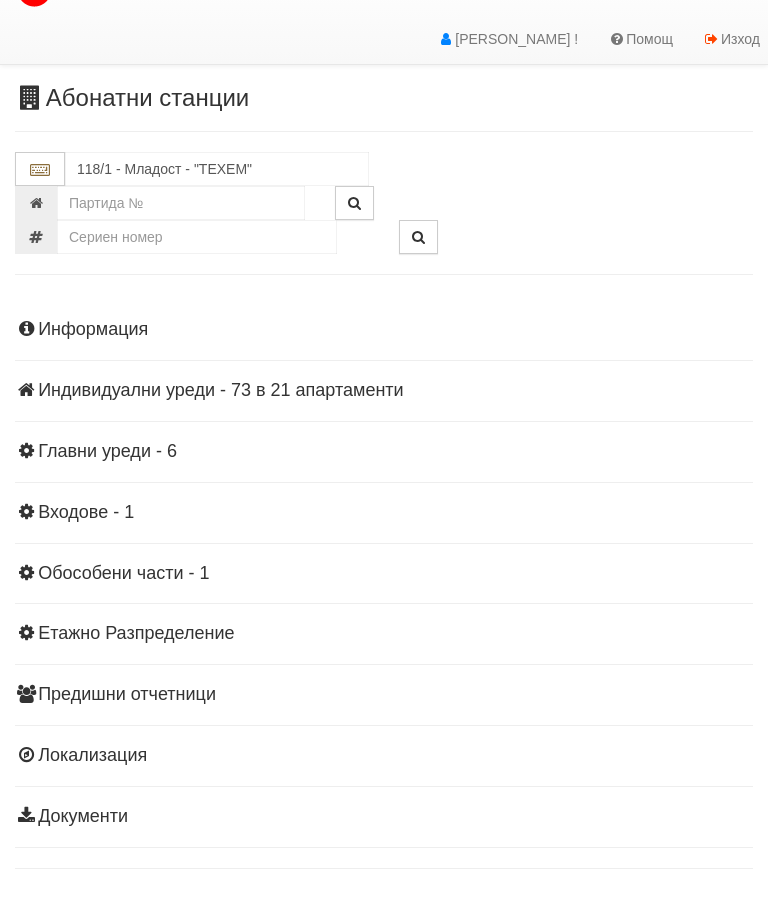 scroll, scrollTop: 44, scrollLeft: 0, axis: vertical 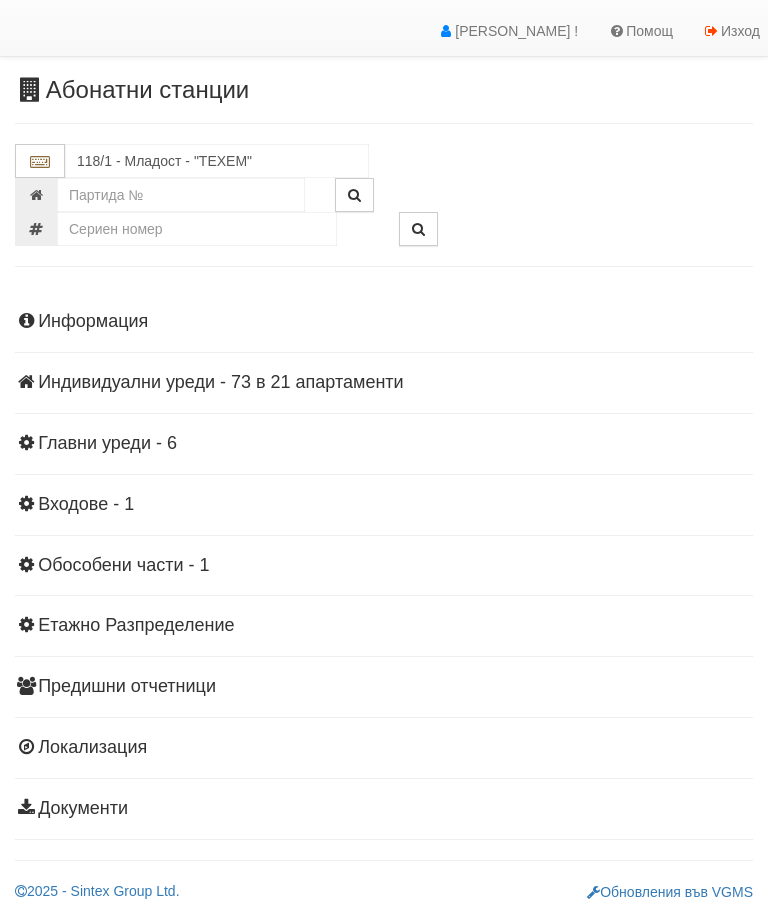 click on "Информация
Параметри
Брой Апартаменти:
21
Ползватели 05/2025
62  %
0  % 37" at bounding box center [384, 563] 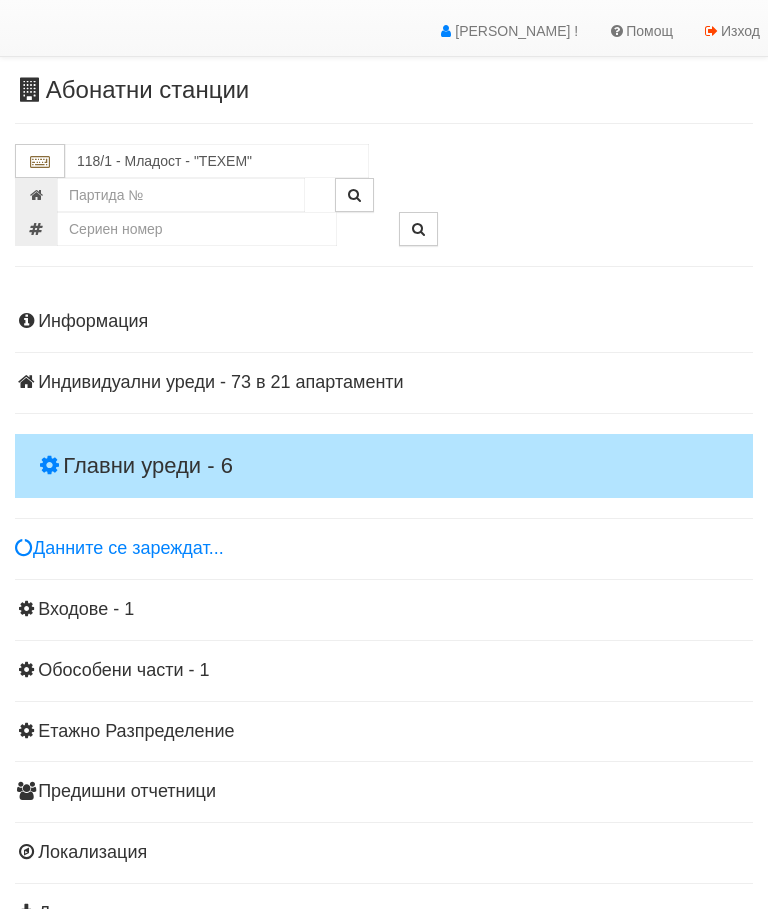 click on "Главни уреди - 6" at bounding box center [384, 466] 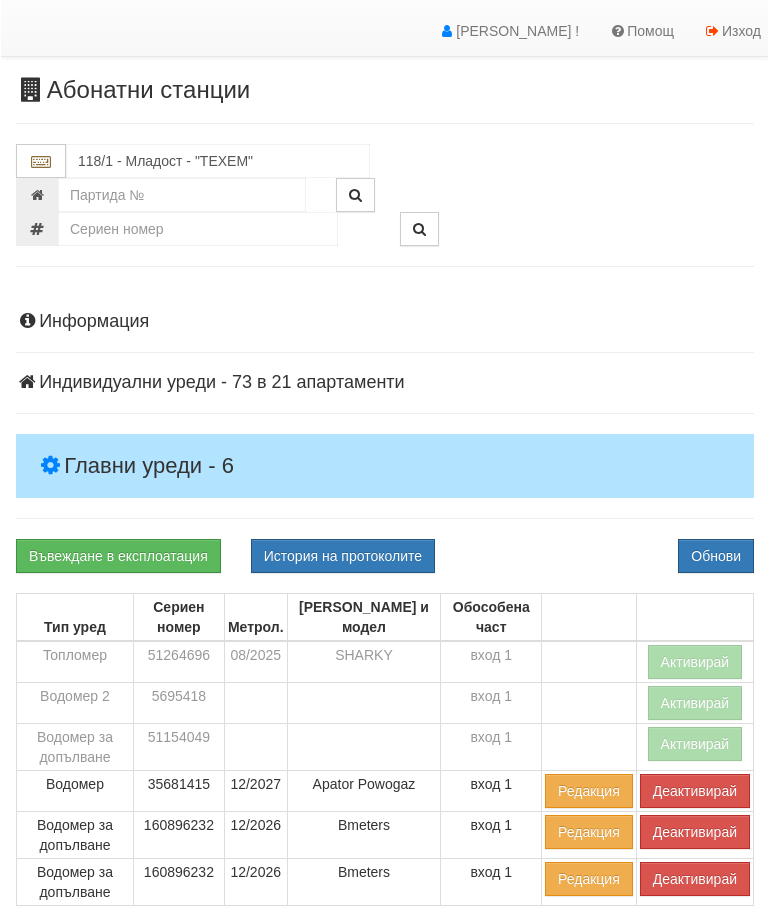 scroll, scrollTop: 0, scrollLeft: 0, axis: both 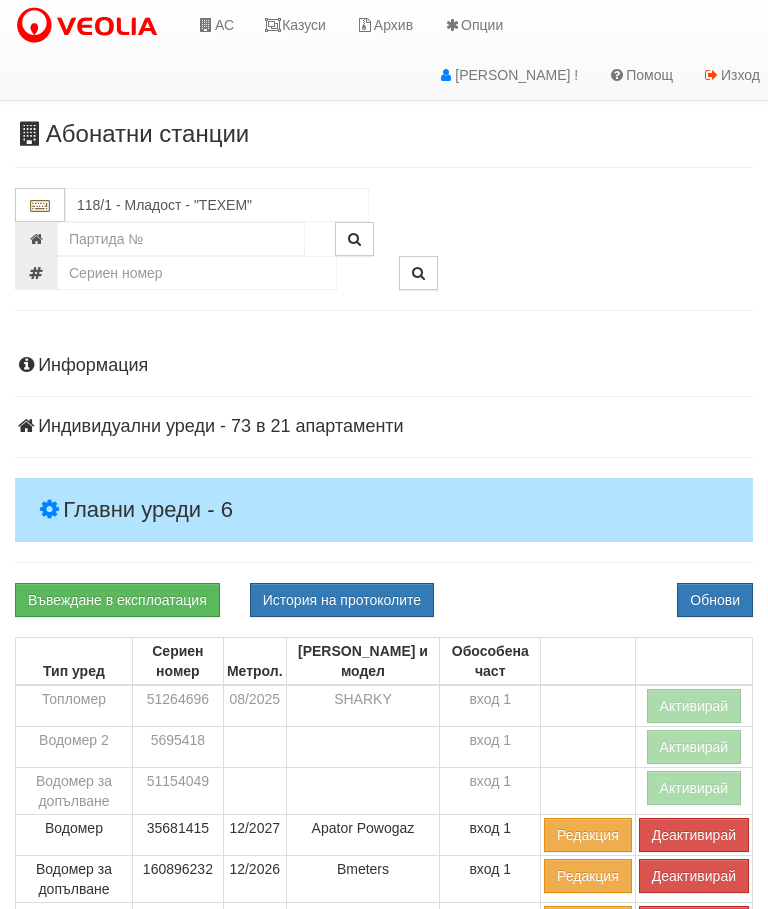 click on "Деактивирай" at bounding box center (694, 876) 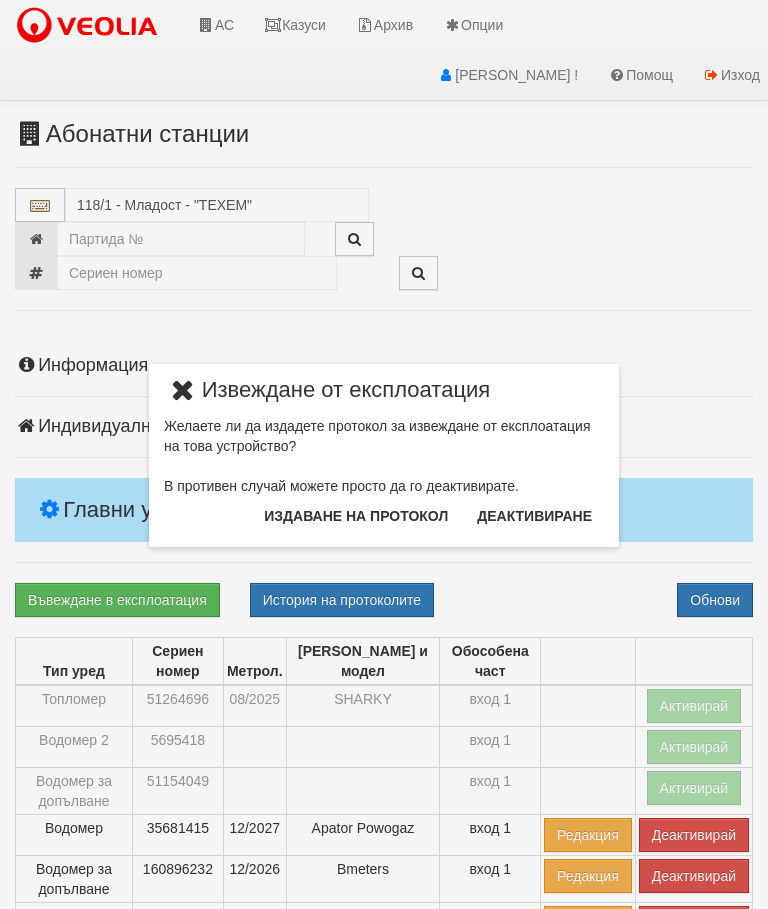 click on "Издаване на протокол" at bounding box center [356, 516] 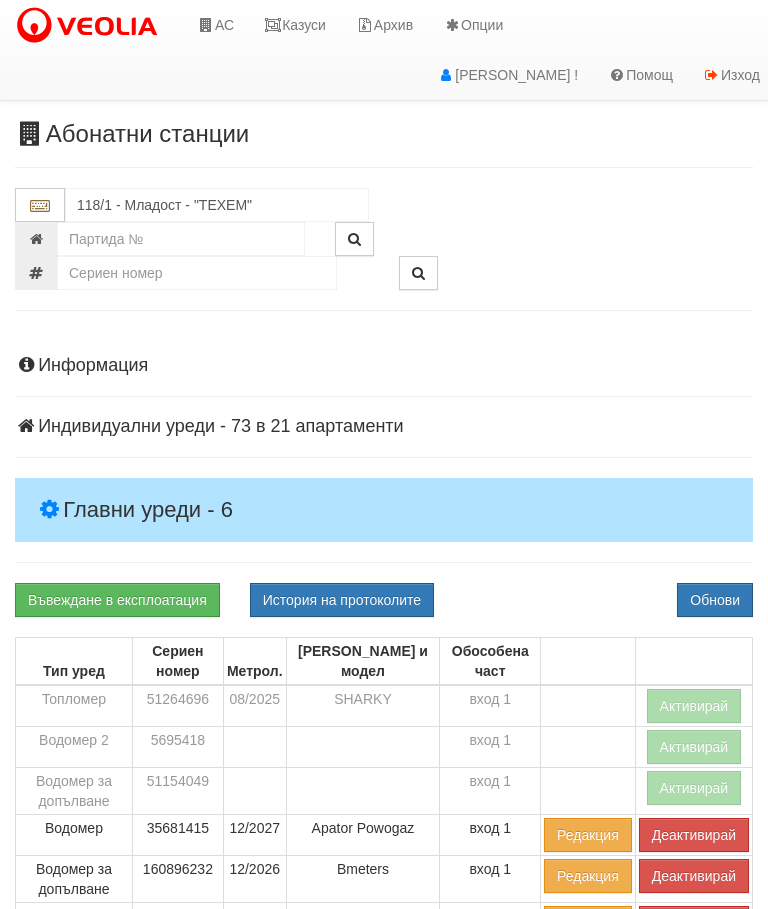 scroll, scrollTop: 75, scrollLeft: 0, axis: vertical 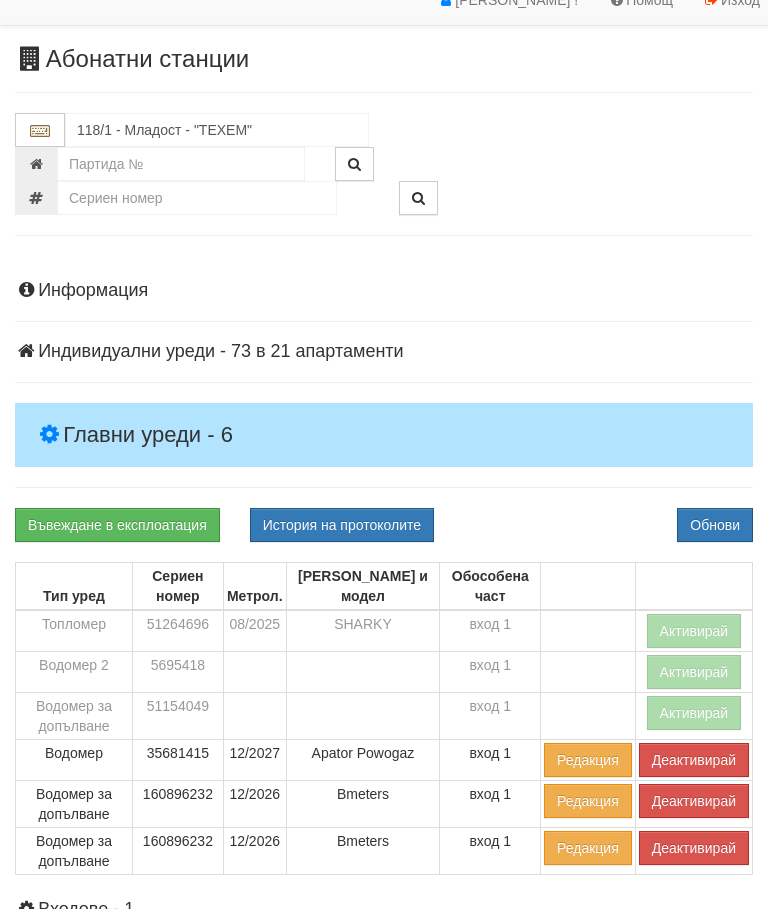 click on "Обнови" at bounding box center (715, 525) 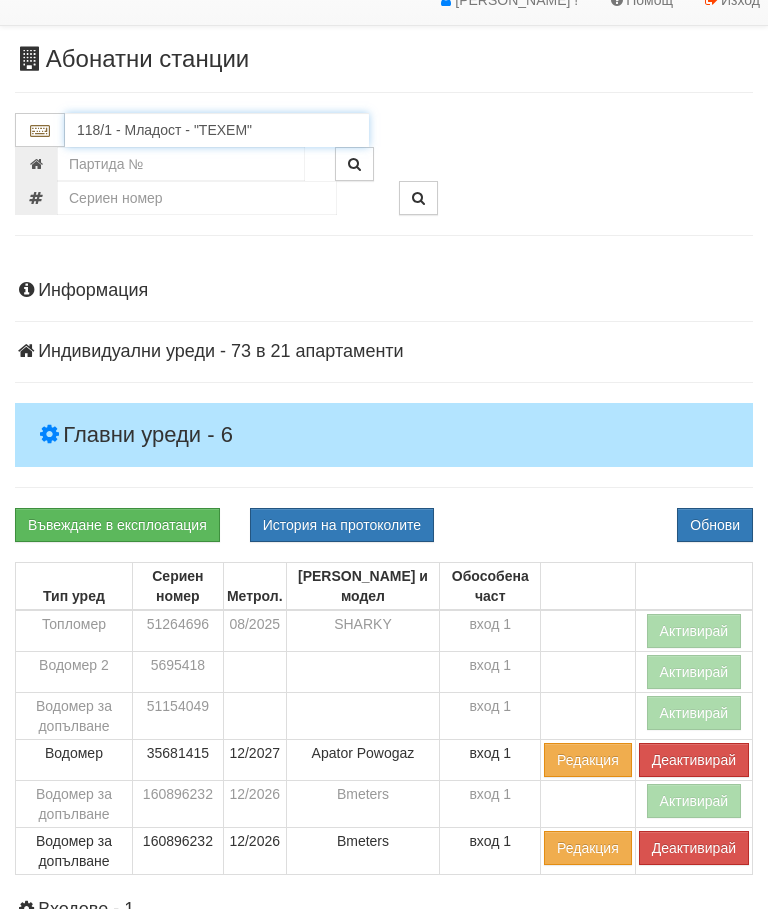 click on "118/1 - Младост - "ТЕХЕМ"" at bounding box center (217, 130) 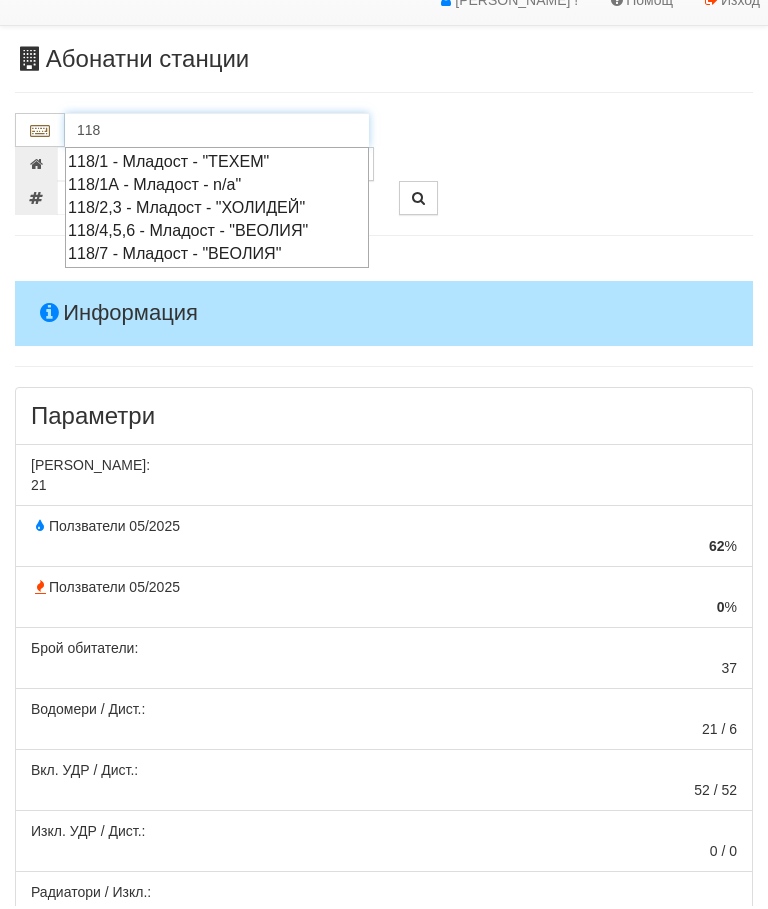 scroll, scrollTop: 0, scrollLeft: 0, axis: both 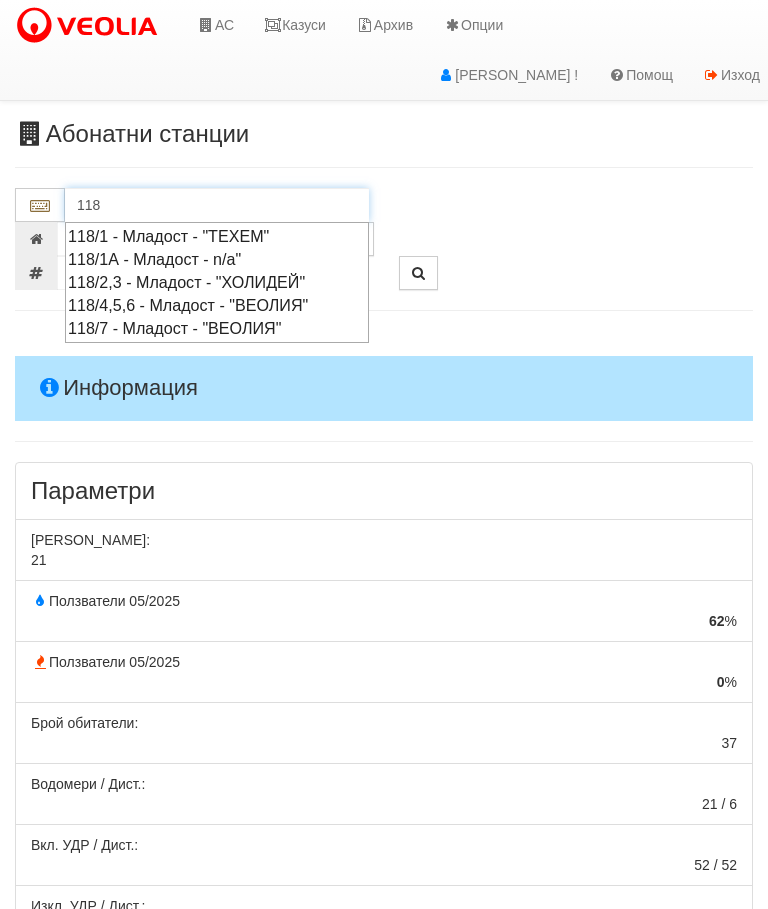 click on "118/2,3 - Младост - "ХОЛИДЕЙ"" at bounding box center (217, 282) 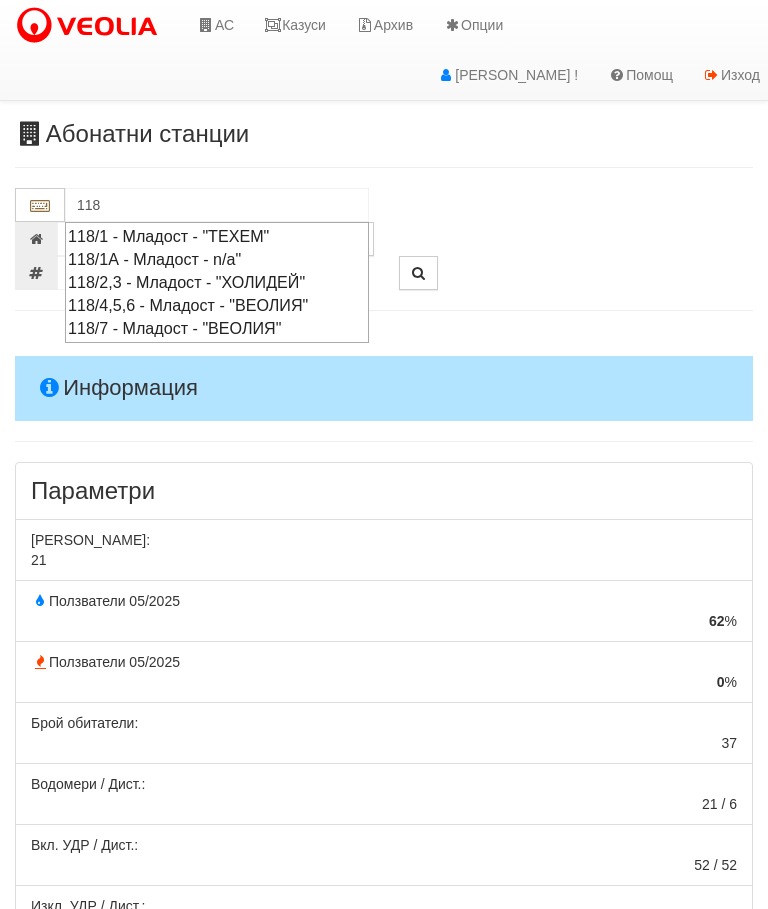type on "118/2,3 - Младост - "ХОЛИДЕЙ"" 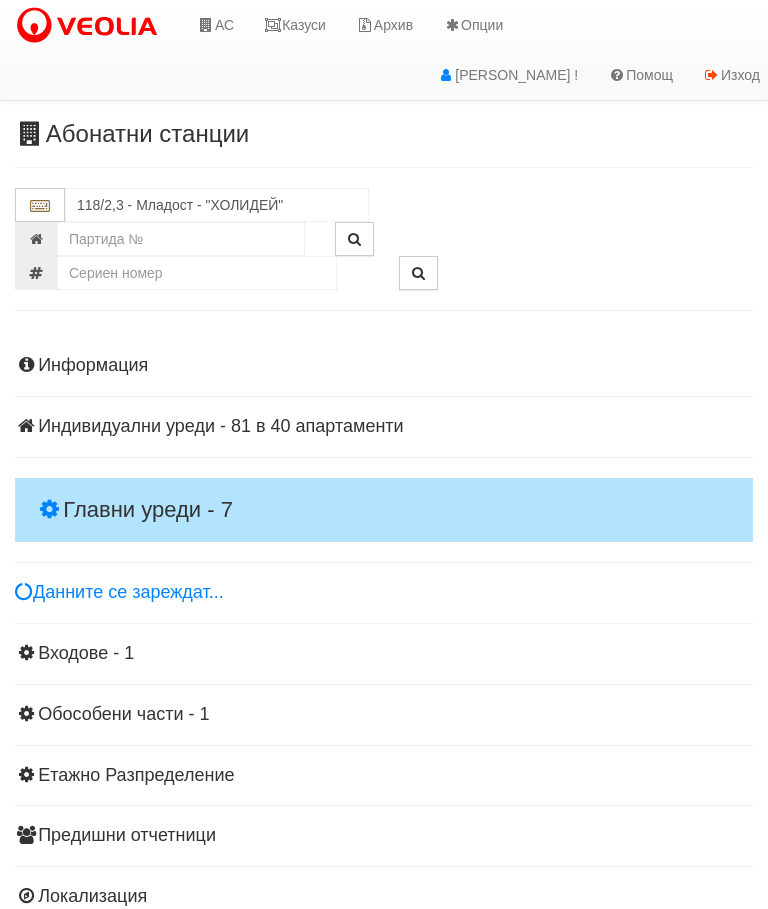 click on "Главни уреди - 7" at bounding box center (384, 510) 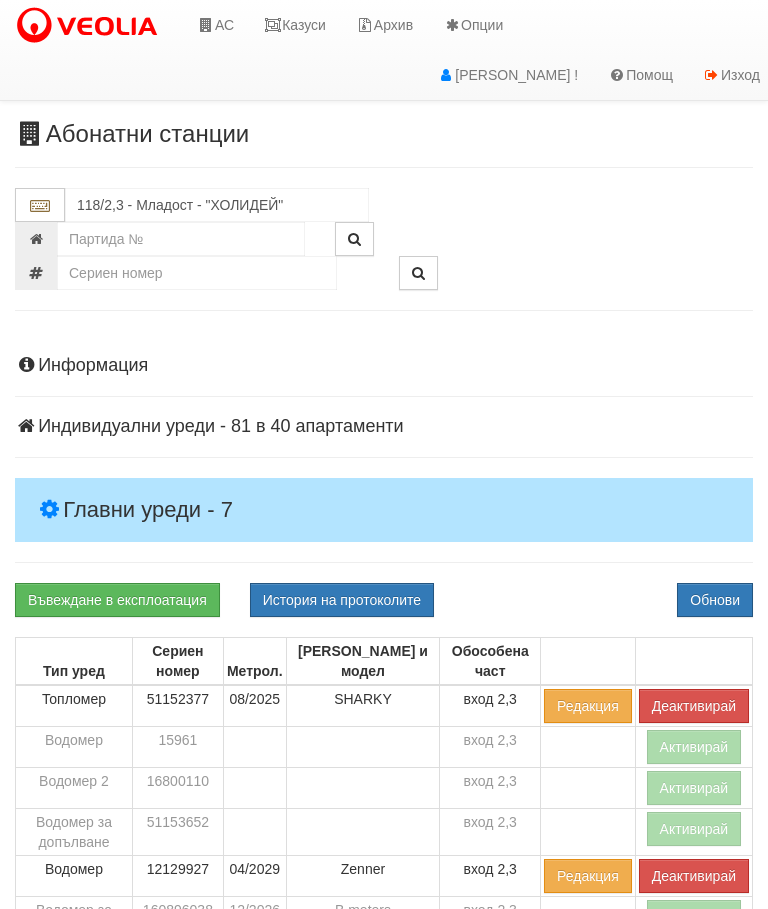 click on "Деактивирай" at bounding box center [694, 706] 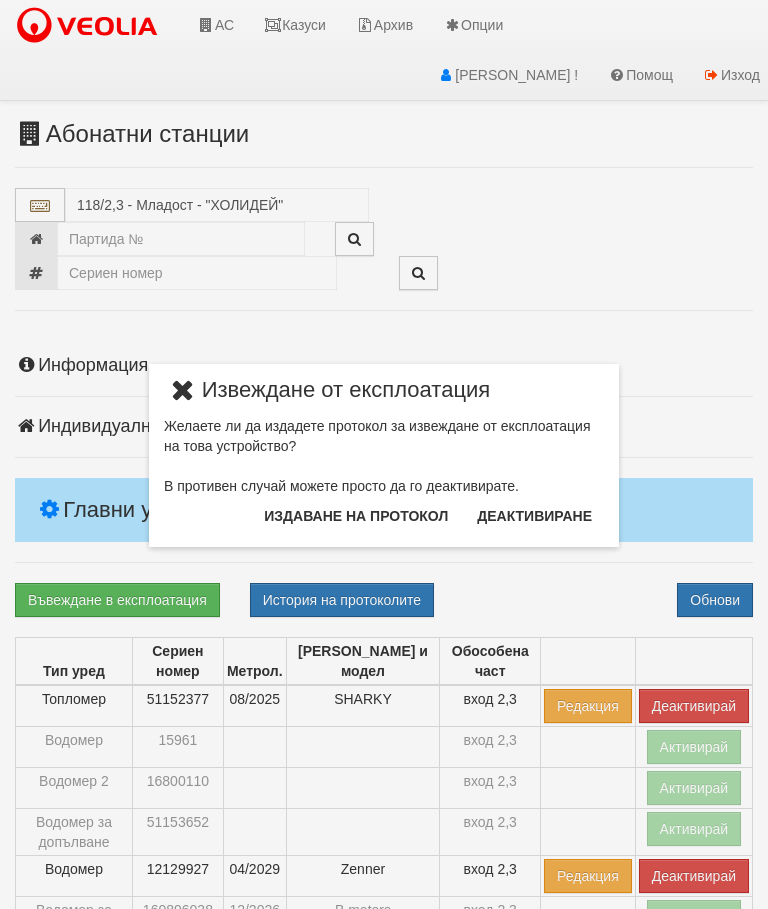 click on "Издаване на протокол" at bounding box center [356, 516] 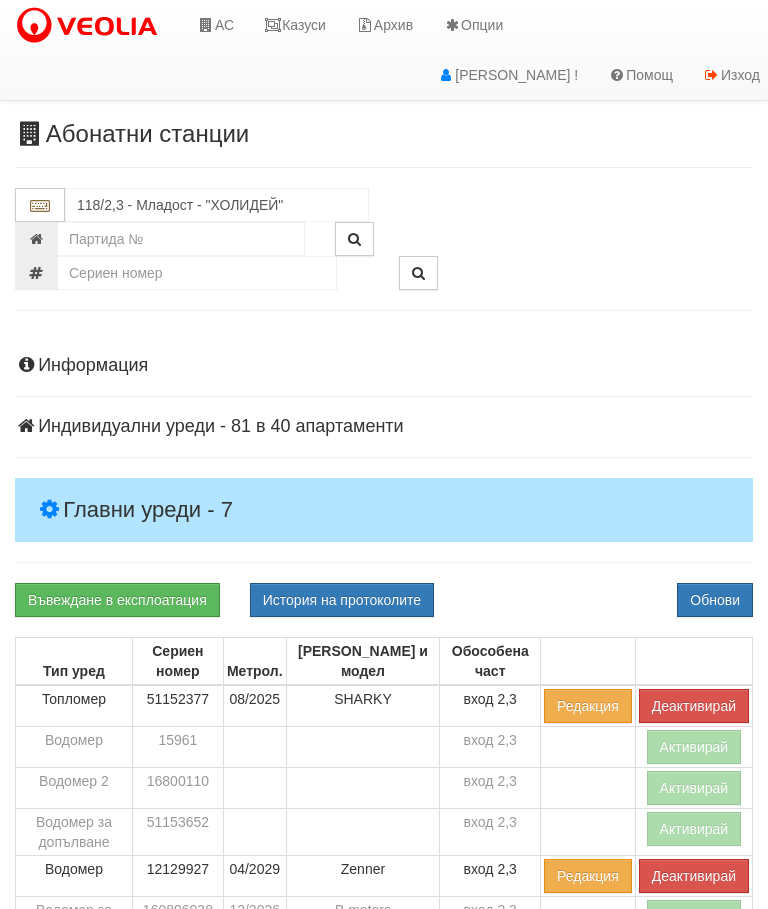 click on "Обнови" at bounding box center (715, 600) 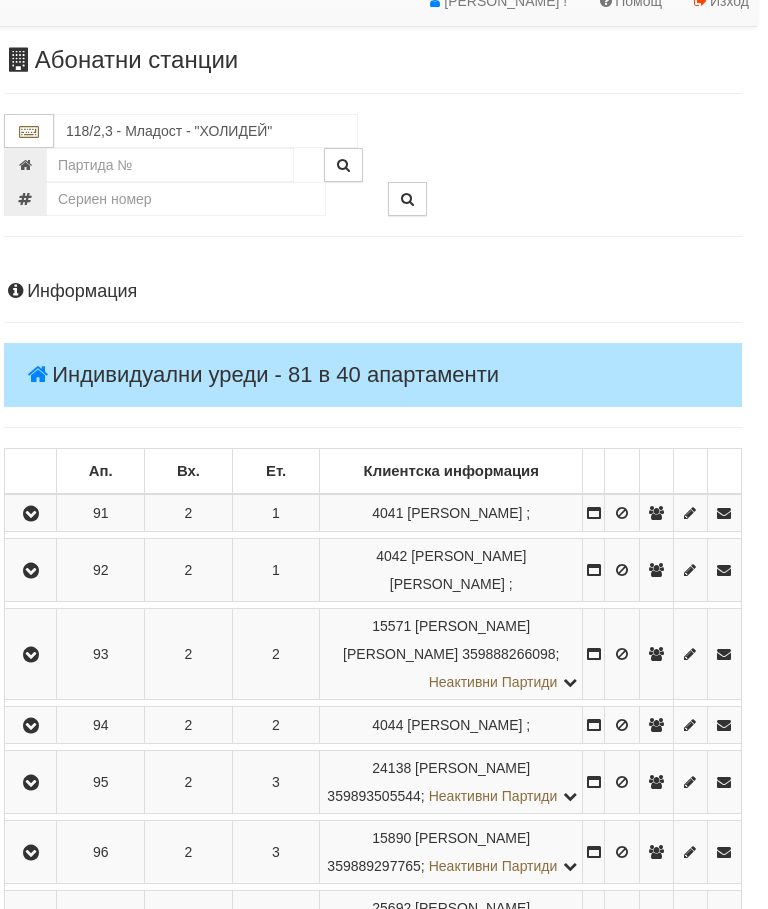 scroll, scrollTop: 0, scrollLeft: 7, axis: horizontal 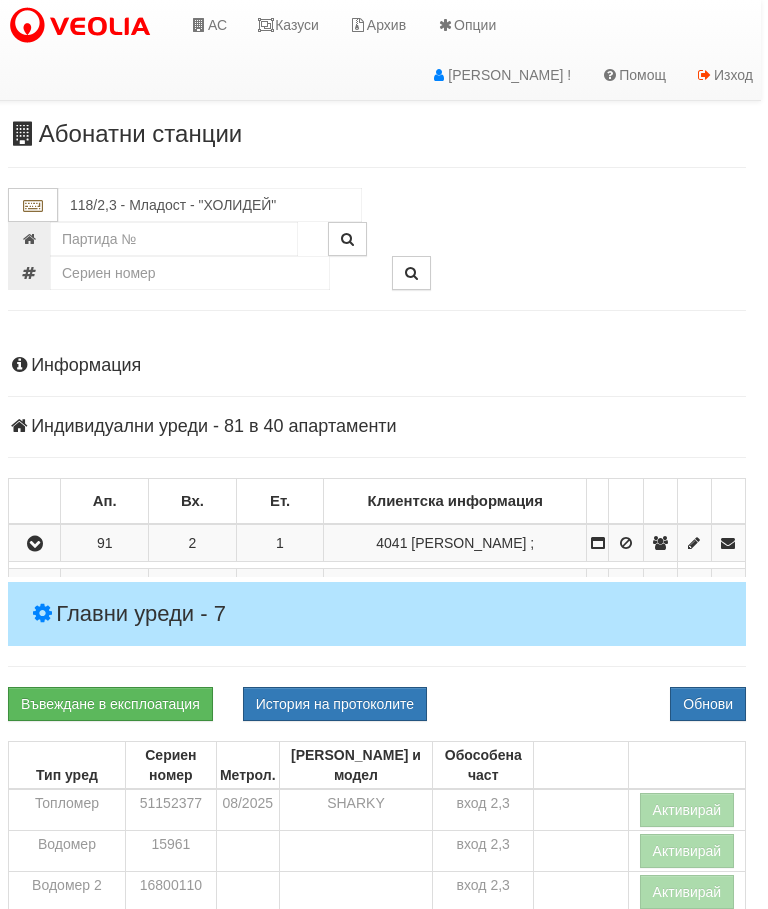 click on "Индивидуални уреди - 81 в 40 апартаменти" at bounding box center [377, 427] 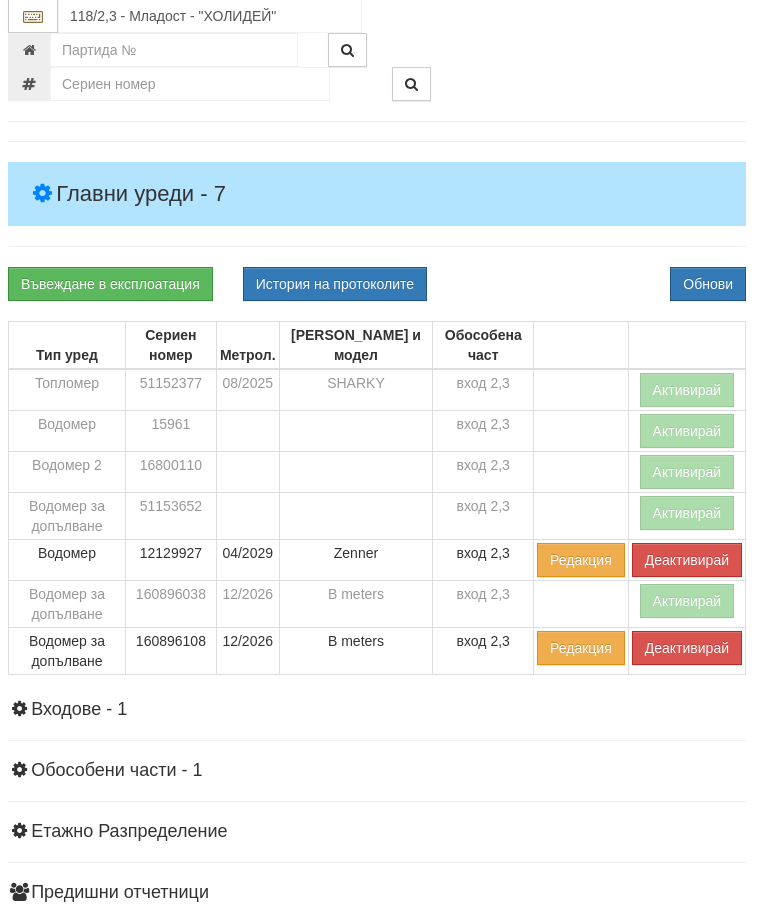 scroll, scrollTop: 317, scrollLeft: 7, axis: both 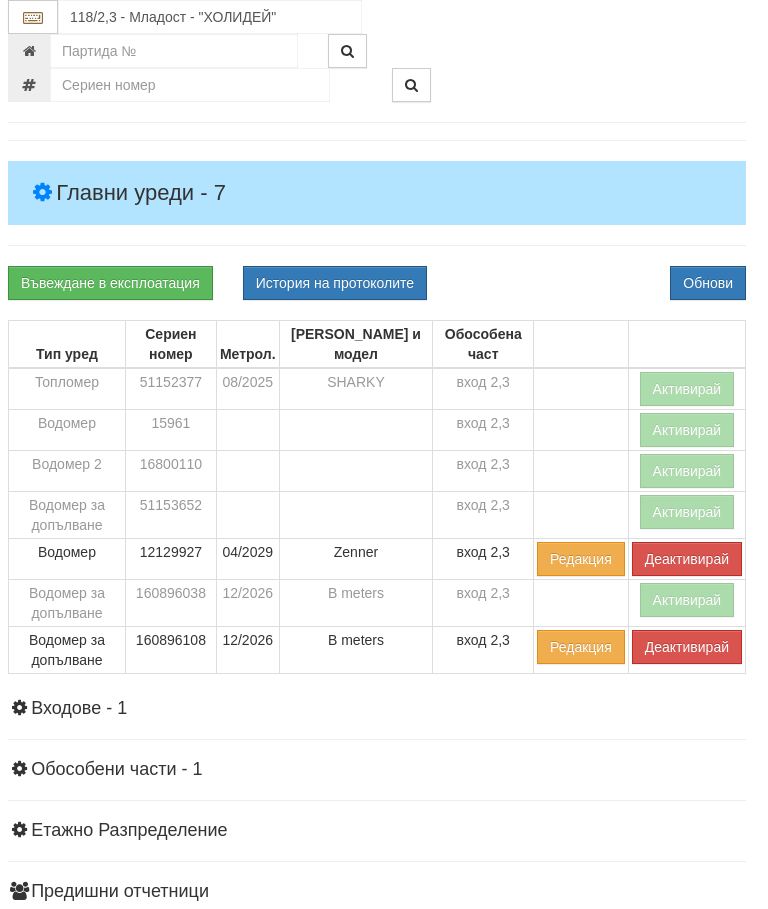 click on "Деактивирай" at bounding box center [687, 647] 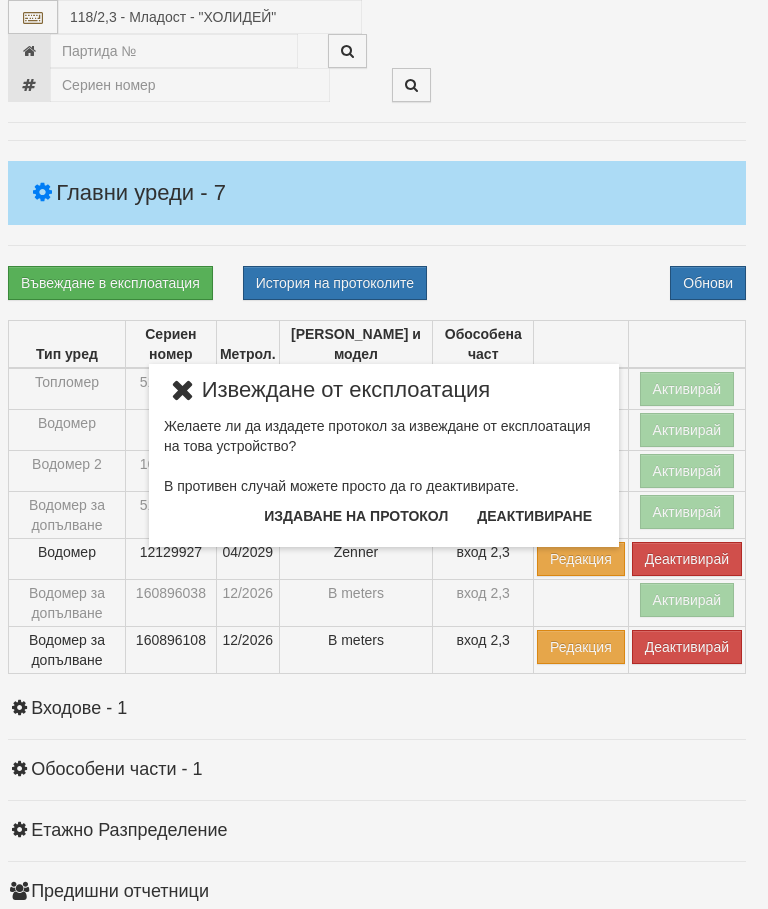 click on "Издаване на протокол" at bounding box center (356, 516) 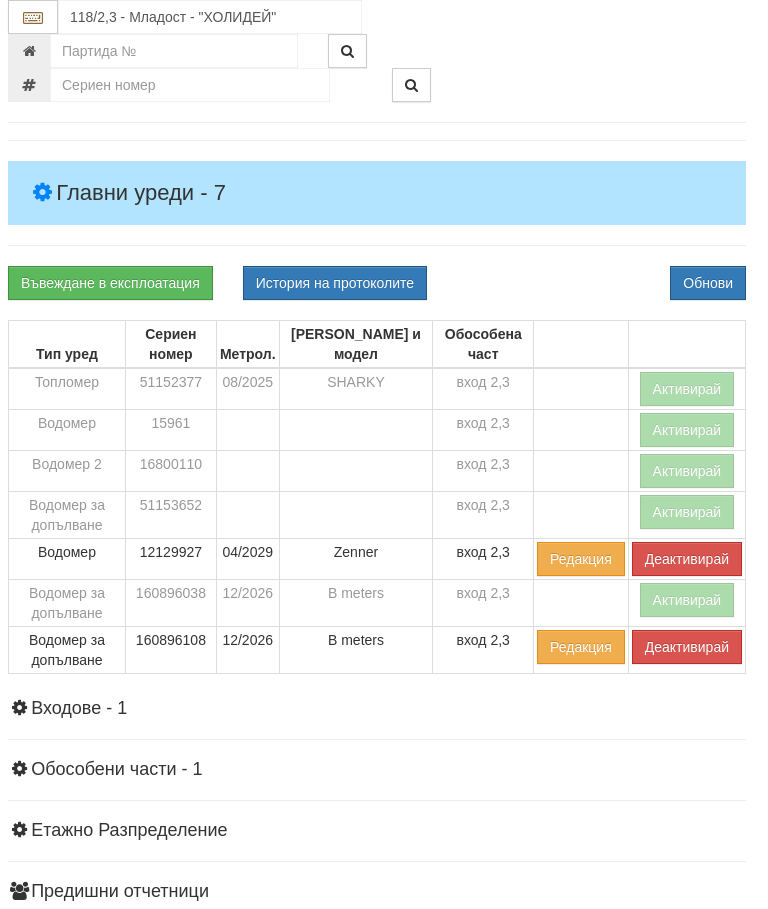 scroll, scrollTop: 392, scrollLeft: 7, axis: both 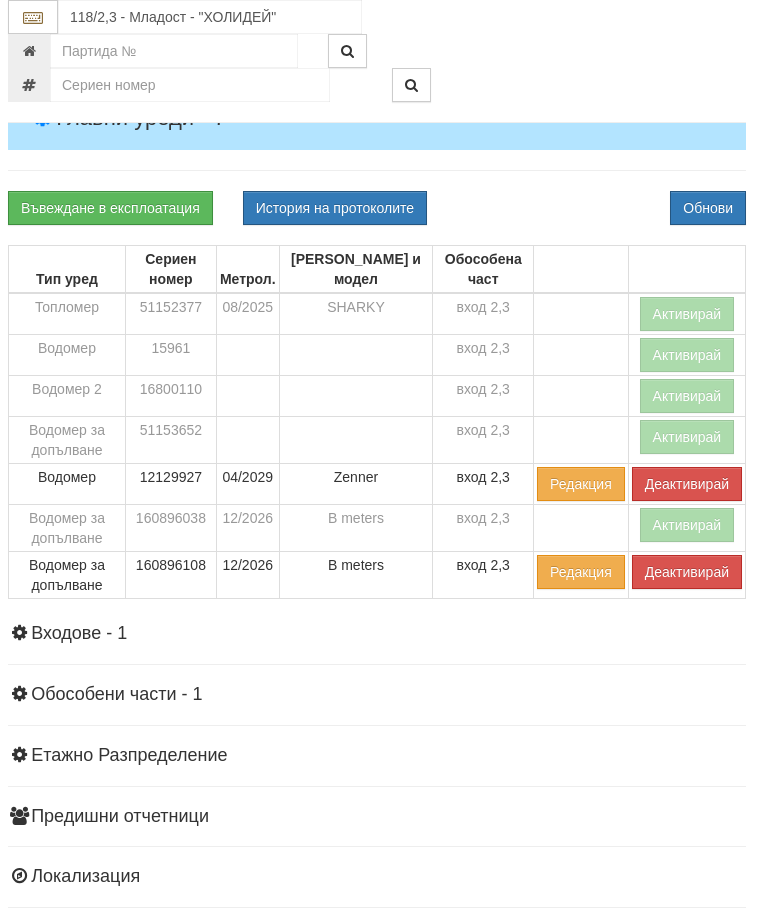 click on "Обнови" at bounding box center (708, 208) 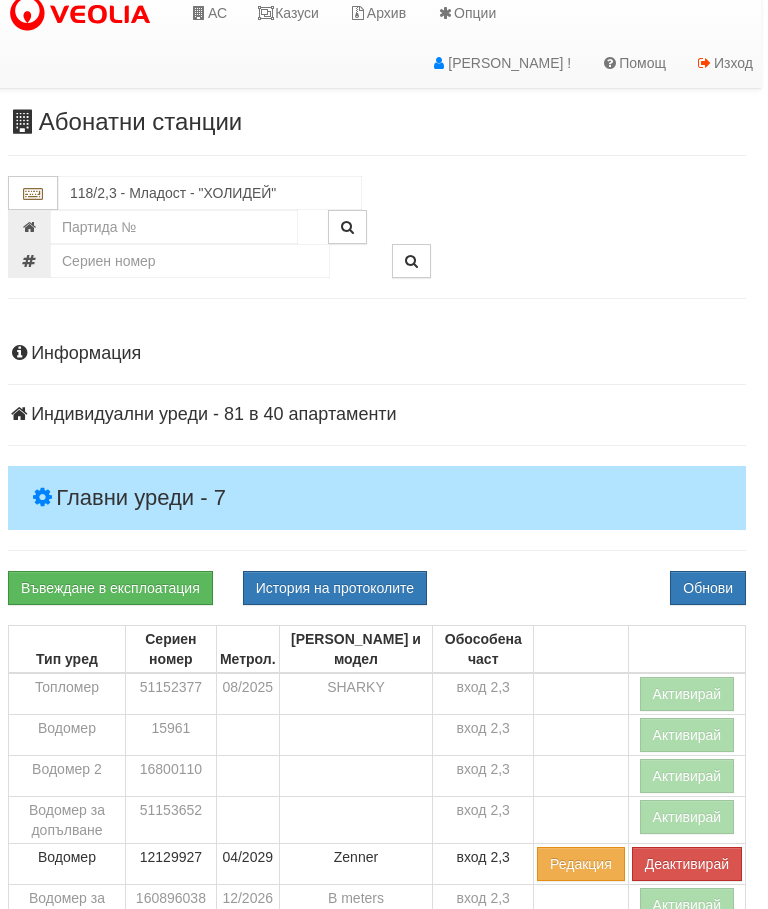 scroll, scrollTop: 0, scrollLeft: 7, axis: horizontal 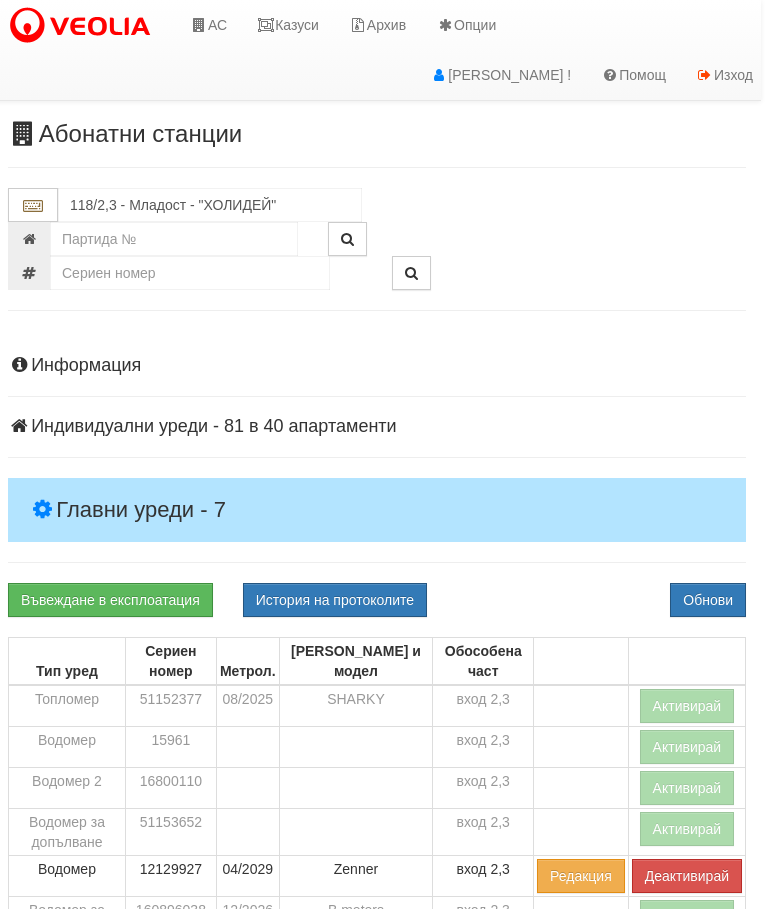 click on "Казуси" at bounding box center (288, 25) 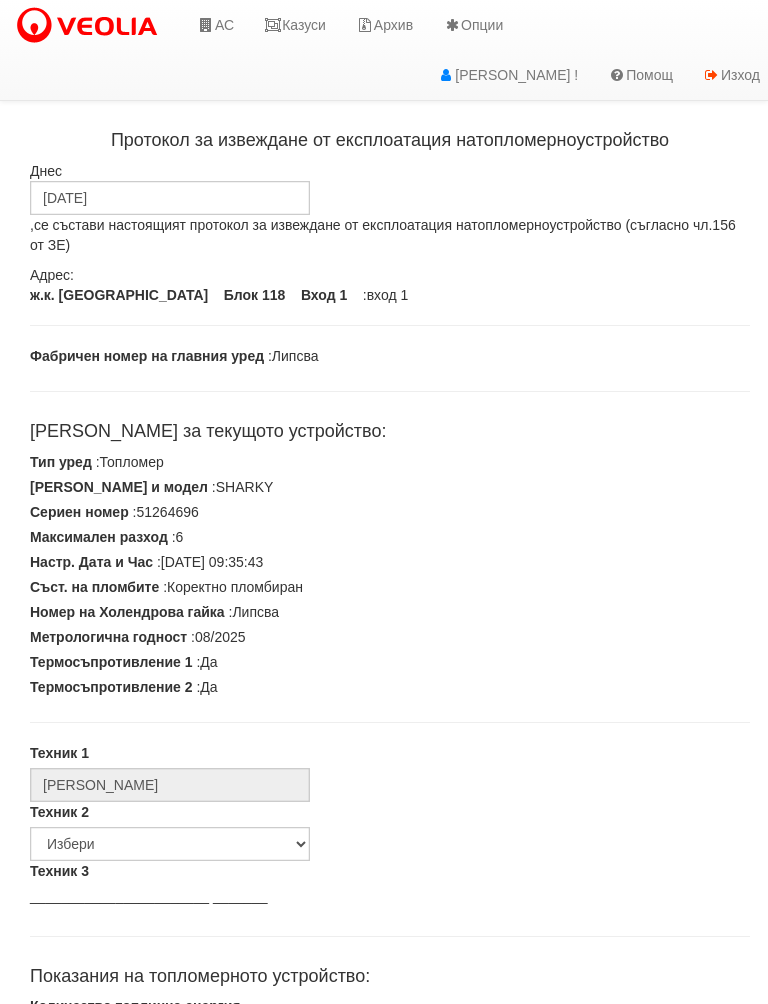 scroll, scrollTop: 0, scrollLeft: 0, axis: both 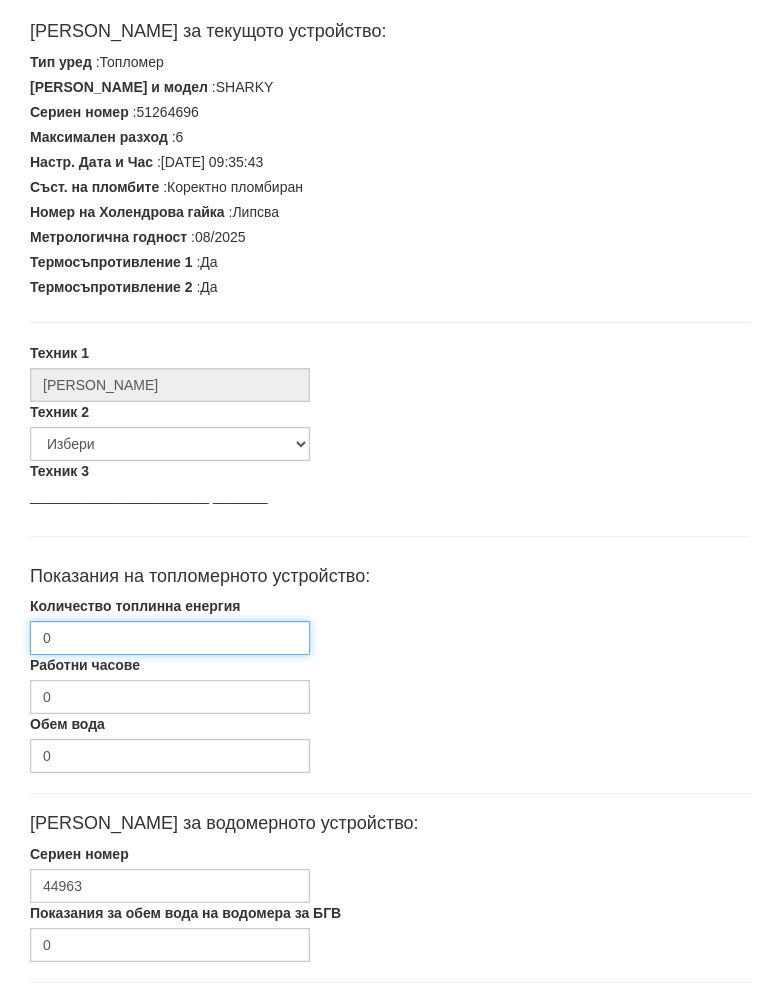 click on "0" at bounding box center (170, 659) 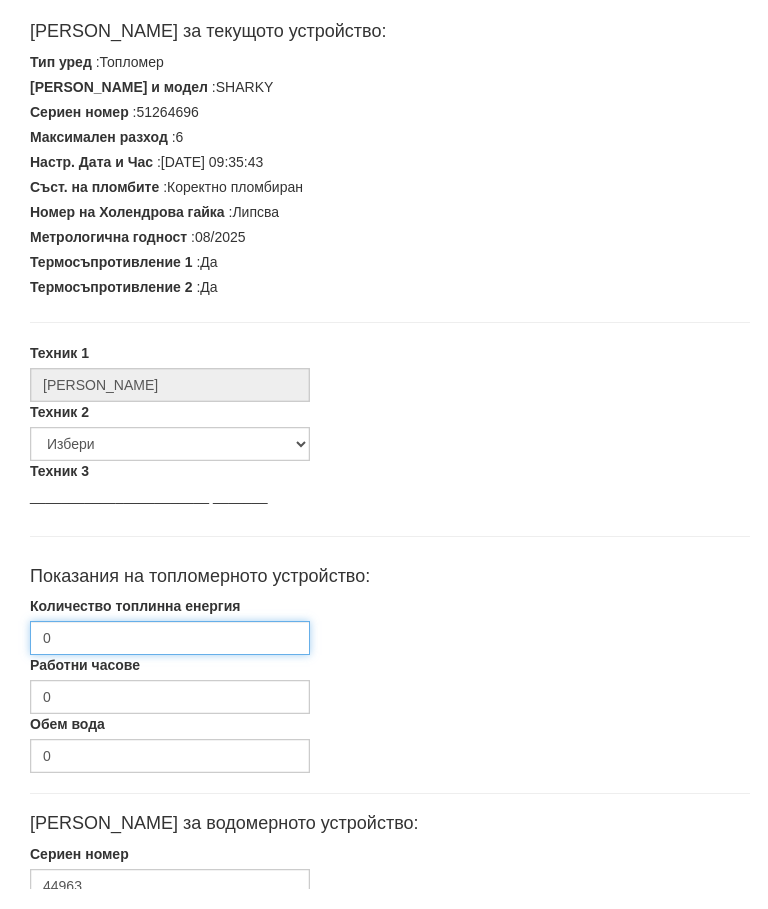 scroll, scrollTop: 399, scrollLeft: 0, axis: vertical 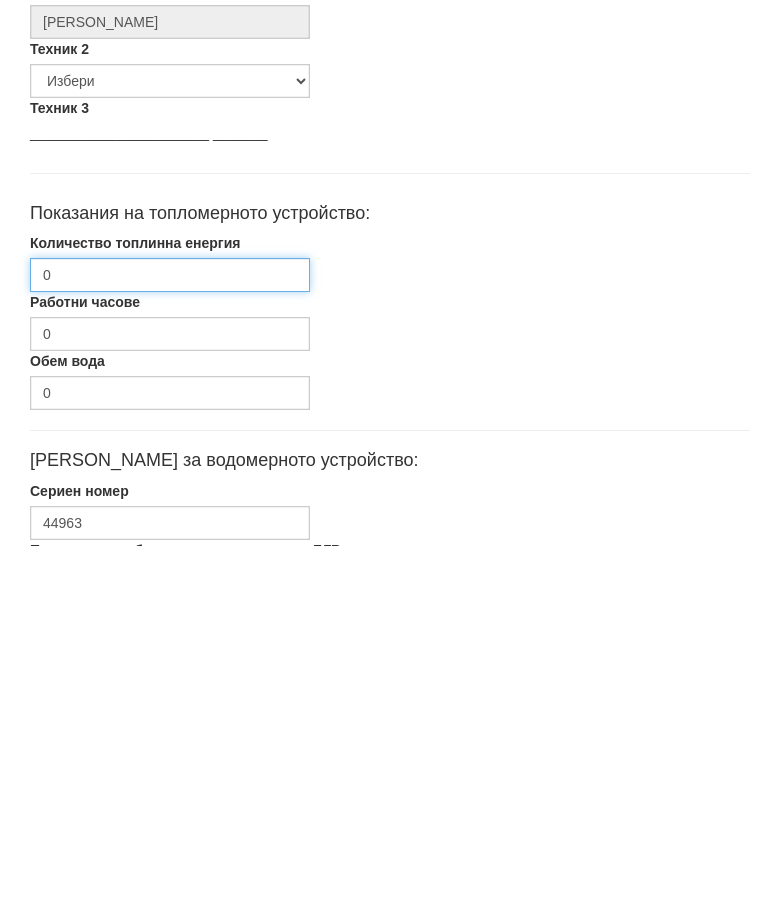 click on "0" at bounding box center (170, 639) 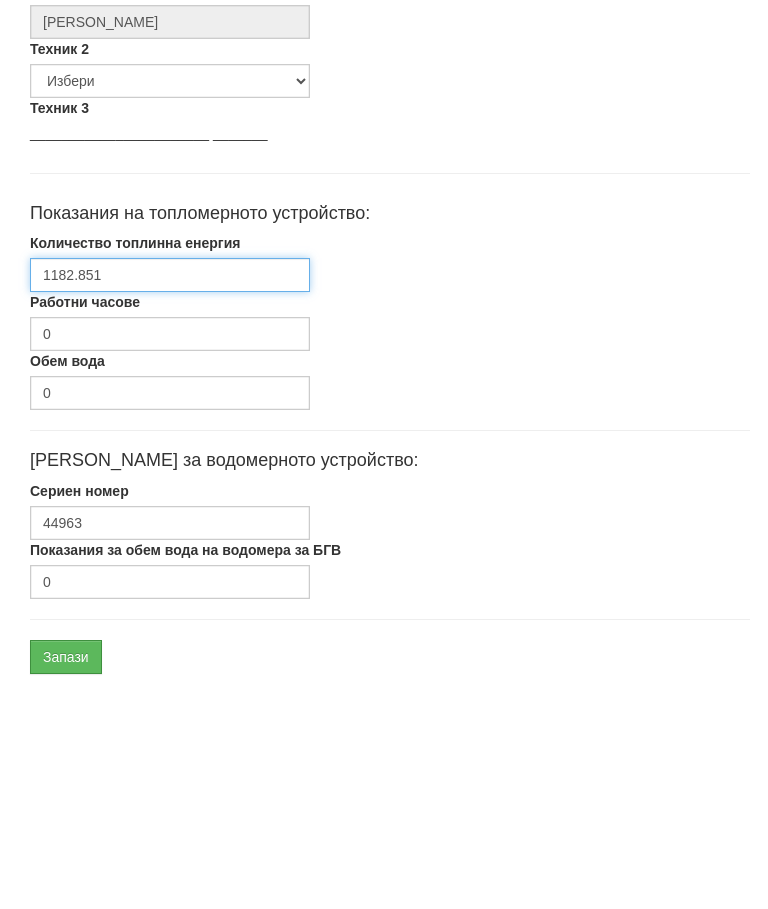 scroll, scrollTop: 559, scrollLeft: 0, axis: vertical 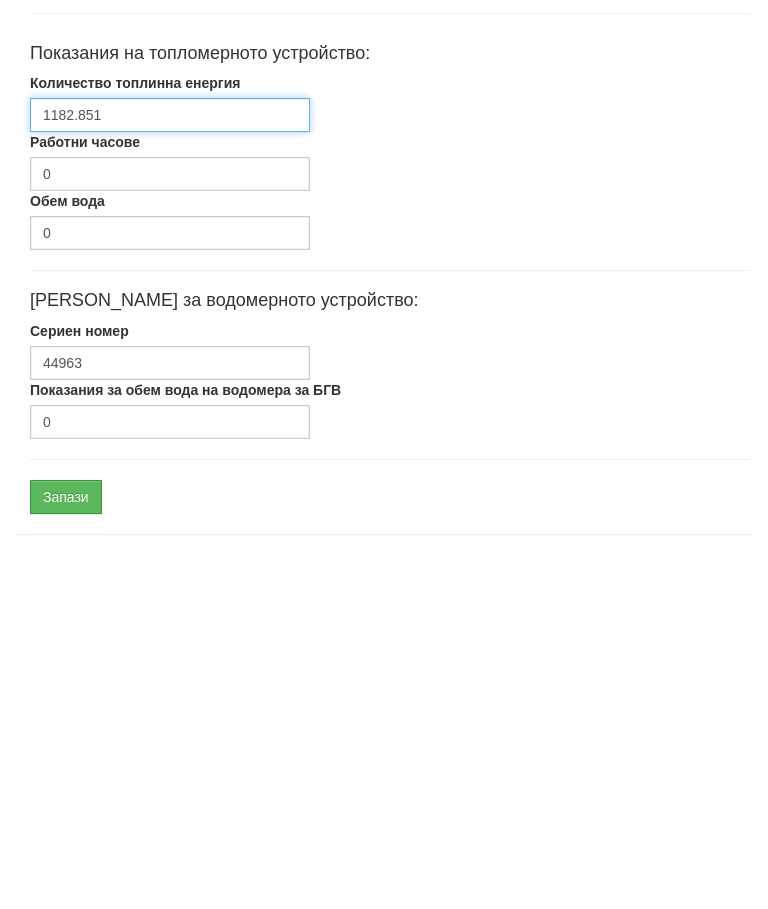 type on "1182.851" 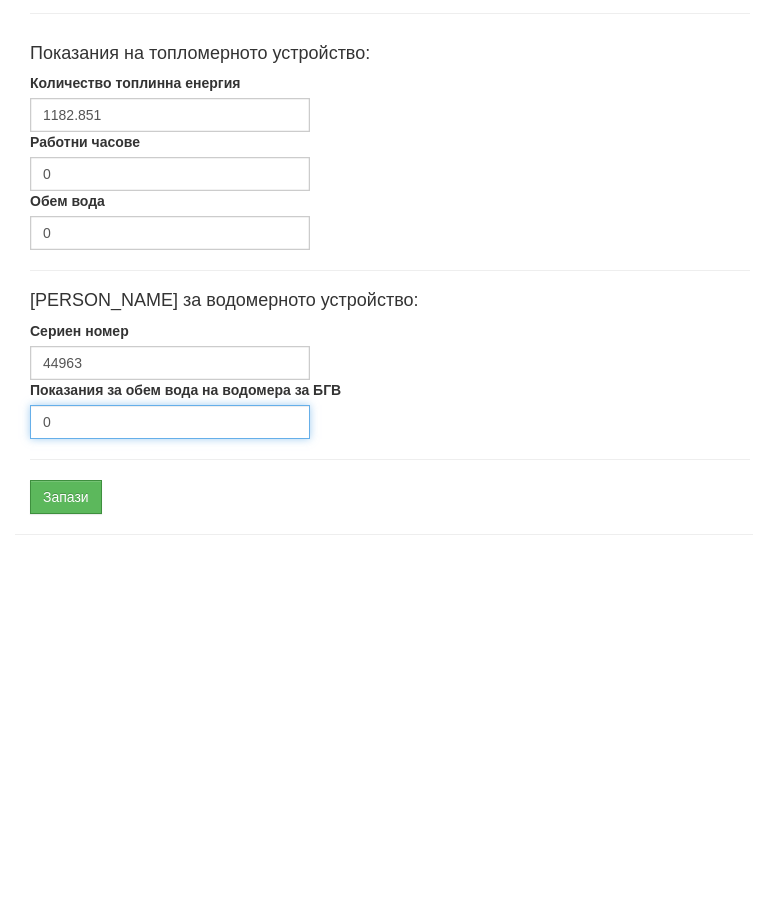 click on "0" at bounding box center [170, 786] 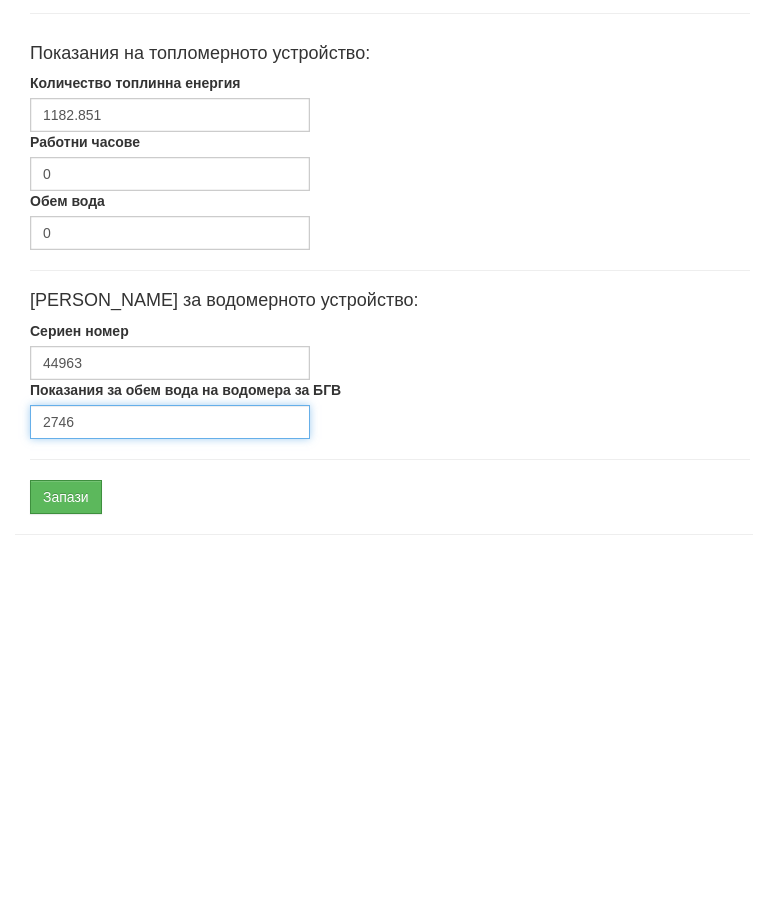 type on "2746" 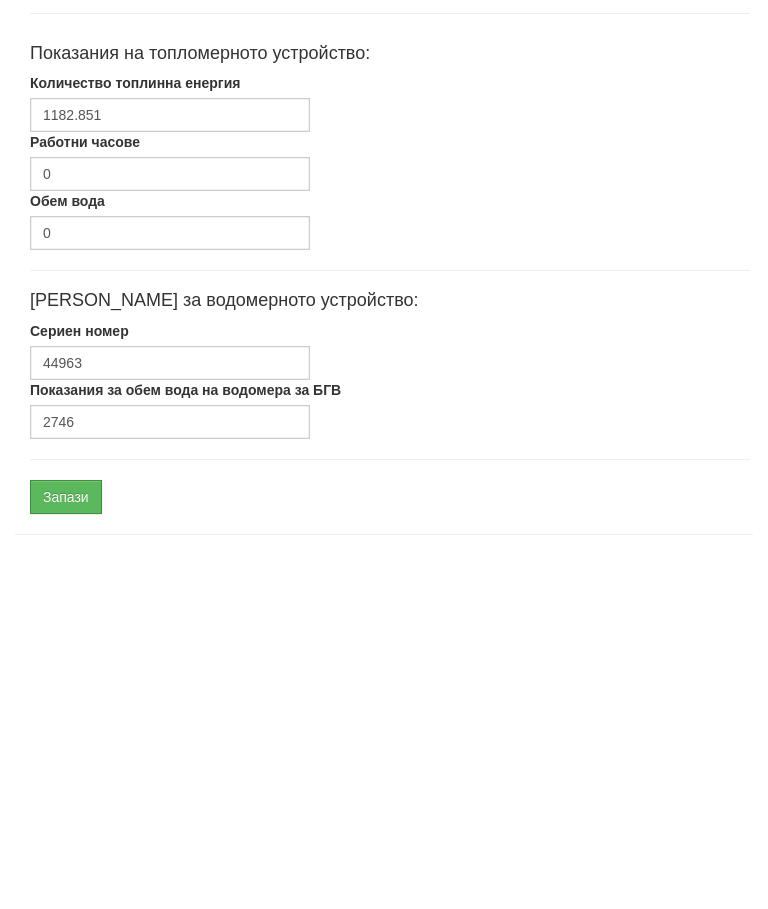 click on "Запази" at bounding box center [66, 861] 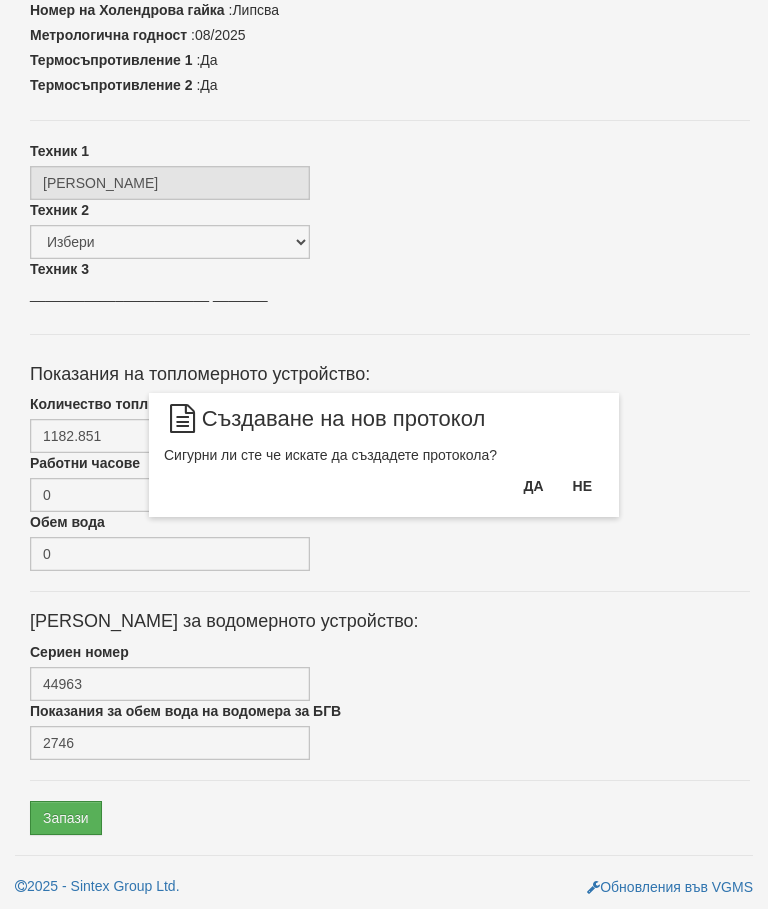 click on "Да" at bounding box center [533, 486] 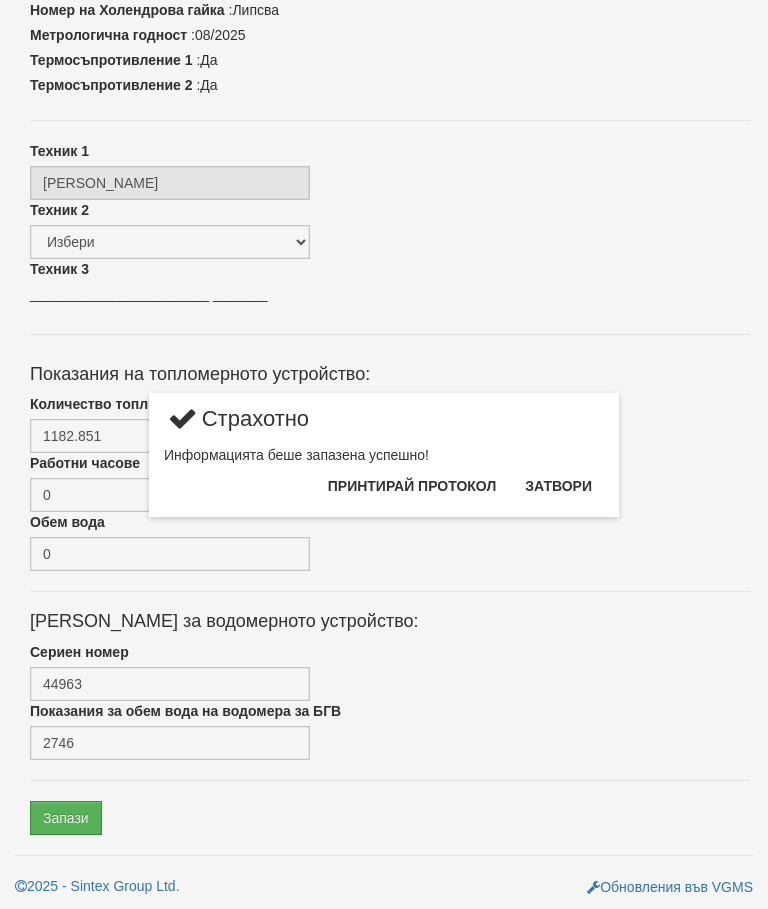 click on "Затвори" at bounding box center [558, 486] 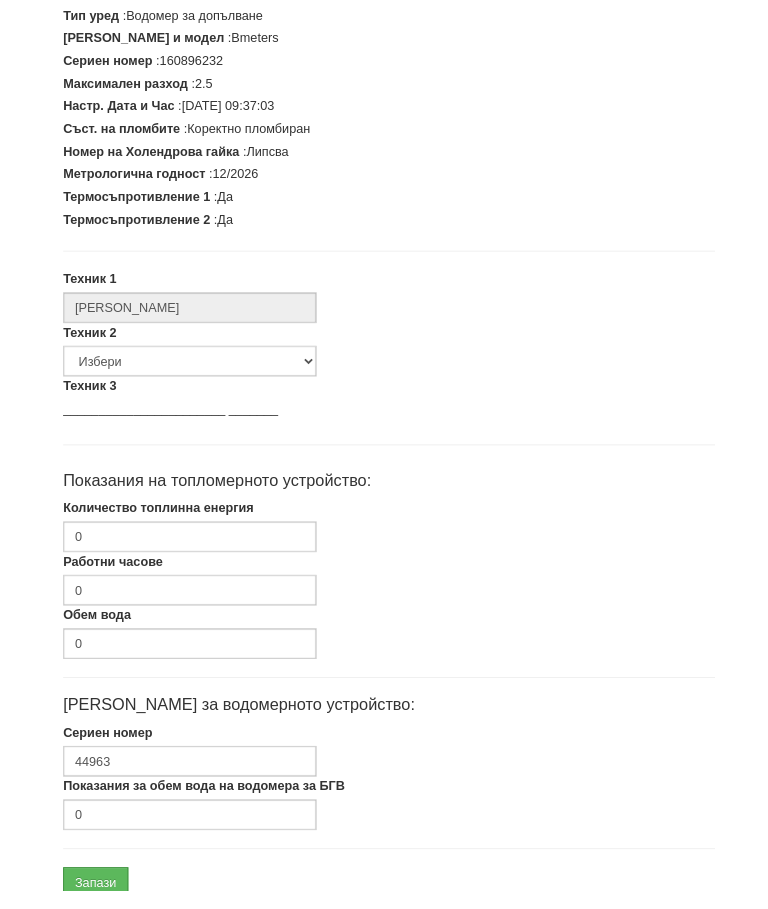 scroll, scrollTop: 507, scrollLeft: 0, axis: vertical 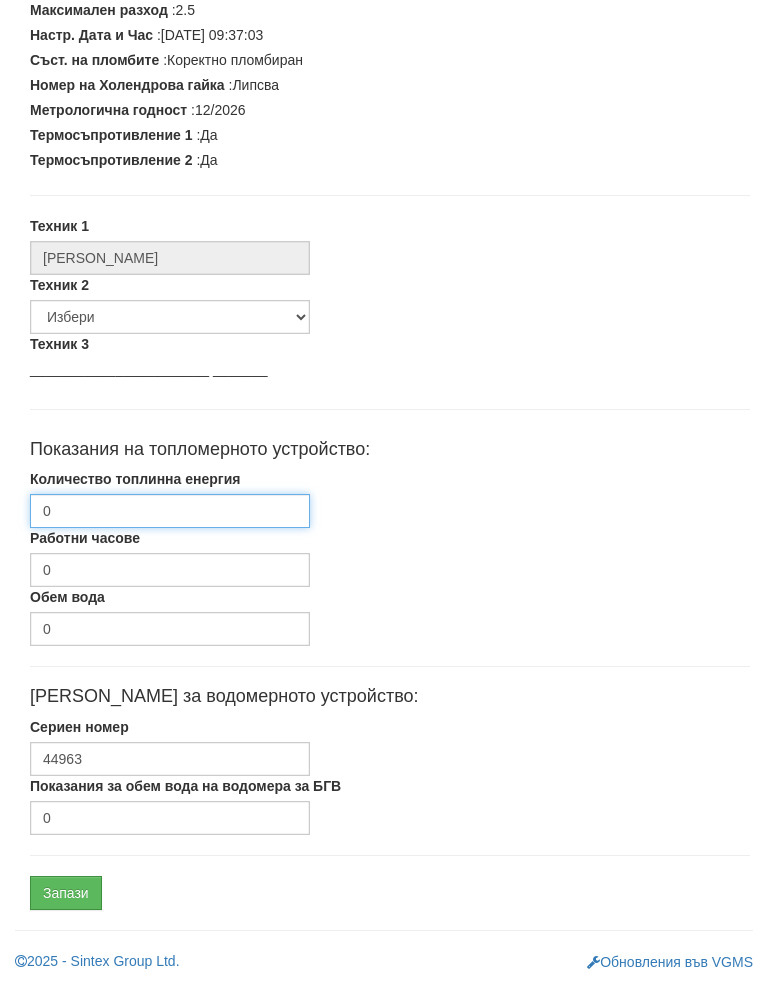 click on "0" at bounding box center [170, 531] 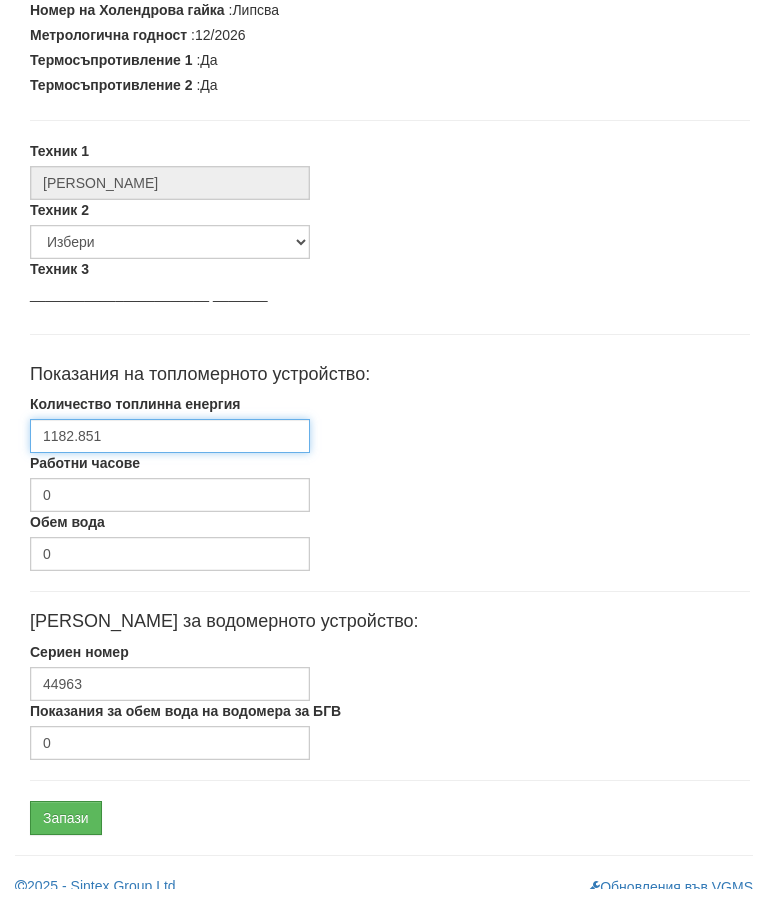 scroll, scrollTop: 602, scrollLeft: 0, axis: vertical 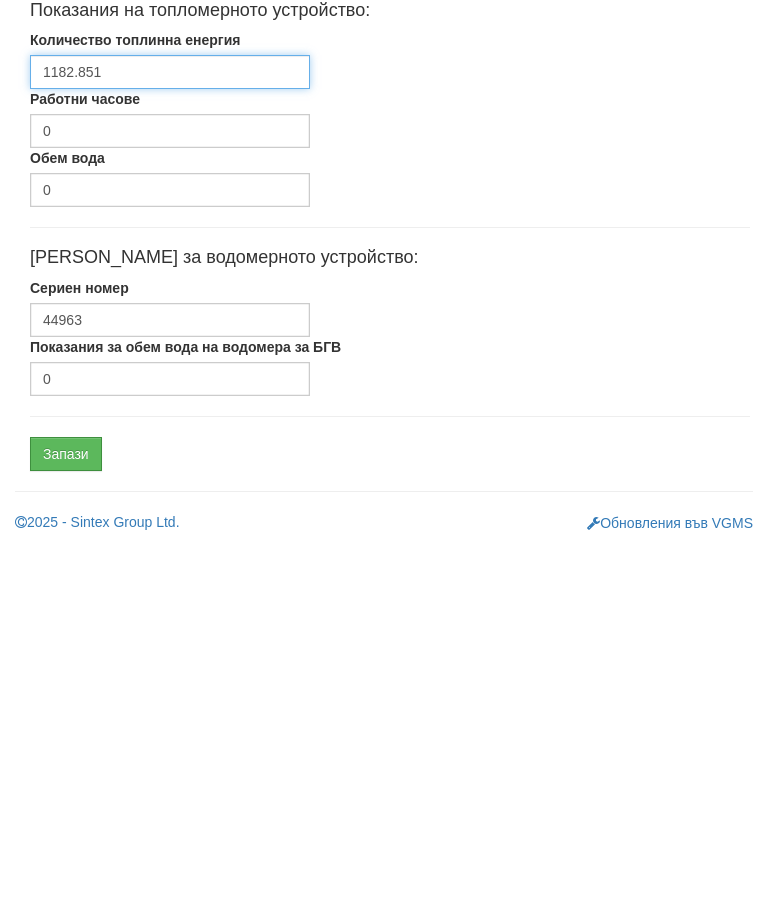 type on "1182.851" 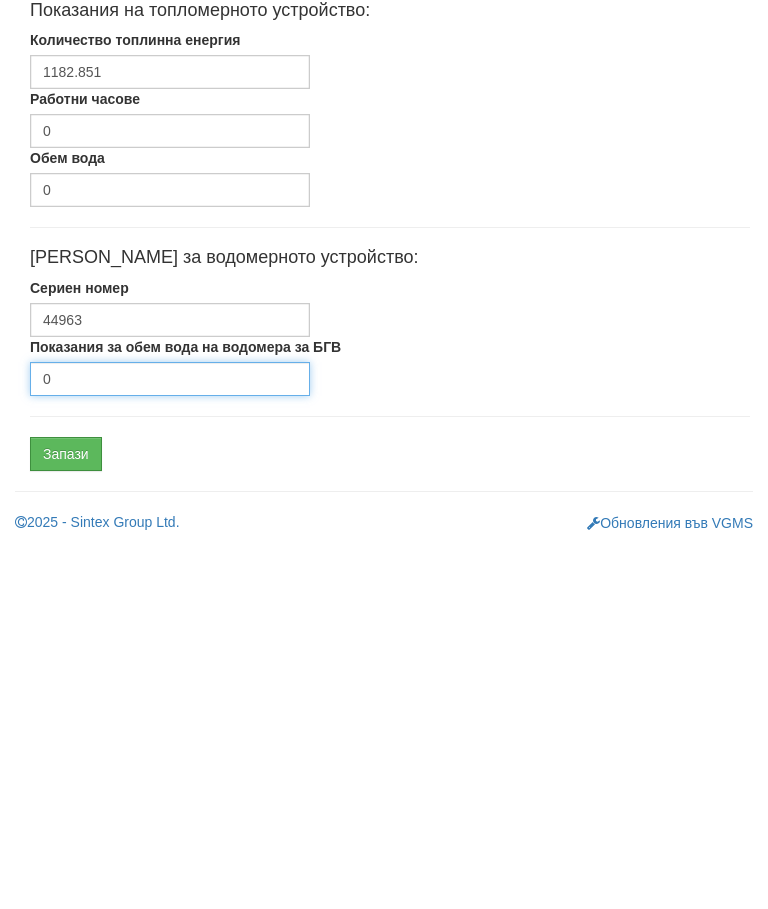 click on "0" at bounding box center (170, 743) 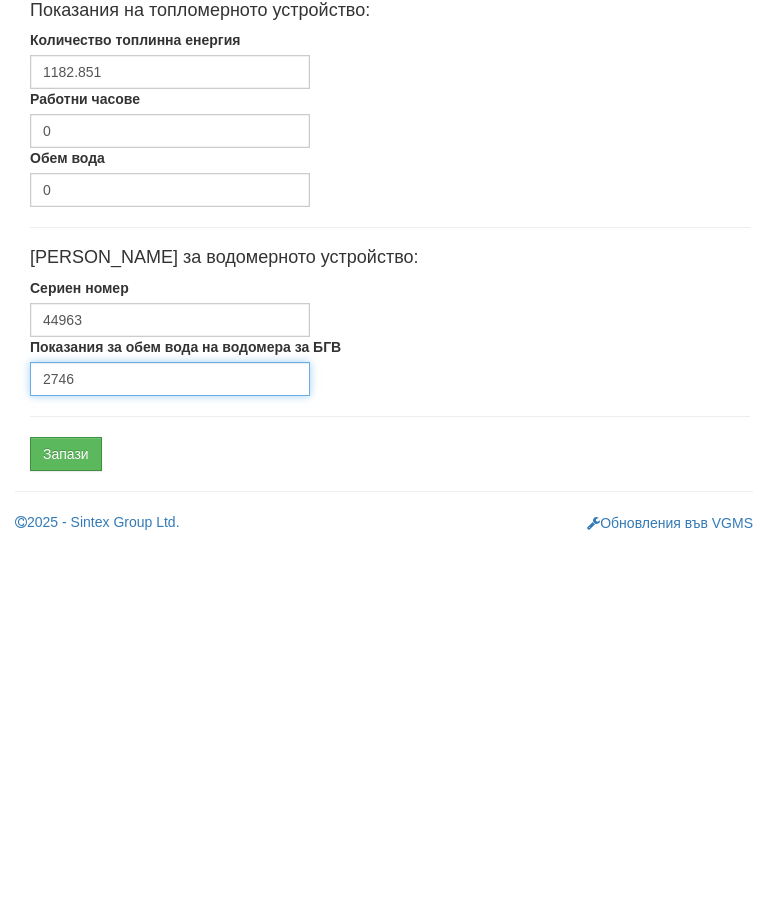 type on "2746" 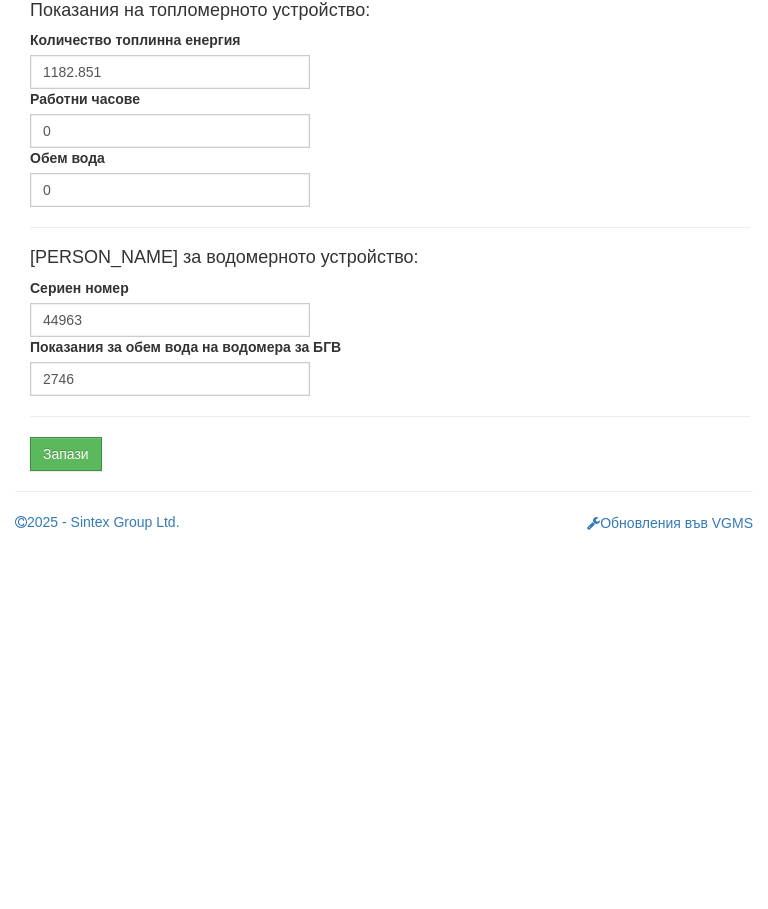 click on "Запази" at bounding box center [66, 818] 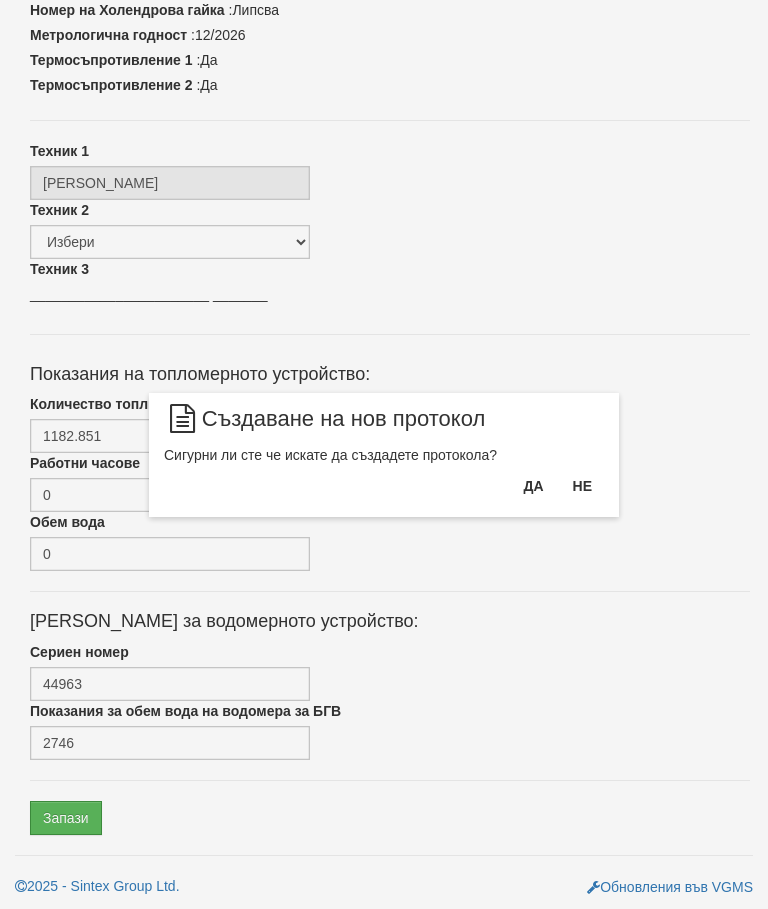 click on "Да" at bounding box center (533, 486) 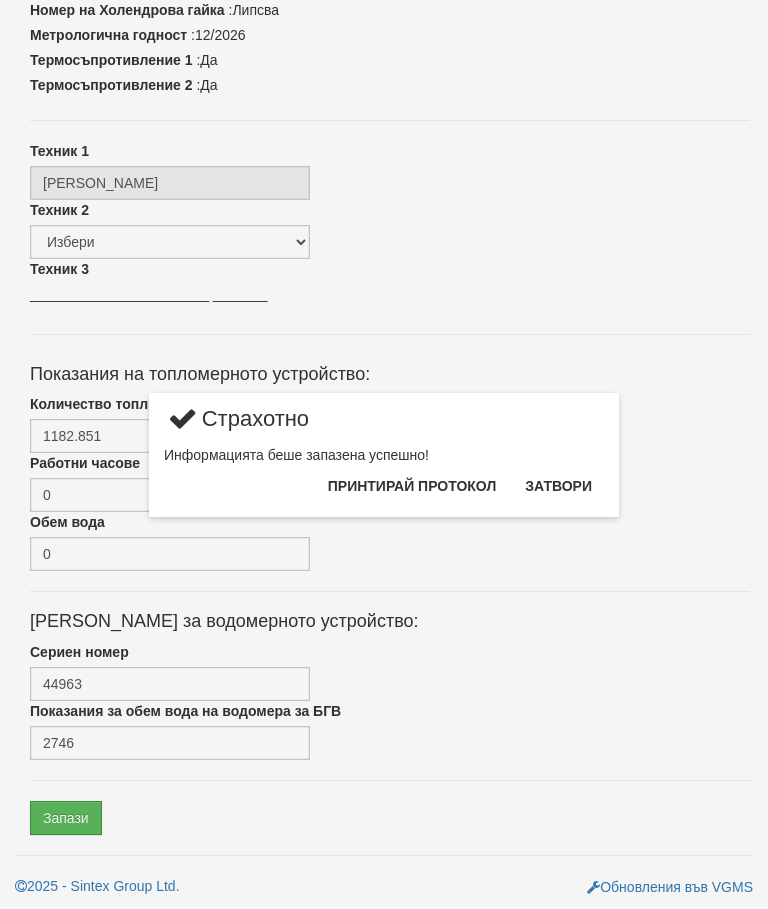 click on "Затвори" at bounding box center (558, 486) 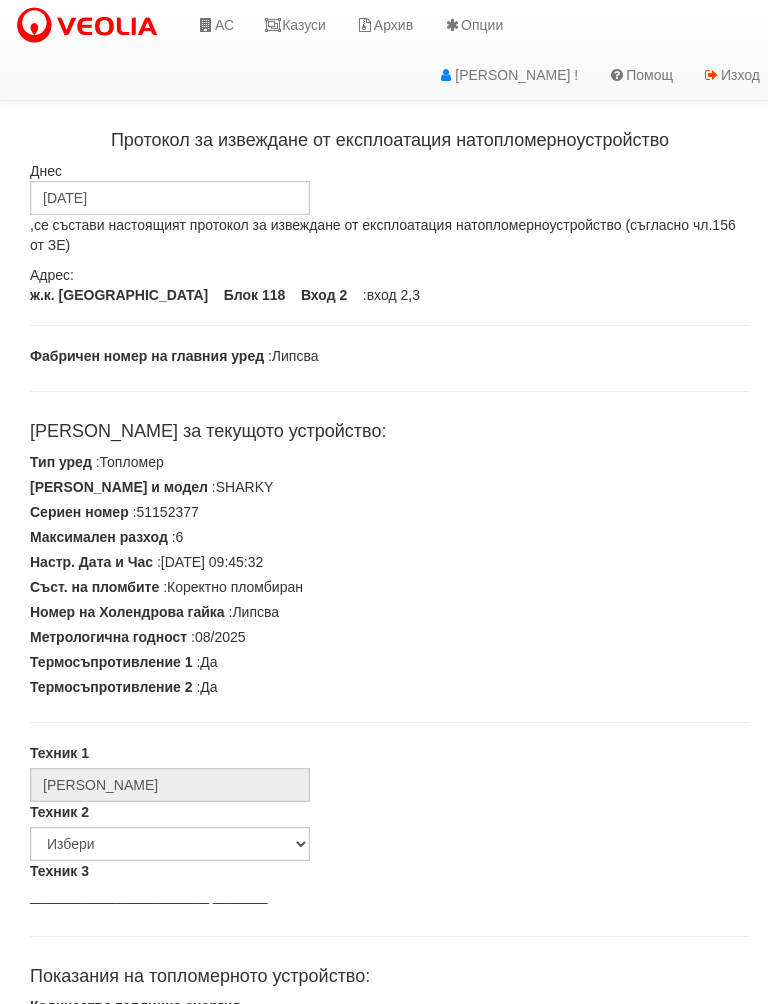 scroll, scrollTop: 0, scrollLeft: 0, axis: both 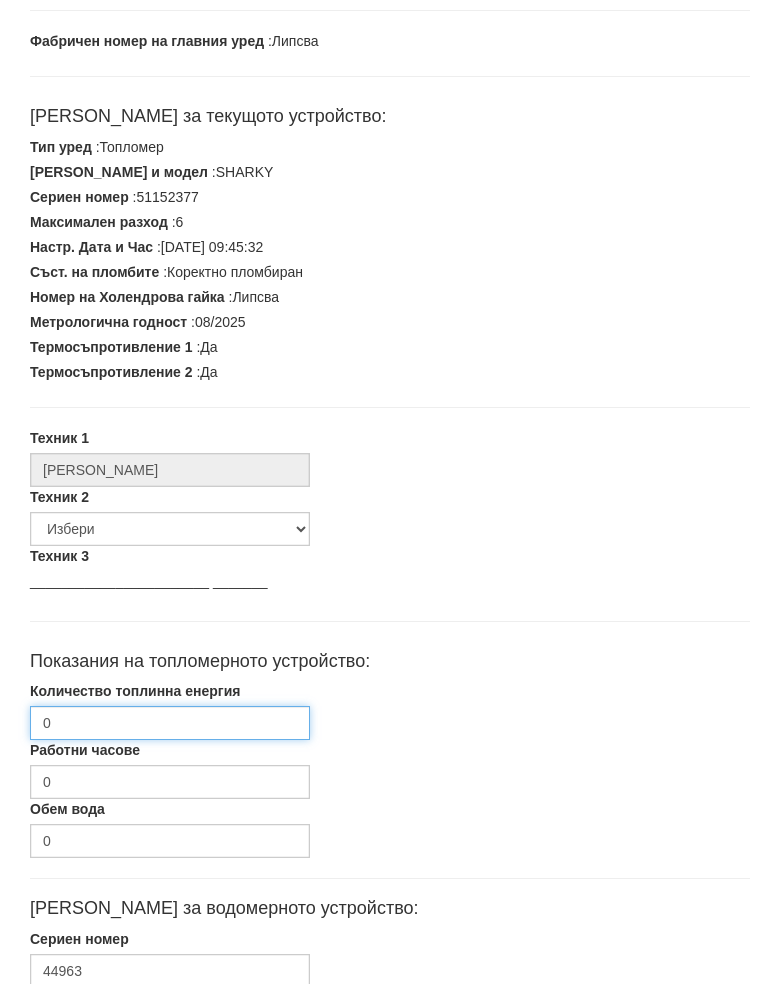 click on "0" at bounding box center [170, 744] 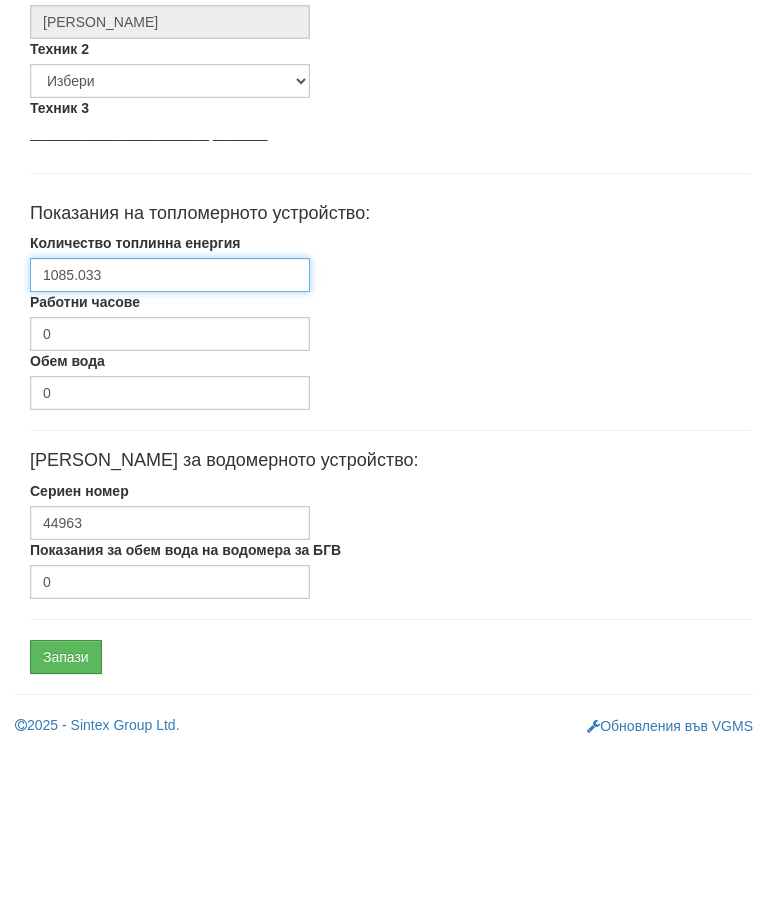scroll, scrollTop: 602, scrollLeft: 0, axis: vertical 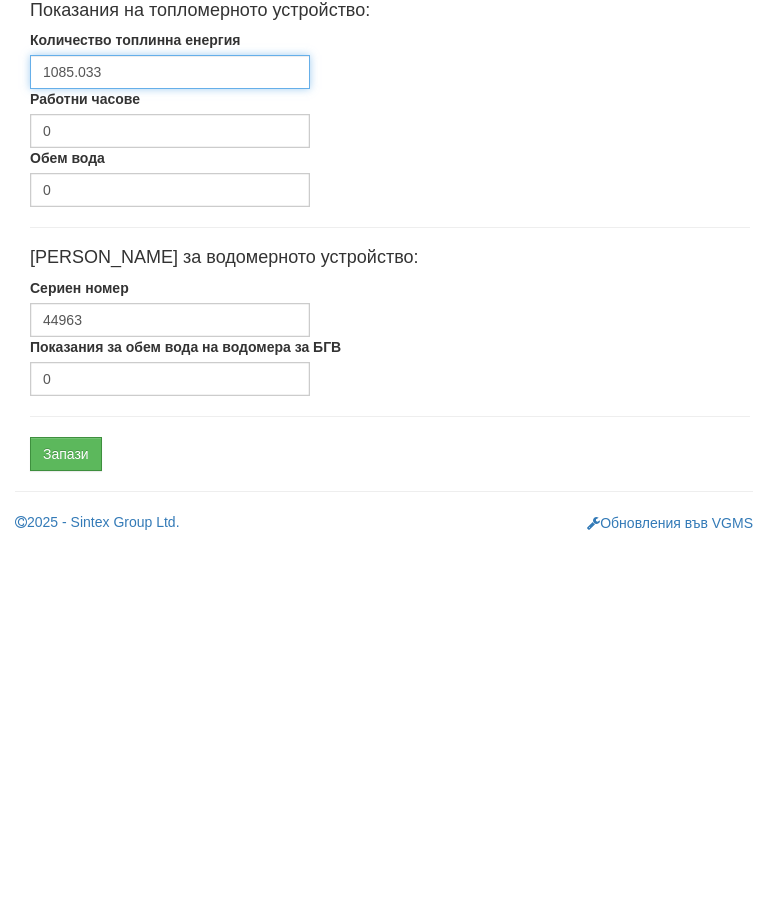 type on "1085.033" 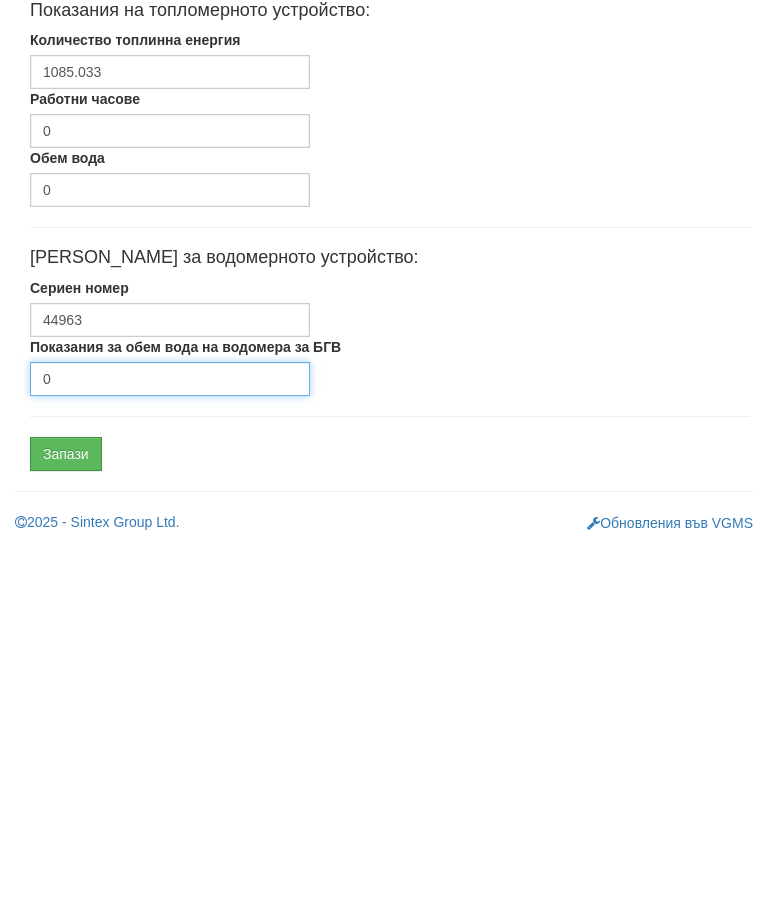 click on "0" at bounding box center (170, 743) 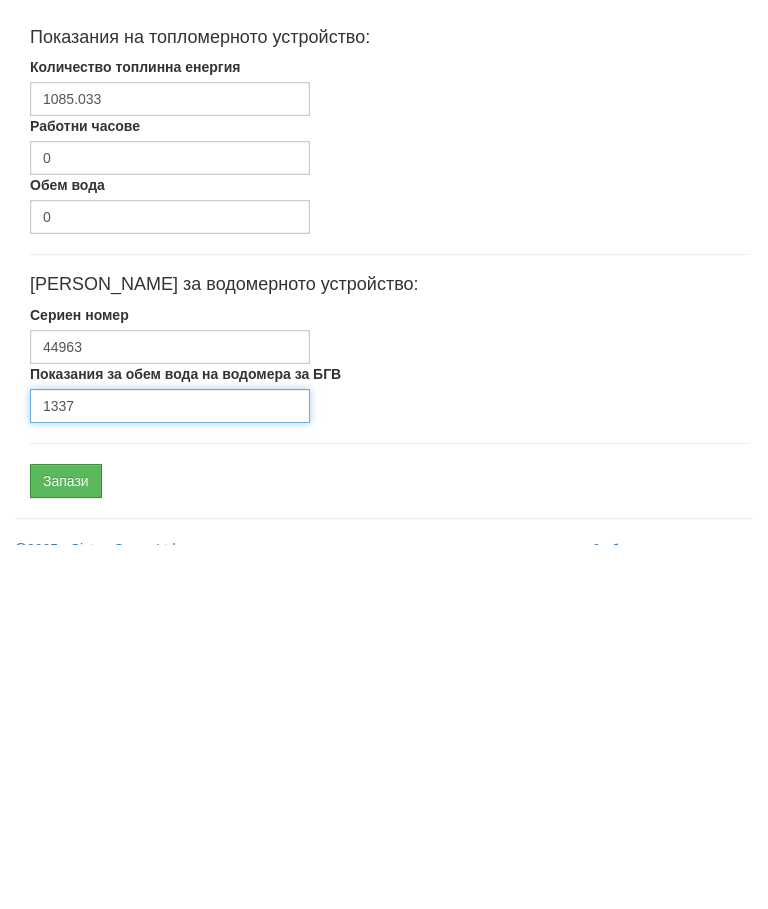 scroll, scrollTop: 602, scrollLeft: 0, axis: vertical 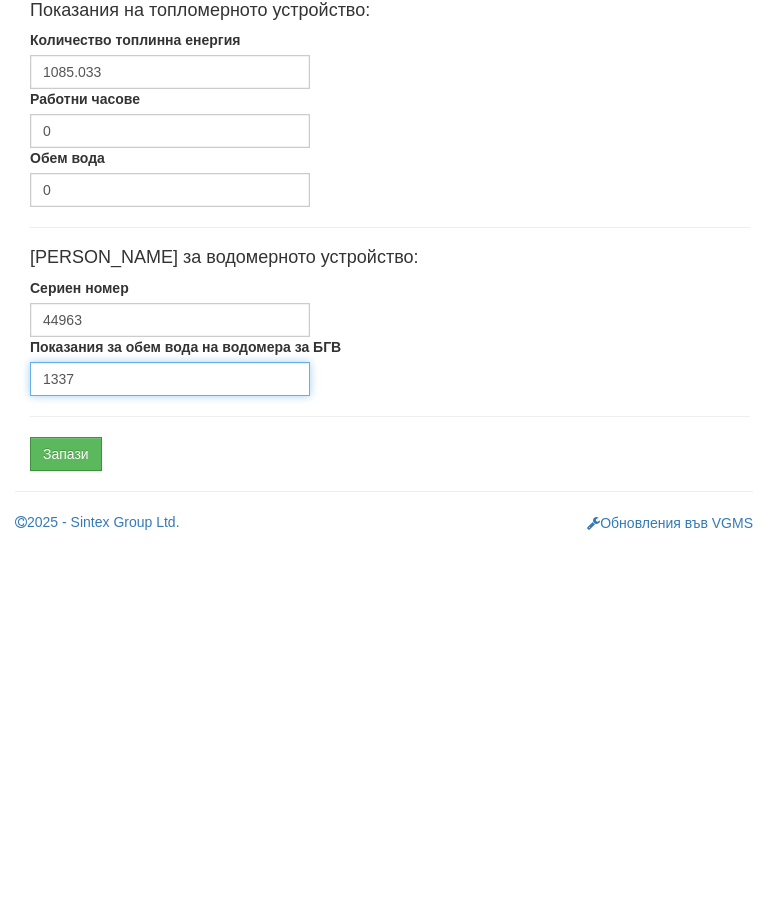 type on "1337" 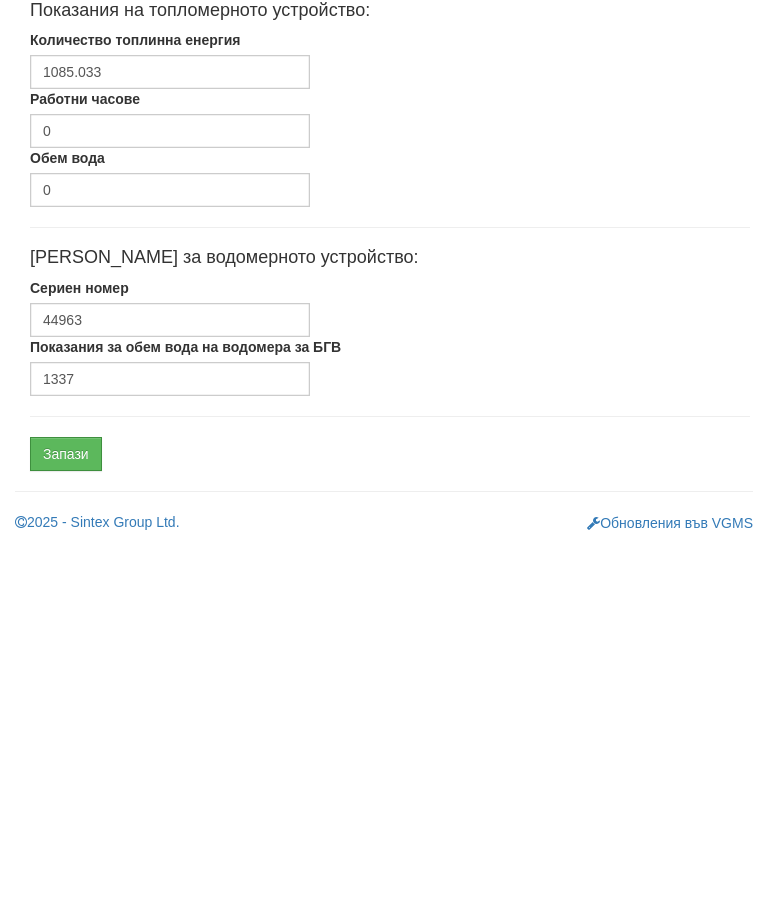 click on "Запази" at bounding box center [66, 818] 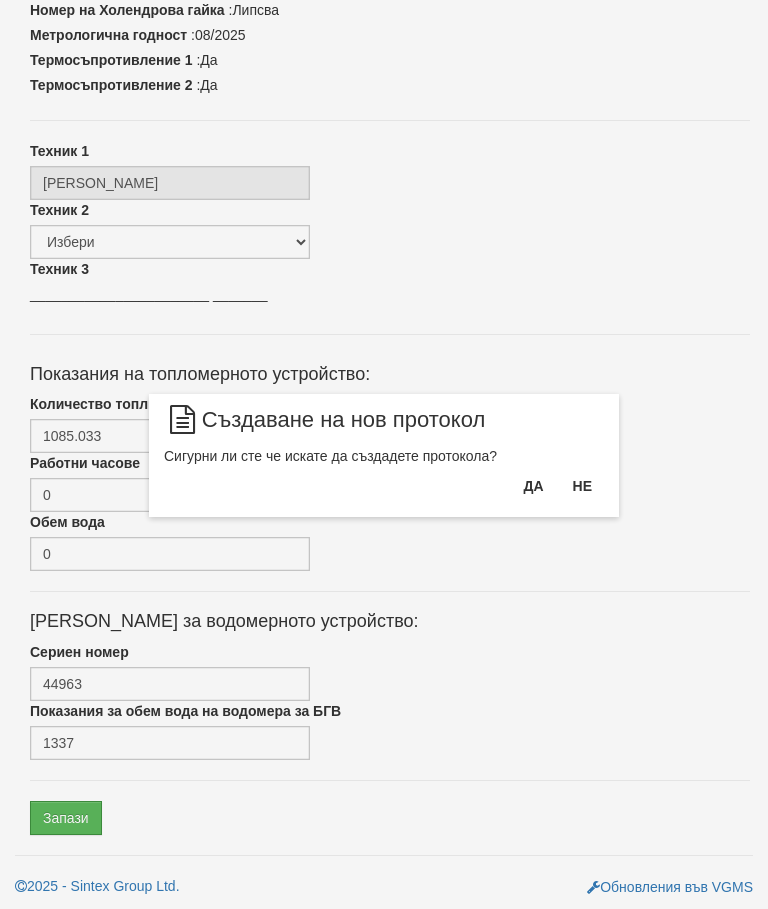 click on "Да" at bounding box center (533, 486) 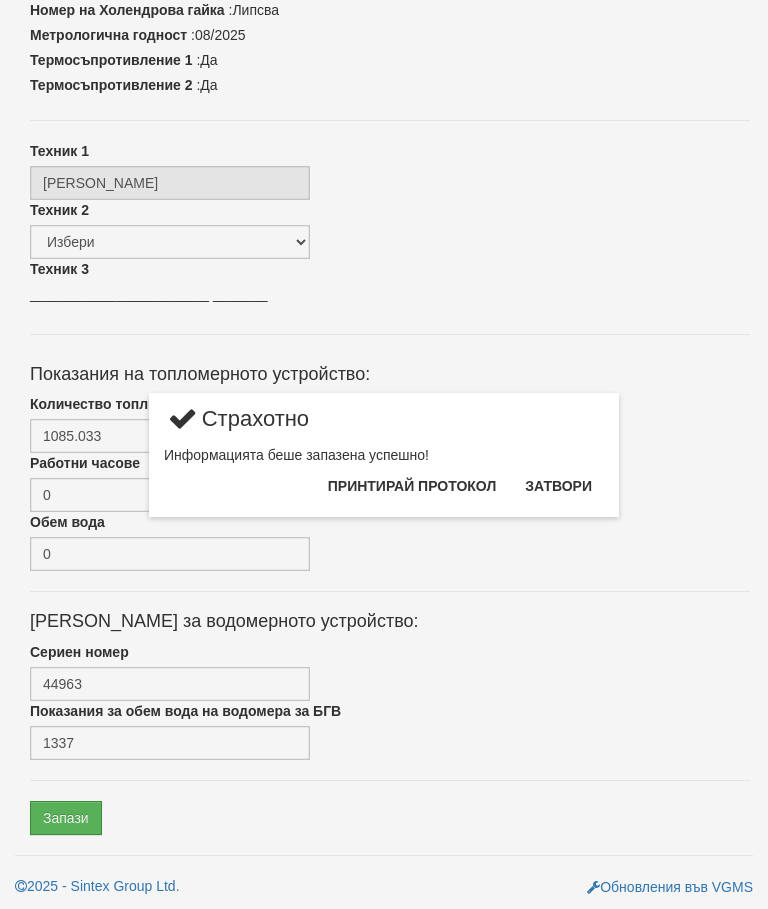 click on "Затвори" at bounding box center [558, 486] 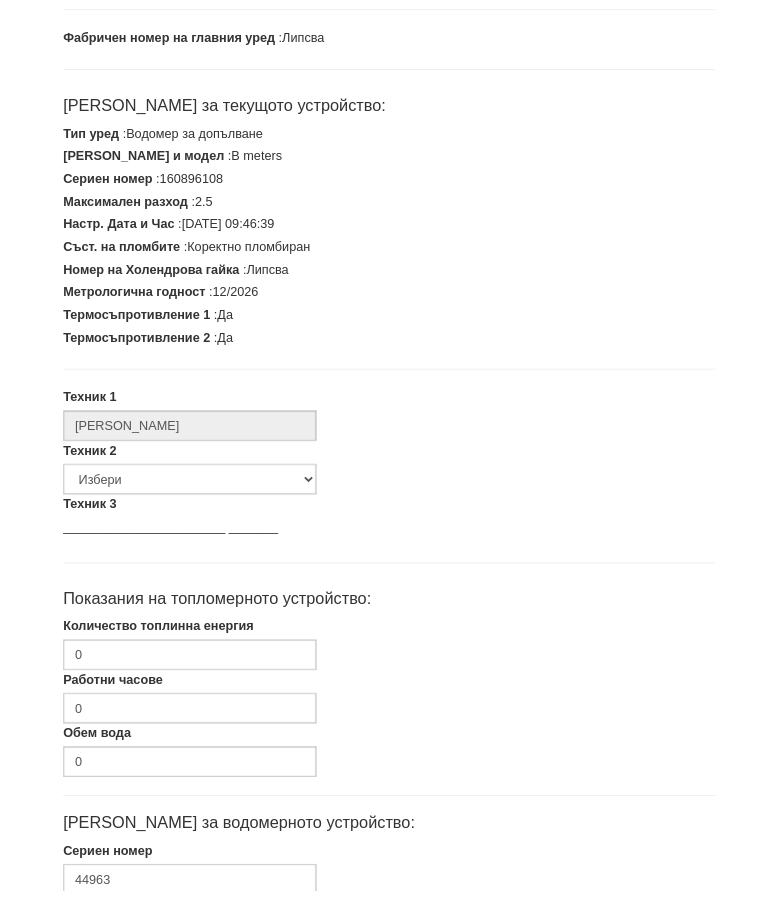 scroll, scrollTop: 324, scrollLeft: 0, axis: vertical 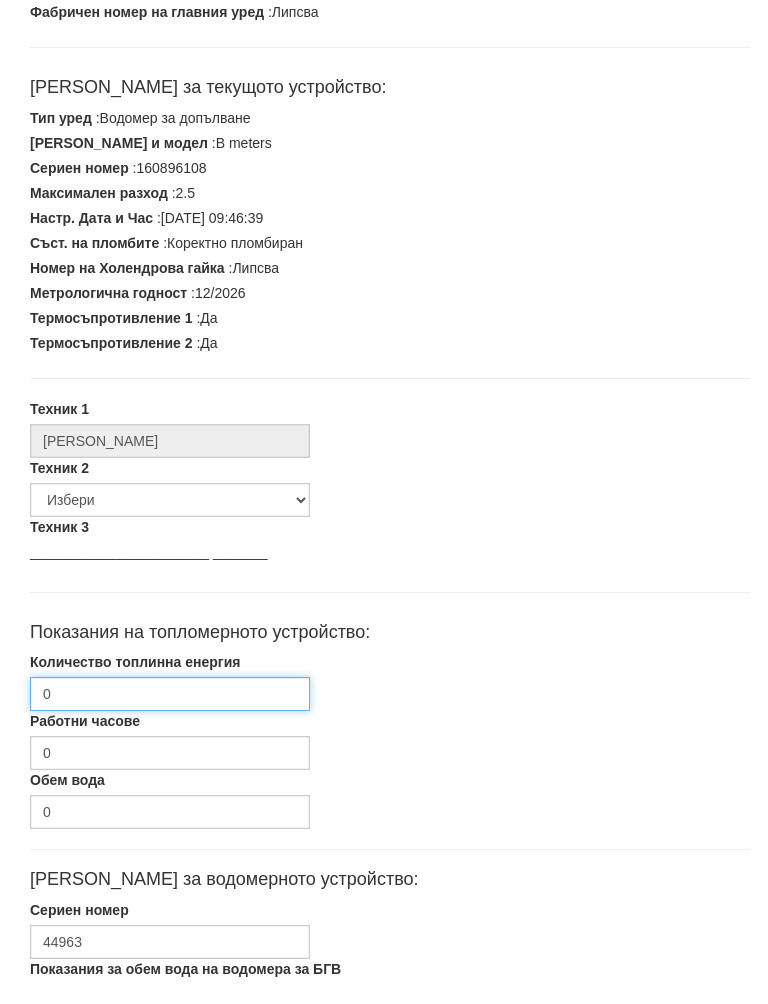 click on "0" at bounding box center (170, 714) 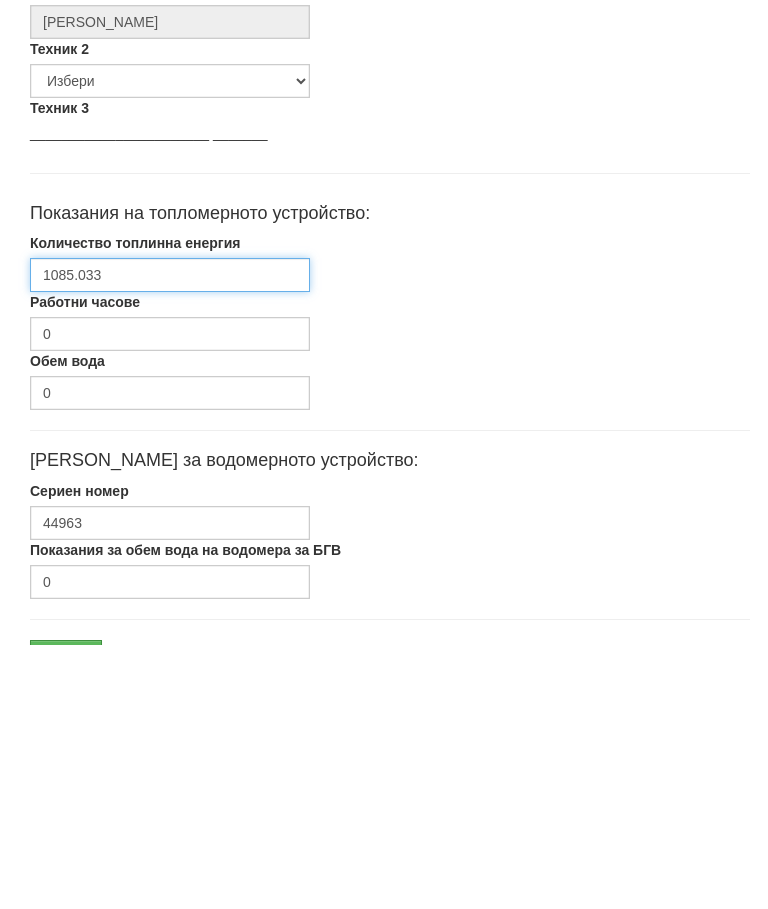 scroll, scrollTop: 517, scrollLeft: 0, axis: vertical 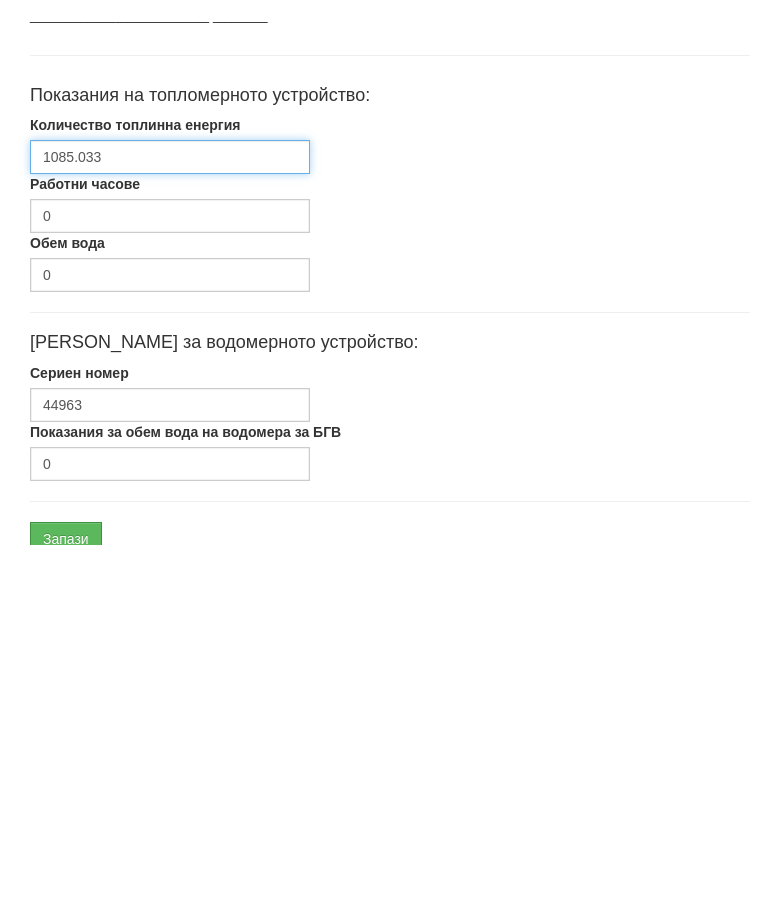 type on "1085.033" 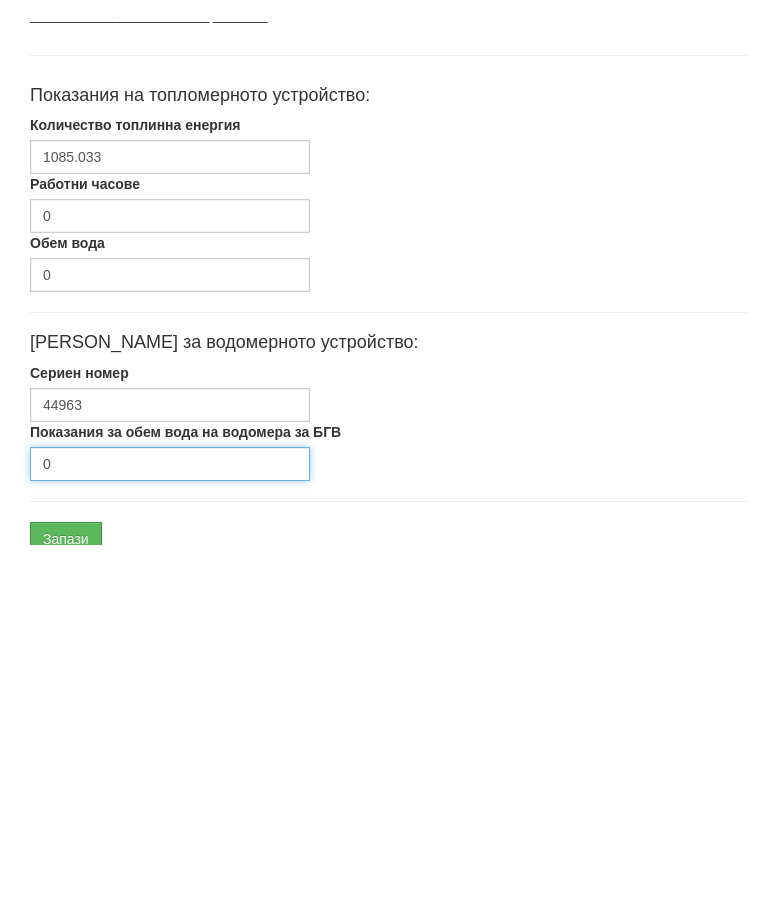 click on "0" at bounding box center [170, 828] 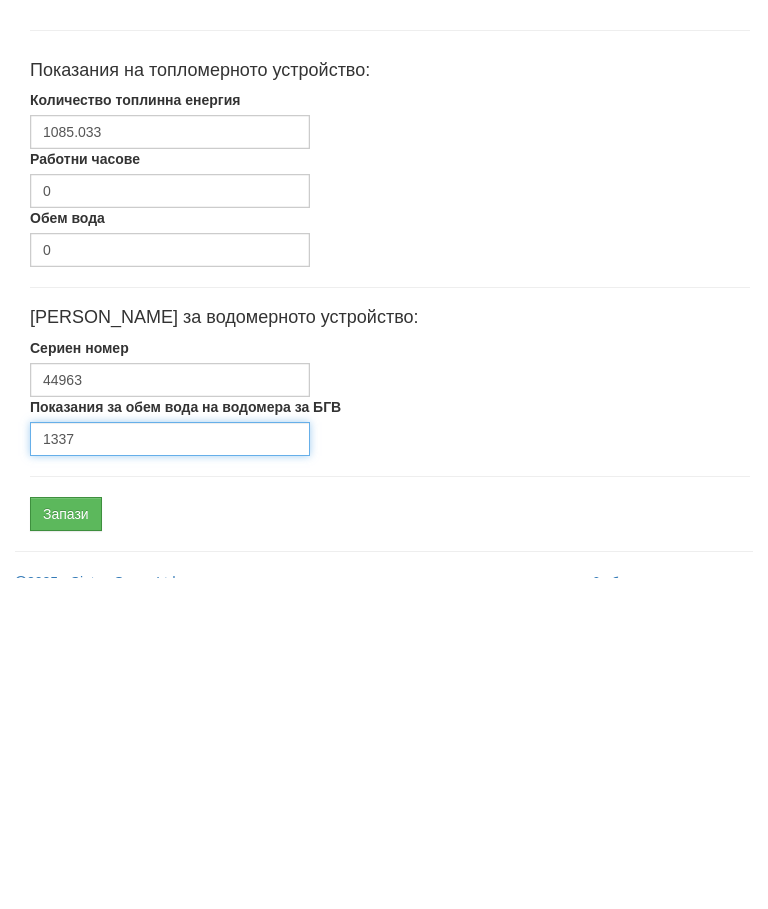 scroll, scrollTop: 602, scrollLeft: 0, axis: vertical 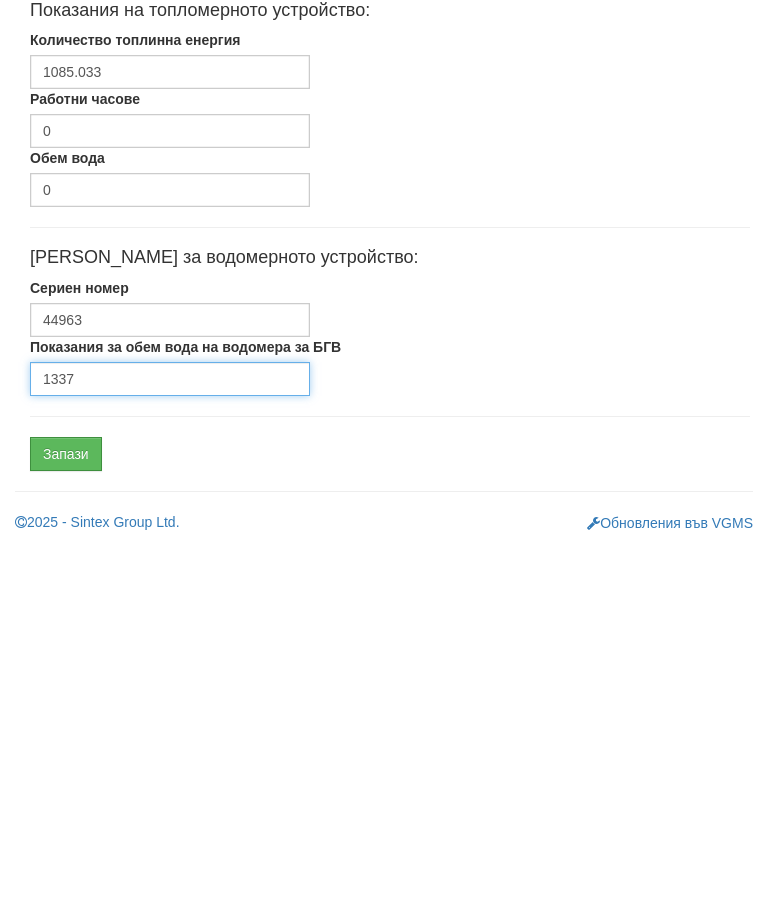 type on "1337" 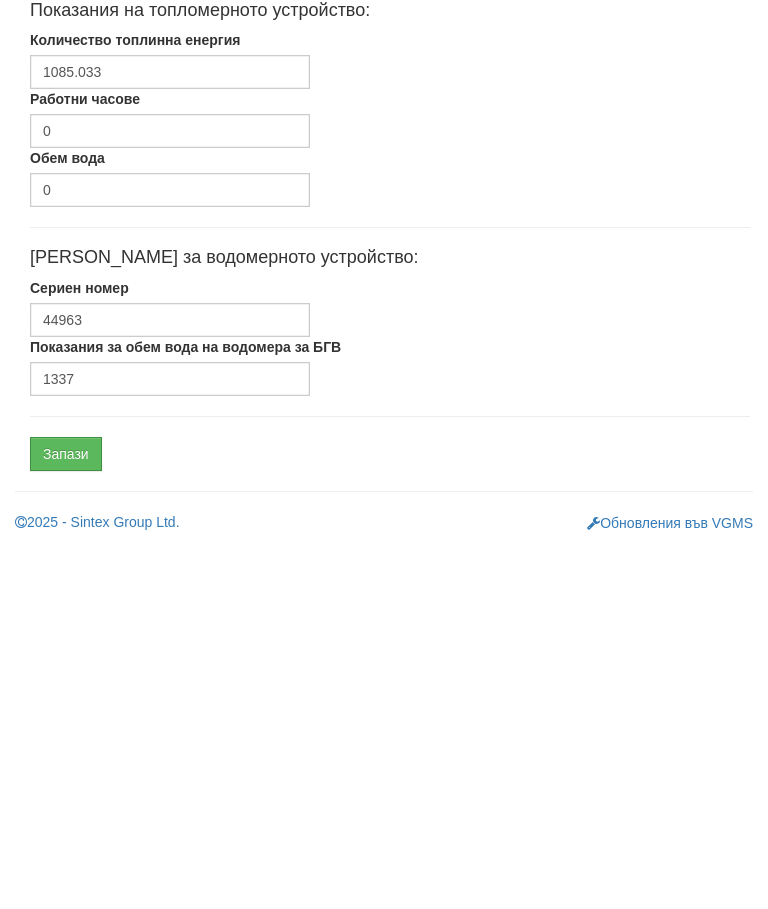 click on "Запази" at bounding box center [66, 818] 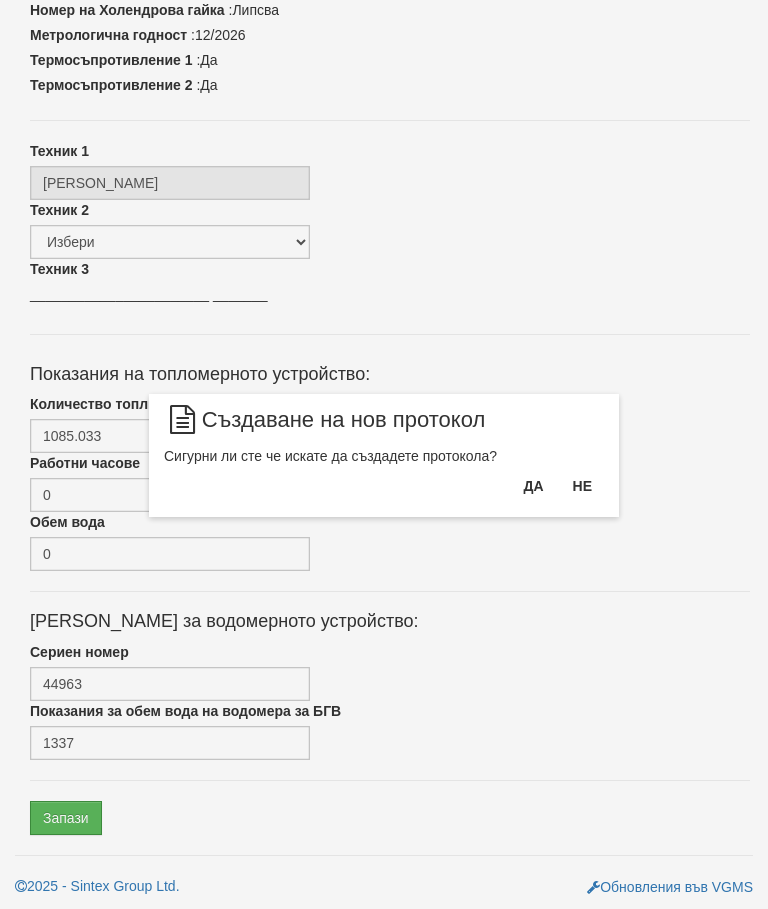 click on "Да" at bounding box center [533, 486] 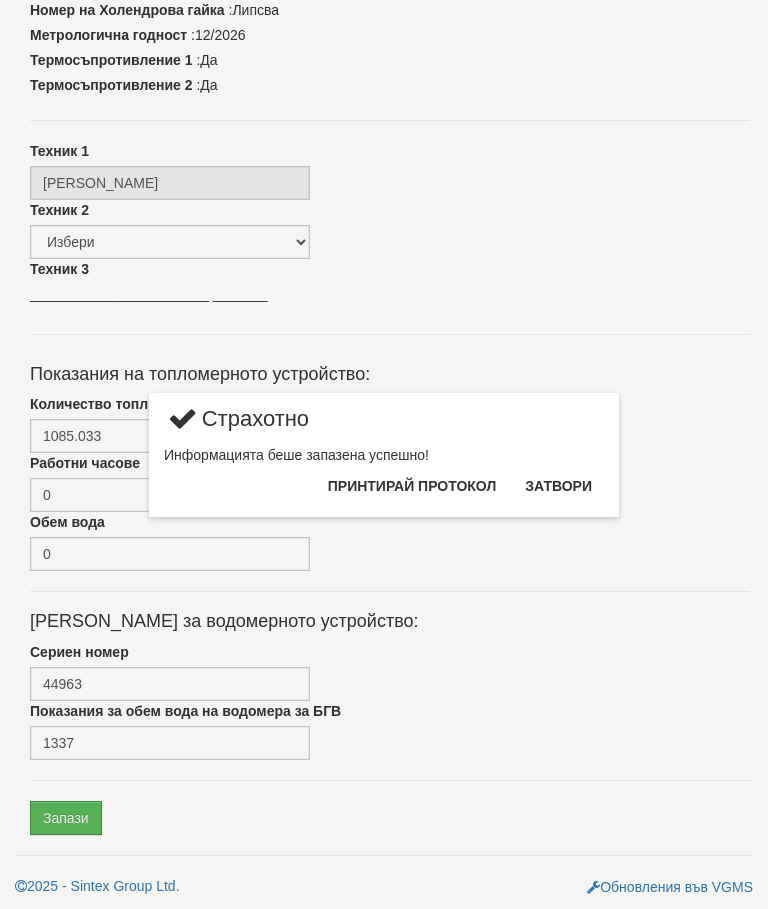 click on "Затвори" at bounding box center (558, 486) 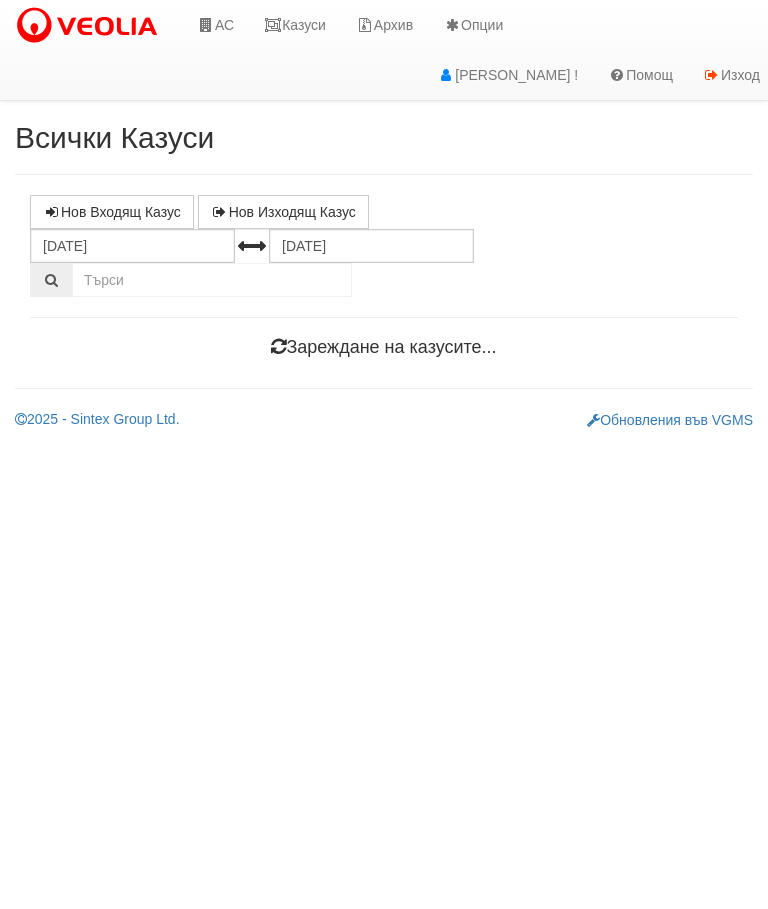 scroll, scrollTop: 0, scrollLeft: 0, axis: both 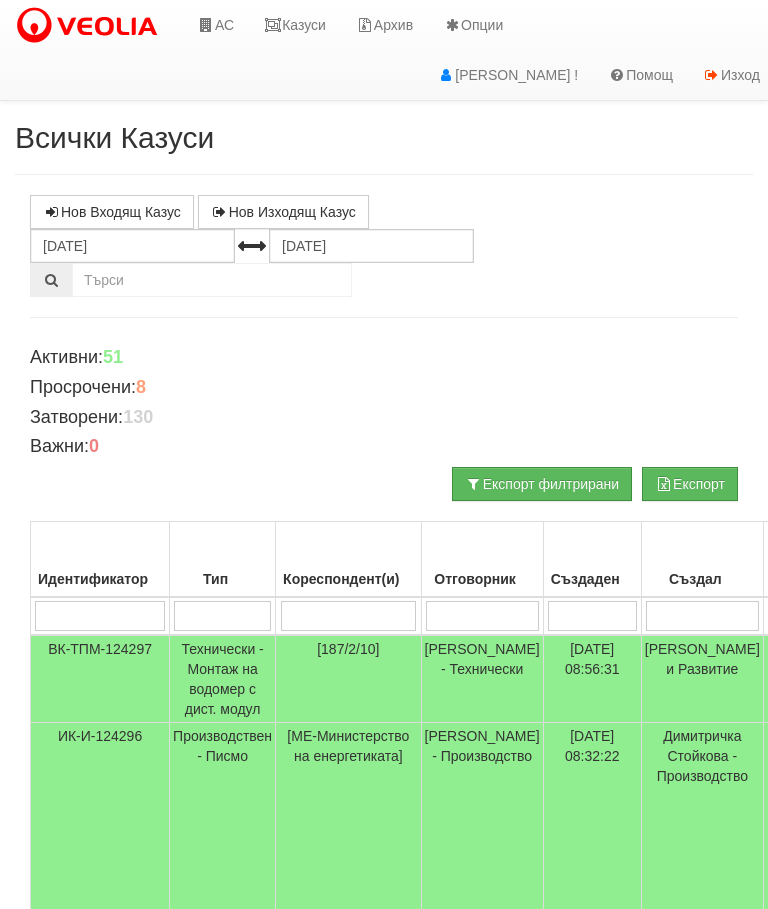 click on "Казуси" at bounding box center (295, 25) 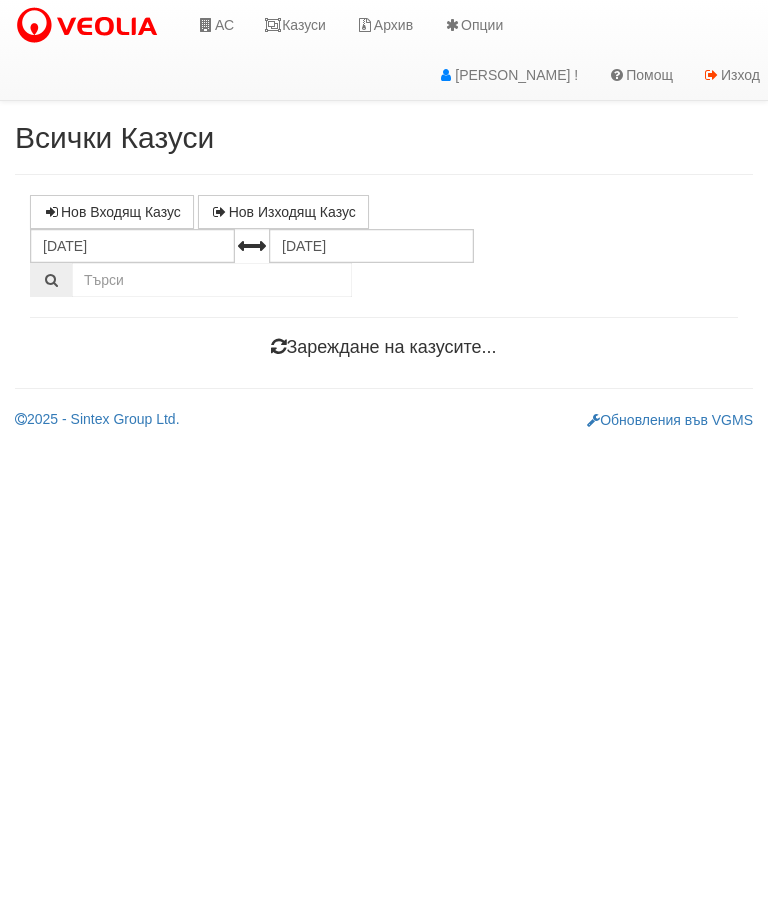 scroll, scrollTop: 0, scrollLeft: 0, axis: both 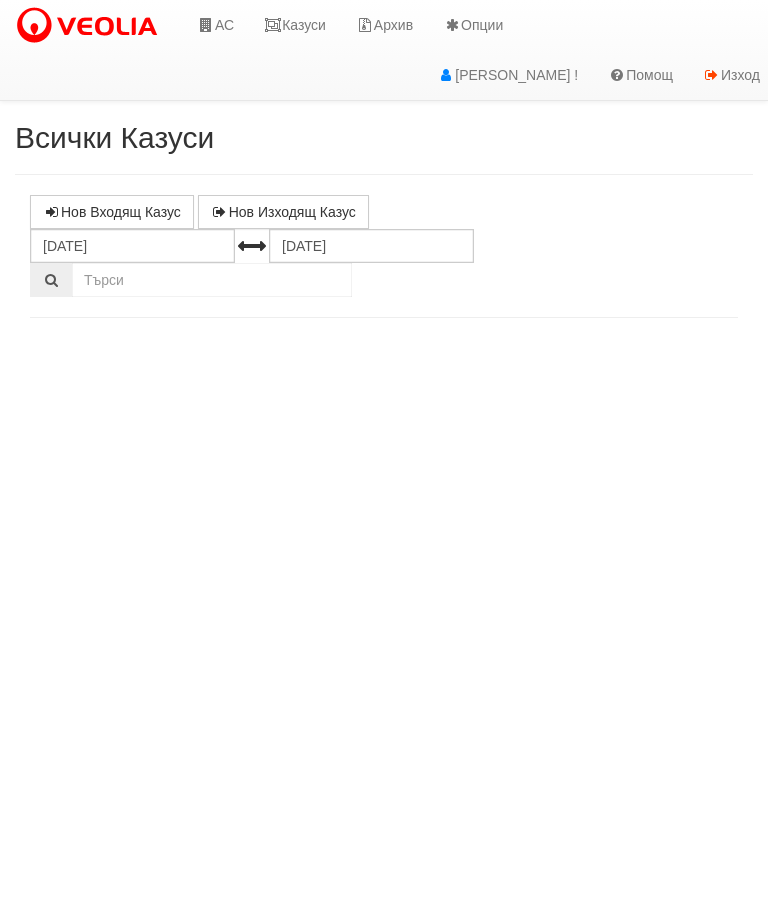 select on "10" 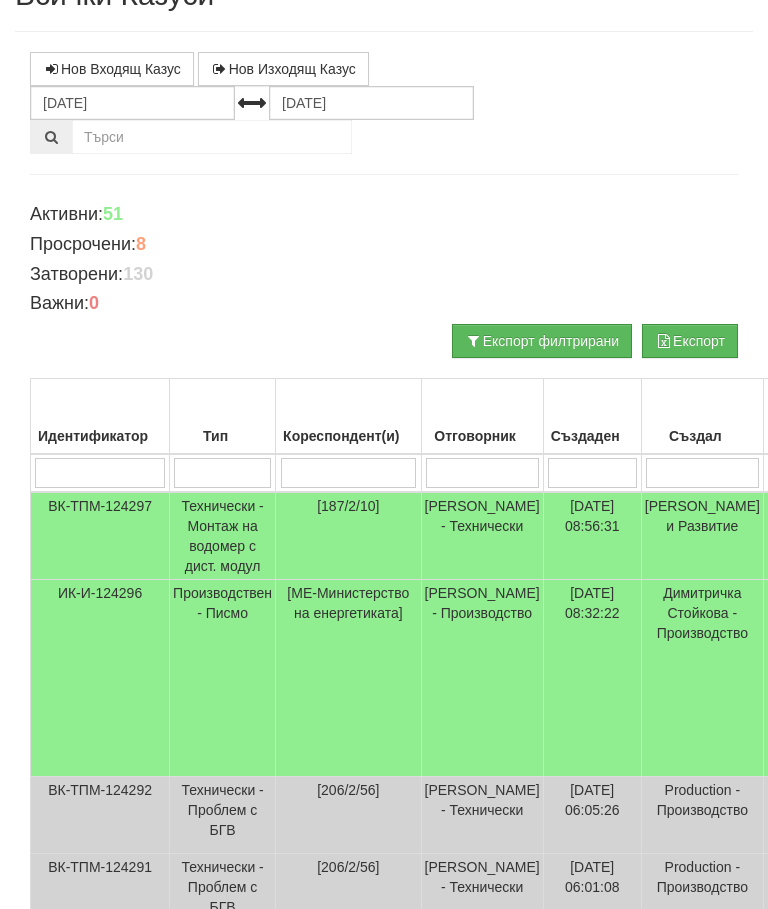 scroll, scrollTop: 0, scrollLeft: 0, axis: both 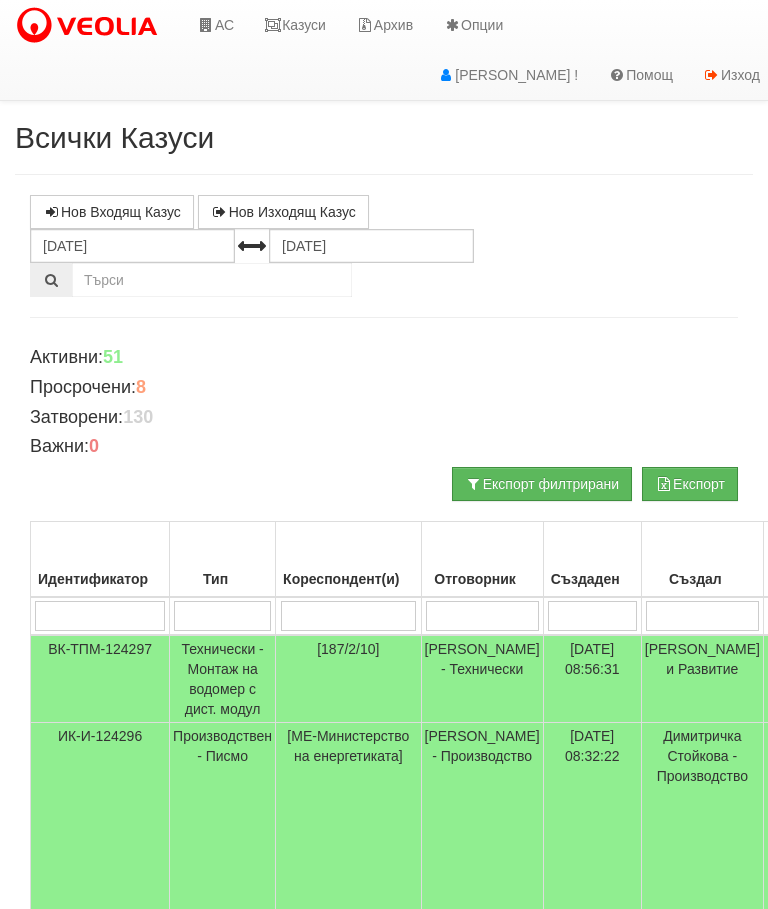 click on "АС" at bounding box center (215, 25) 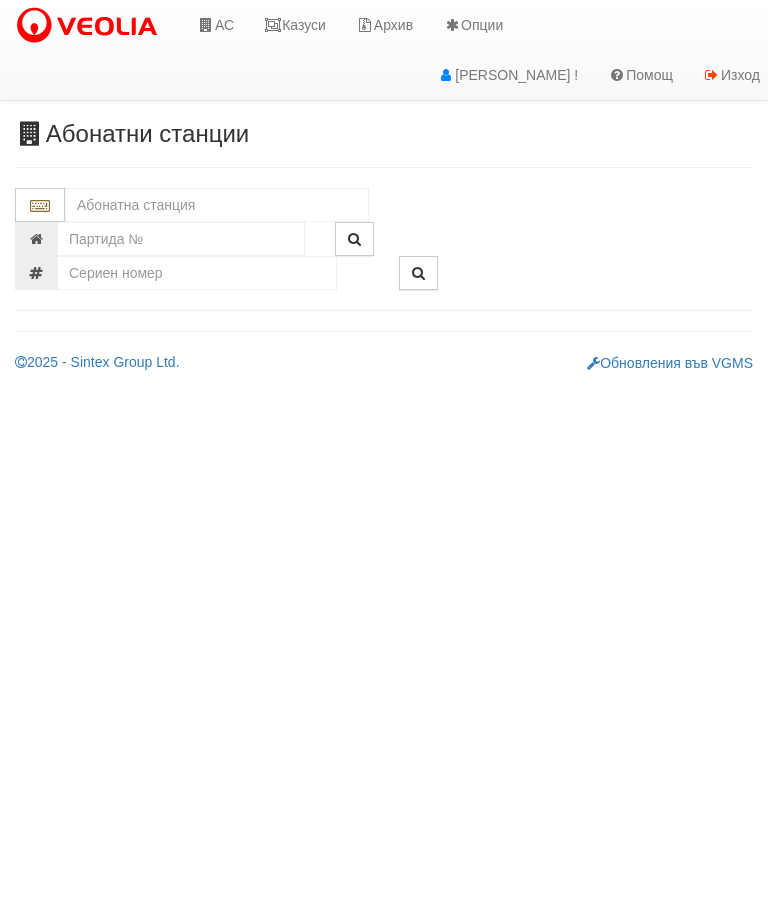 scroll, scrollTop: 0, scrollLeft: 0, axis: both 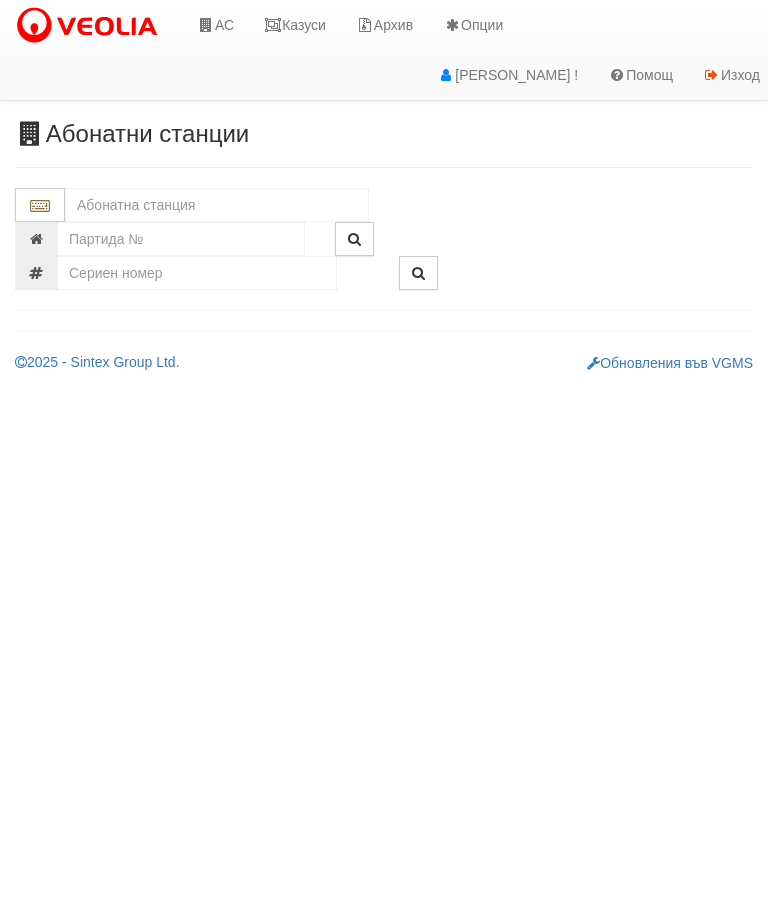 click at bounding box center (217, 205) 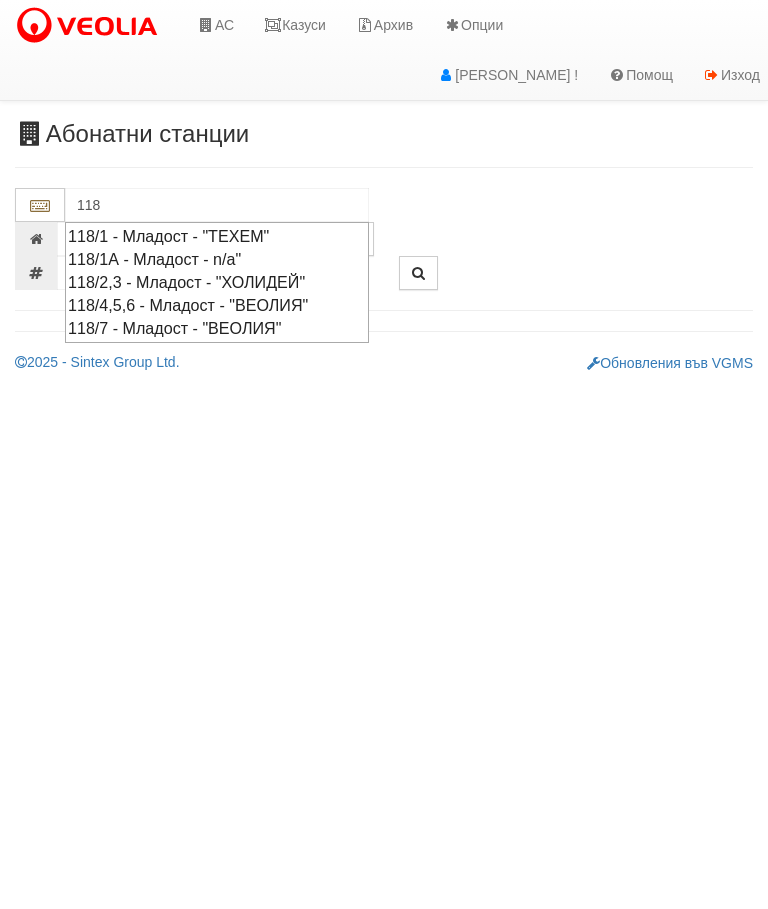 click on "118/4,5,6 - Младост - "ВЕОЛИЯ"" at bounding box center [217, 305] 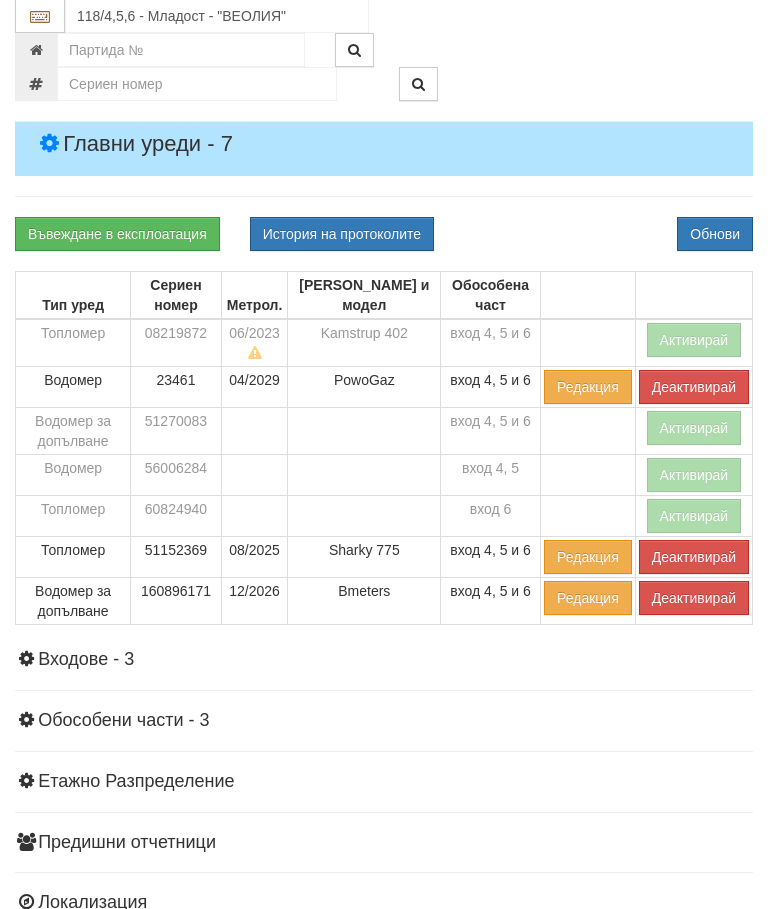 scroll, scrollTop: 366, scrollLeft: 0, axis: vertical 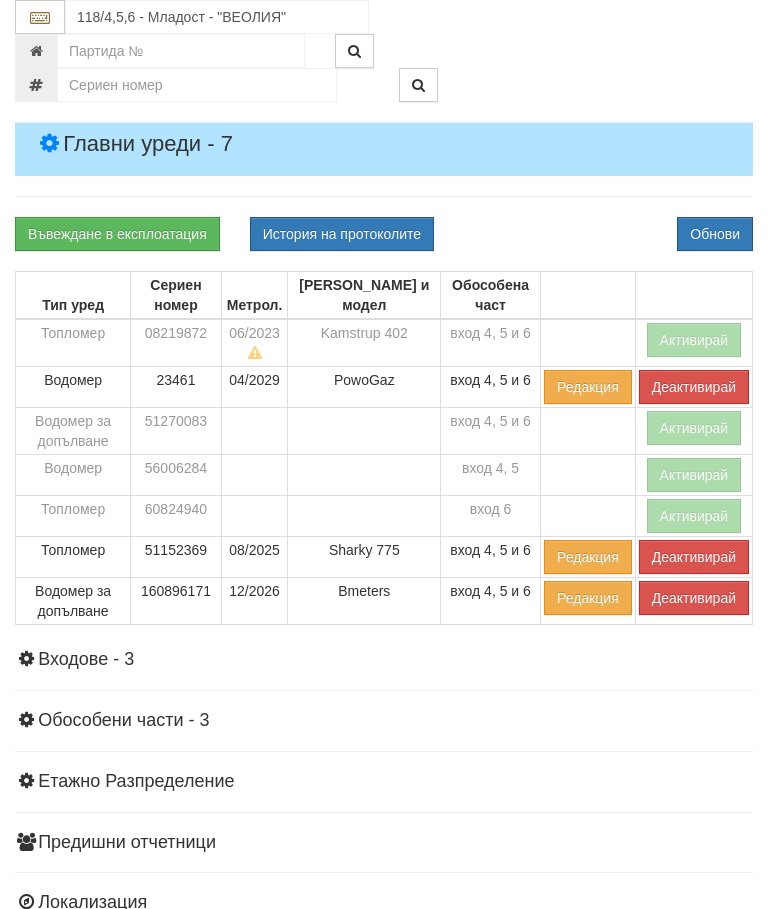 click on "Деактивирай" at bounding box center [694, 557] 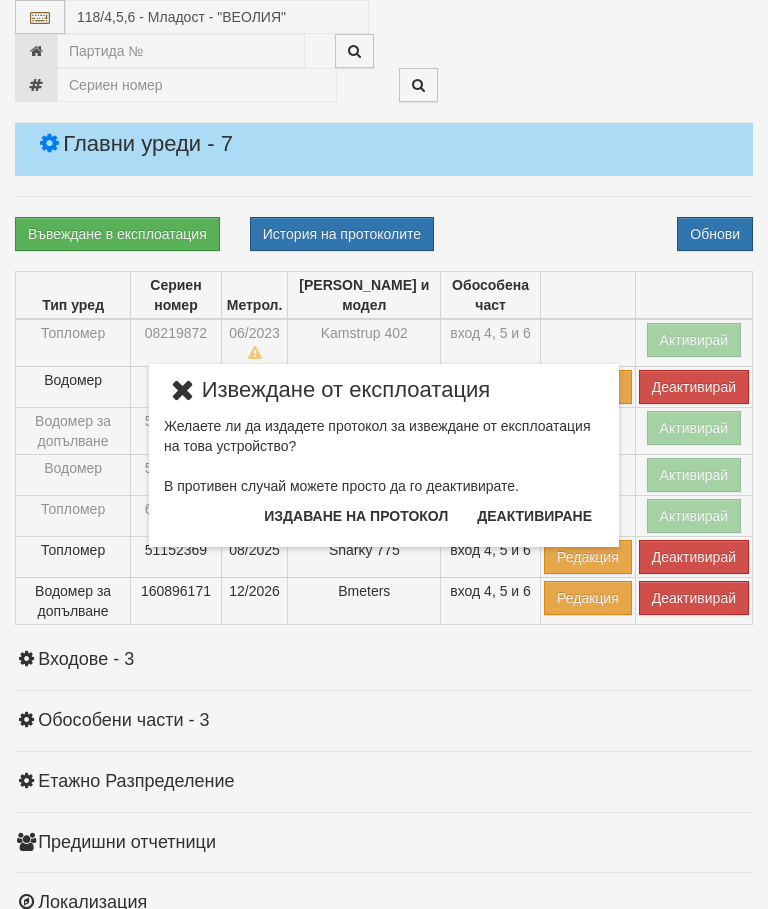click on "Издаване на протокол" at bounding box center [356, 516] 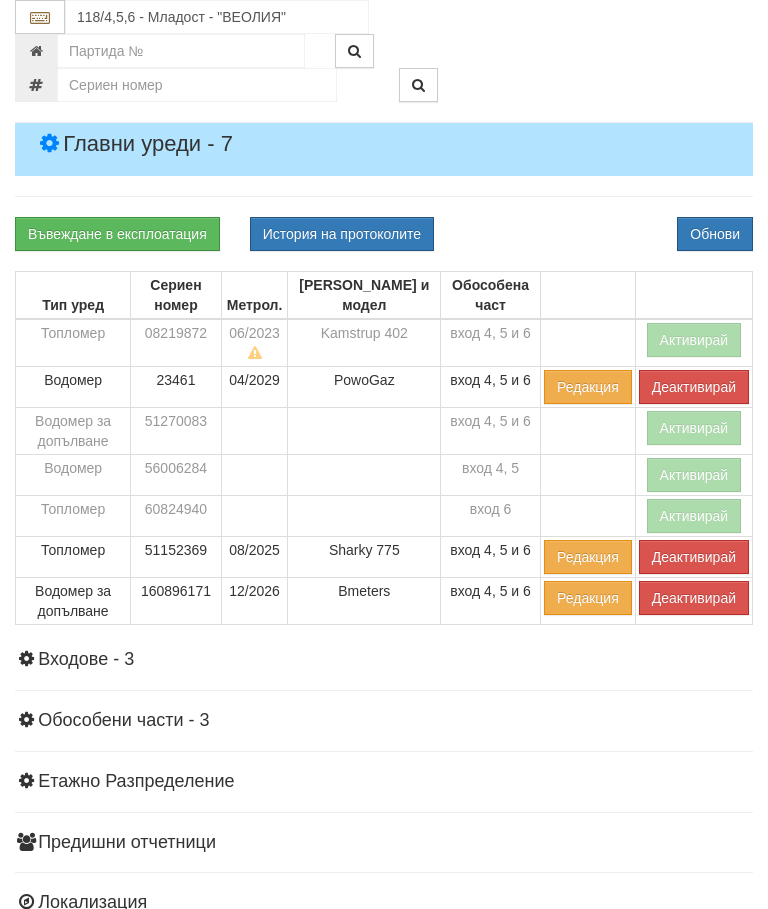 scroll, scrollTop: 441, scrollLeft: 0, axis: vertical 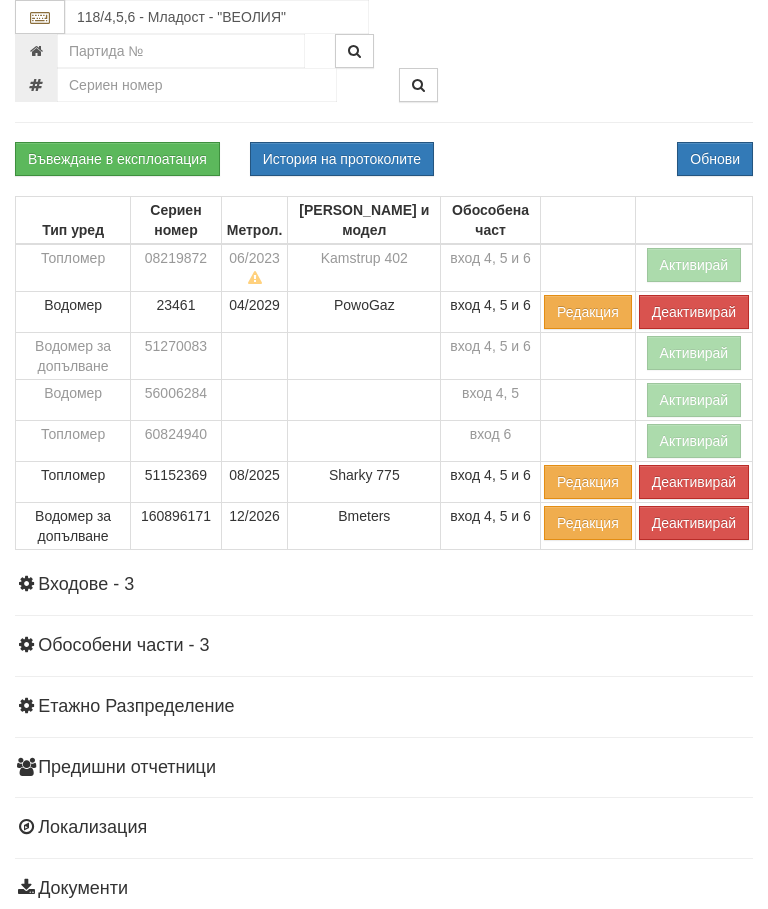 click on "Обнови" at bounding box center (715, 159) 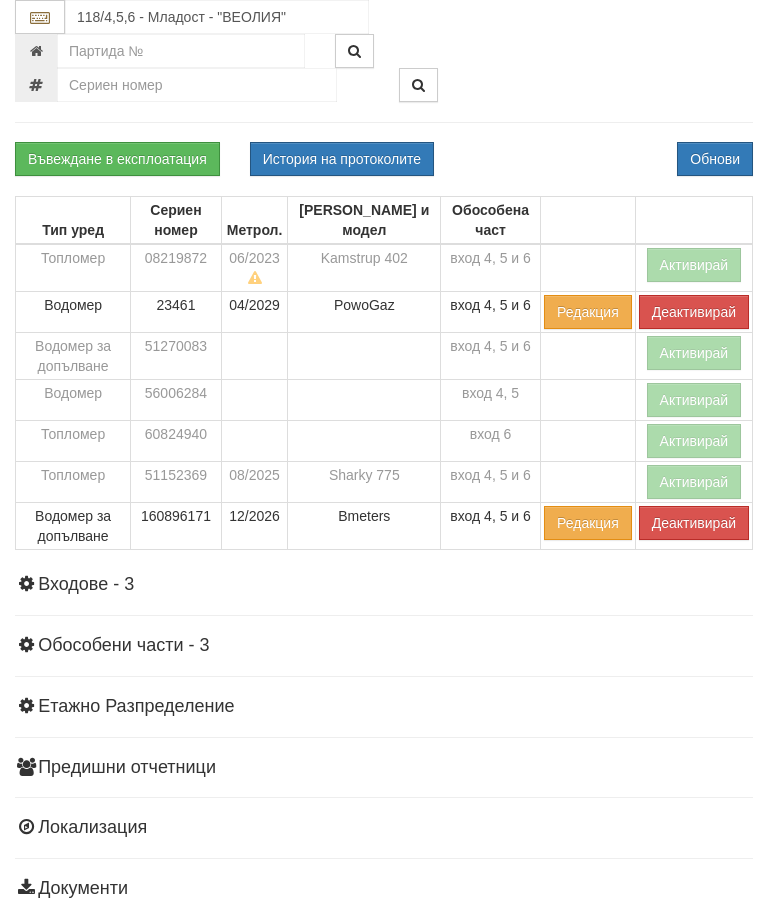 click on "Водомер за допълване" at bounding box center (73, 526) 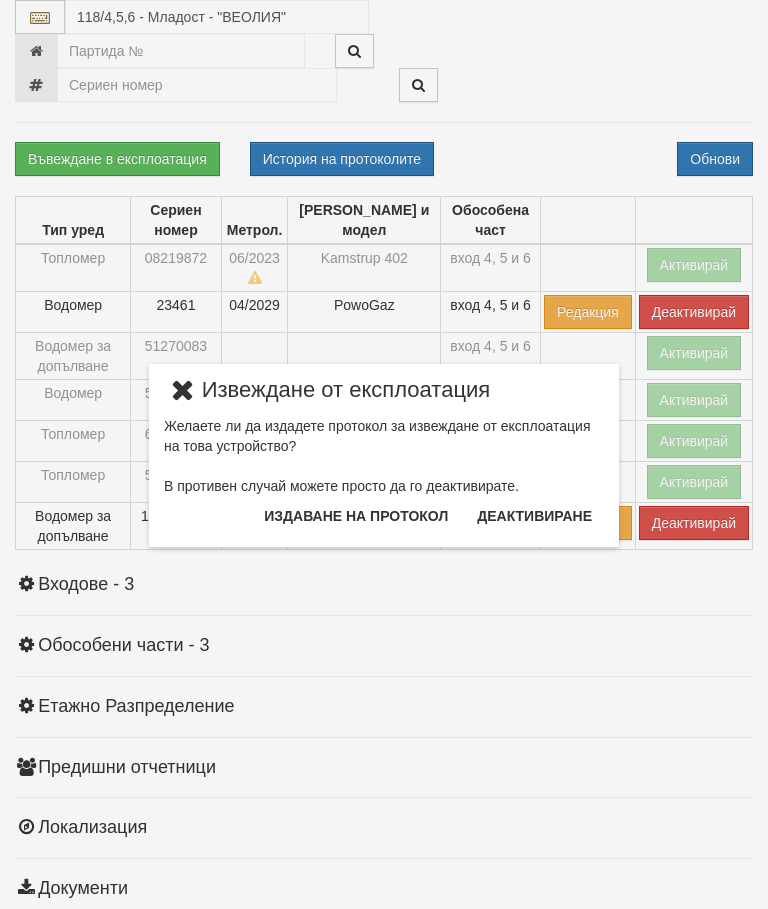 click on "Издаване на протокол" at bounding box center [356, 516] 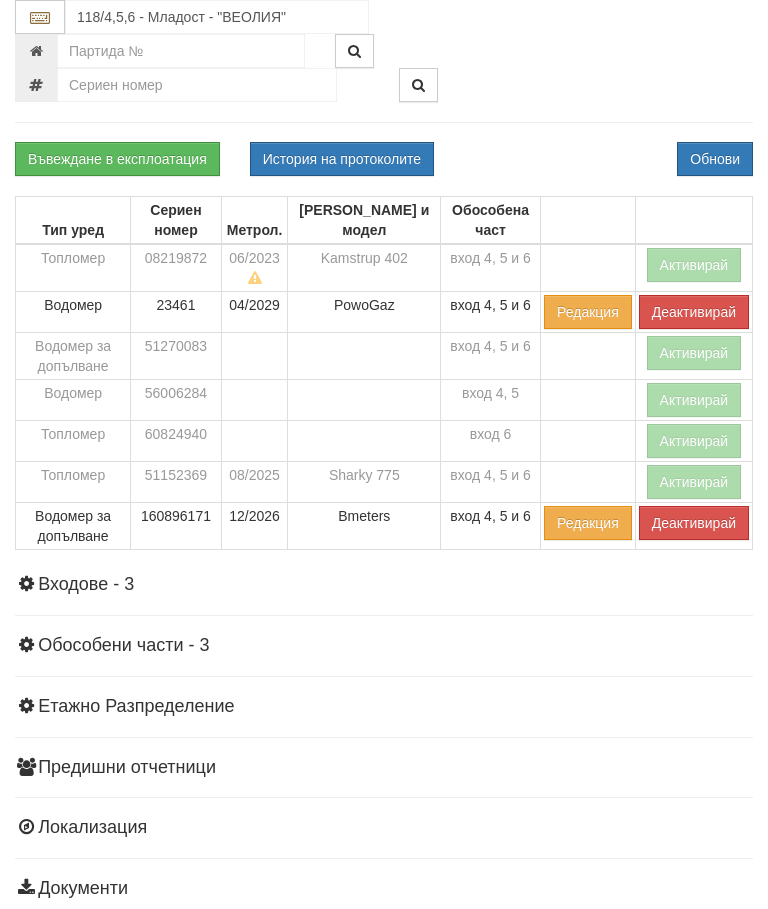 click on "Обнови" at bounding box center (715, 159) 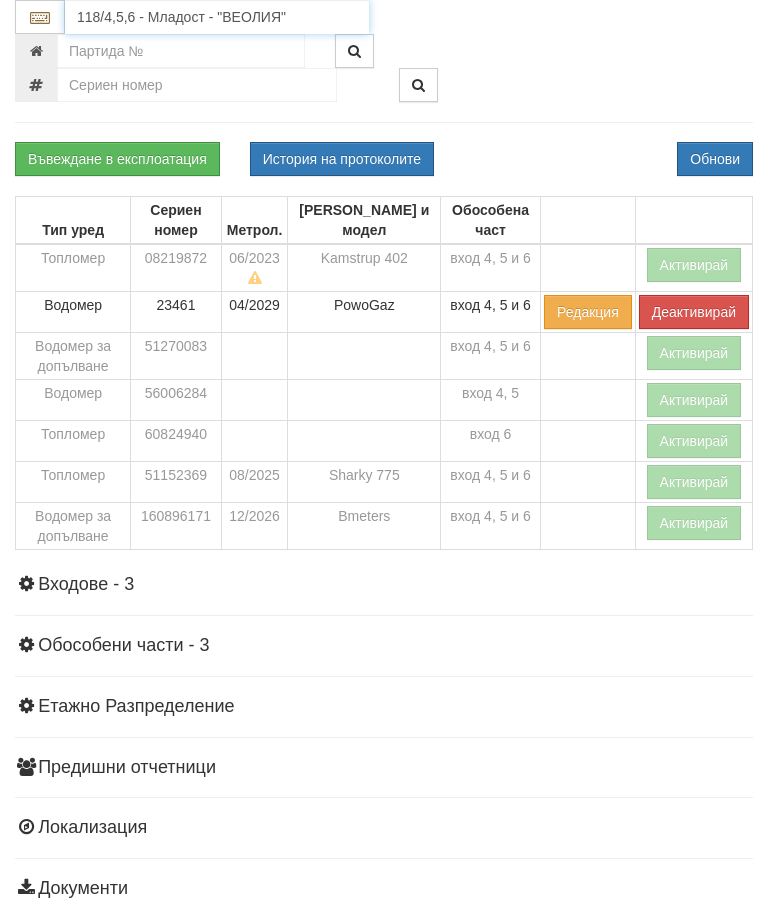 click on "118/4,5,6 - Младост - "ВЕОЛИЯ"" at bounding box center [217, 17] 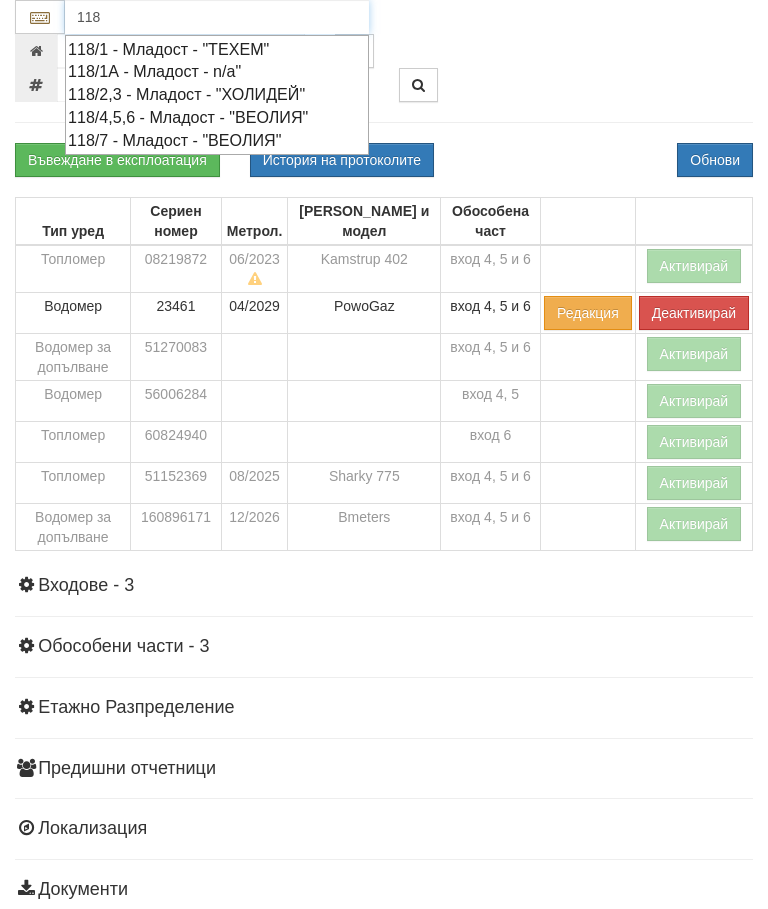 click on "118/7 - Младост - "ВЕОЛИЯ"" at bounding box center (217, 140) 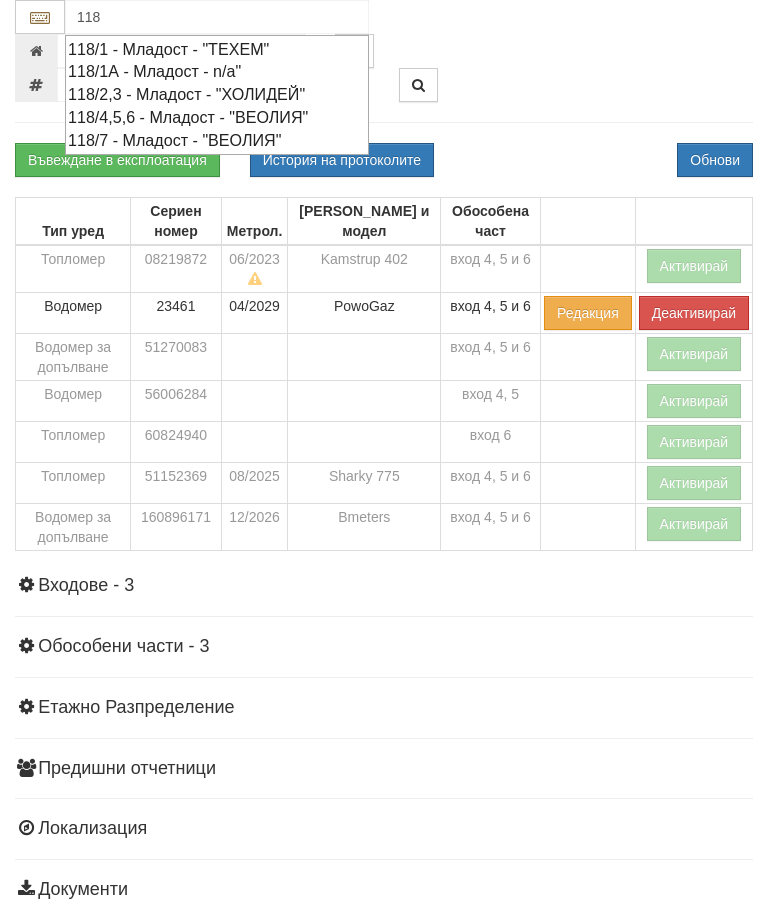 type on "118/7 - Младост - "ВЕОЛИЯ"" 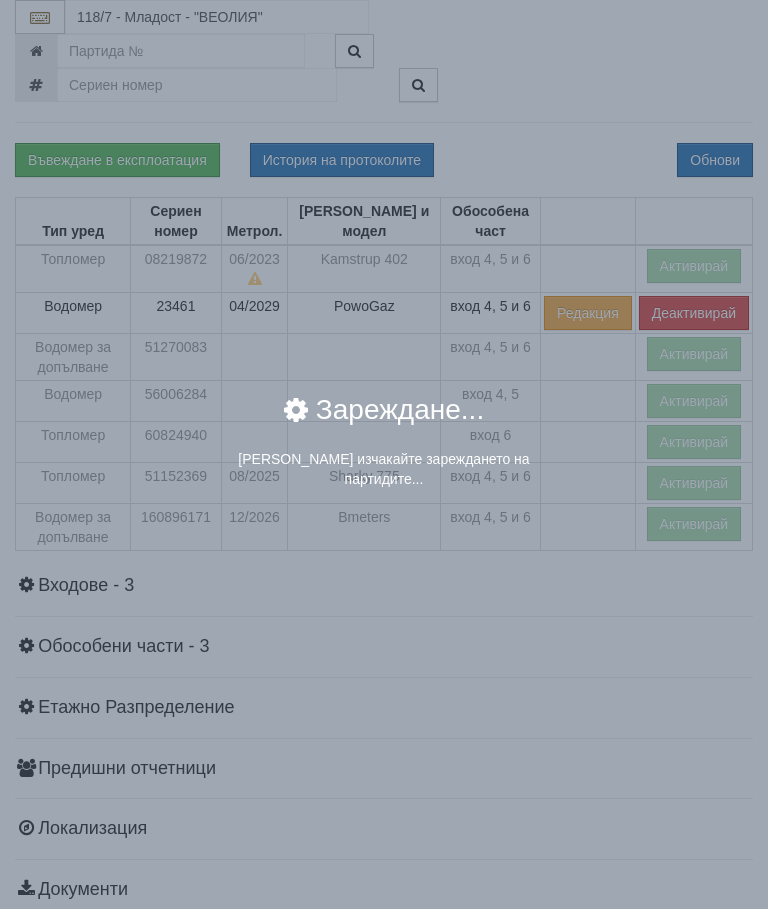 scroll, scrollTop: 441, scrollLeft: 0, axis: vertical 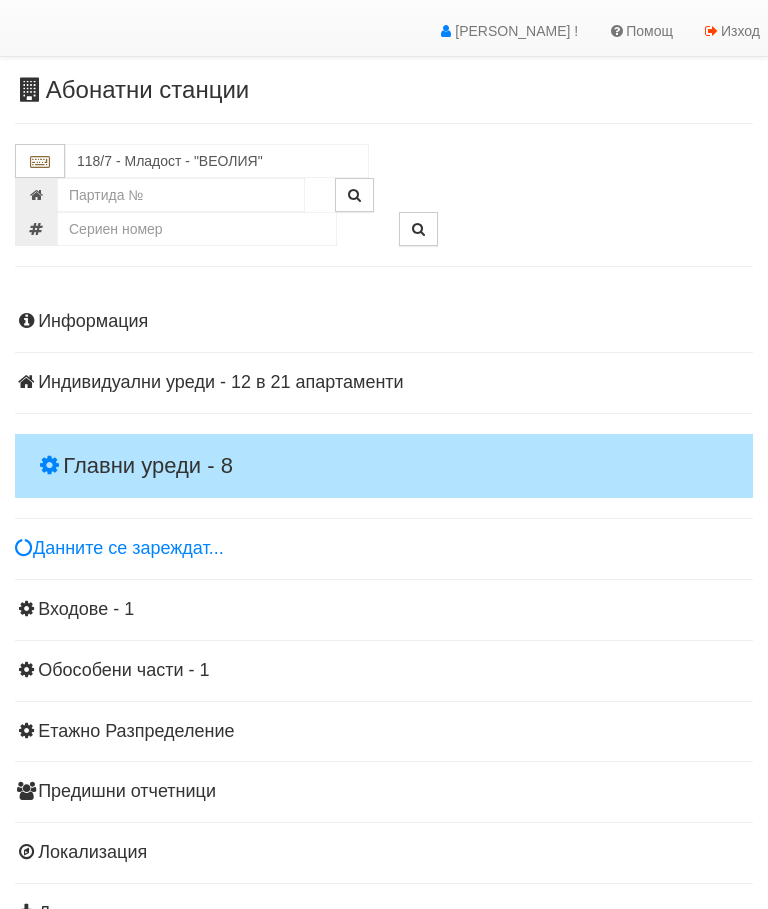 click on "Главни уреди - 8" at bounding box center (384, 466) 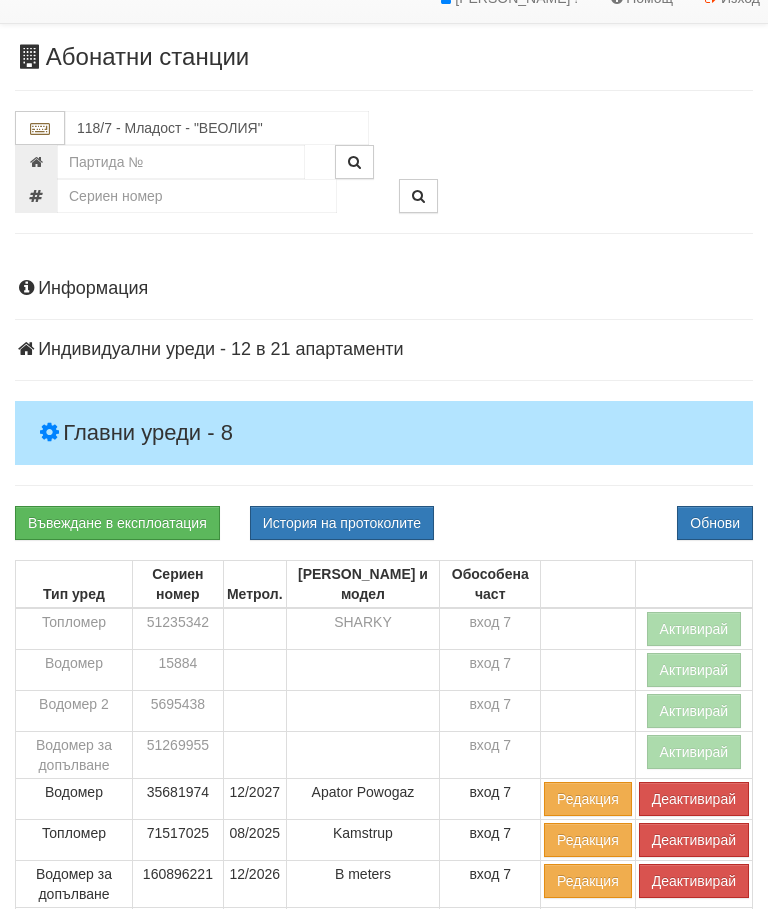 scroll, scrollTop: 80, scrollLeft: 0, axis: vertical 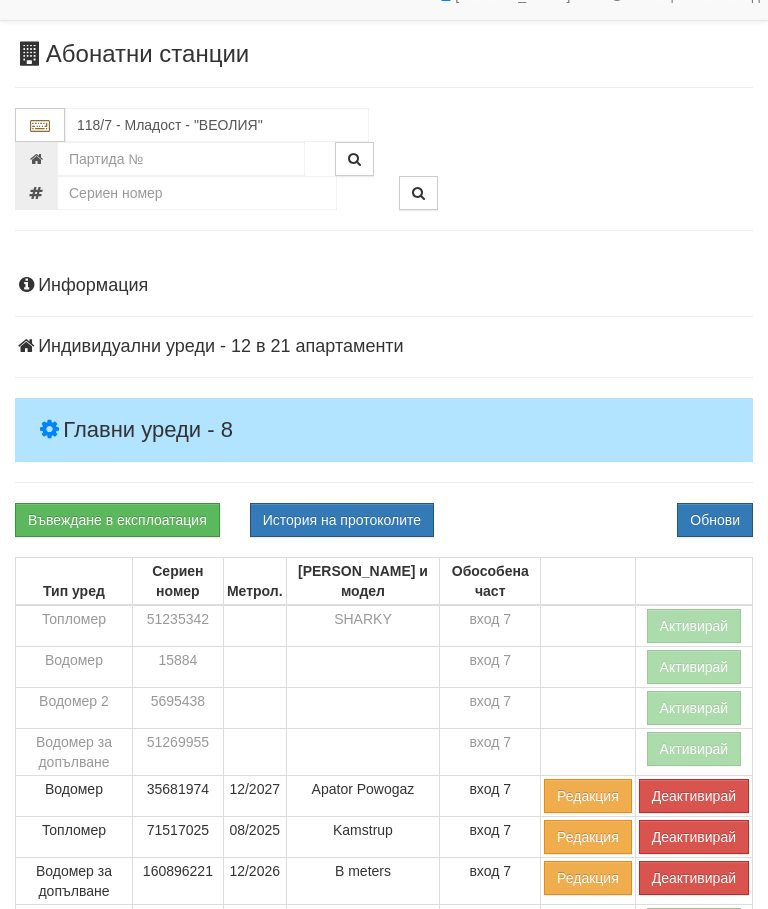 click on "Деактивирай" at bounding box center (694, 837) 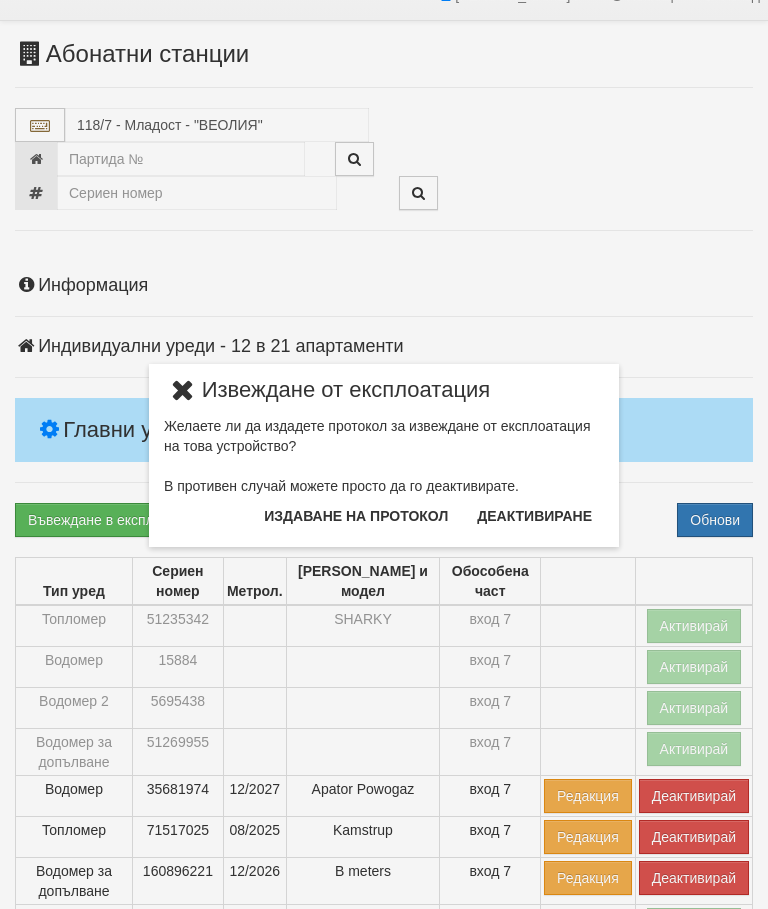 click on "Издаване на протокол" at bounding box center (356, 516) 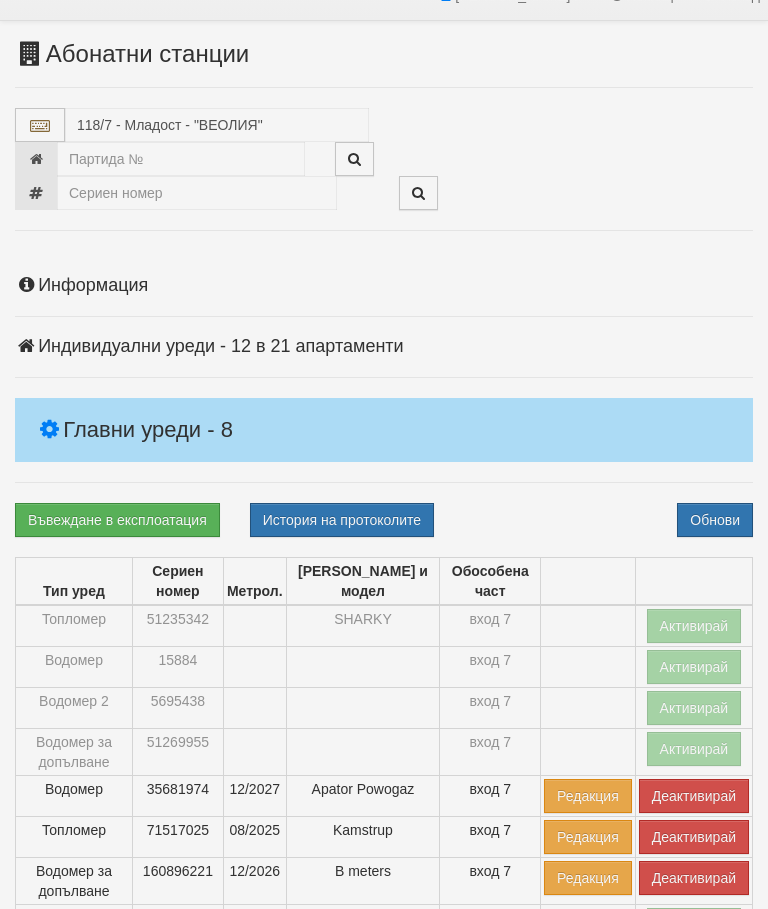 scroll, scrollTop: 155, scrollLeft: 0, axis: vertical 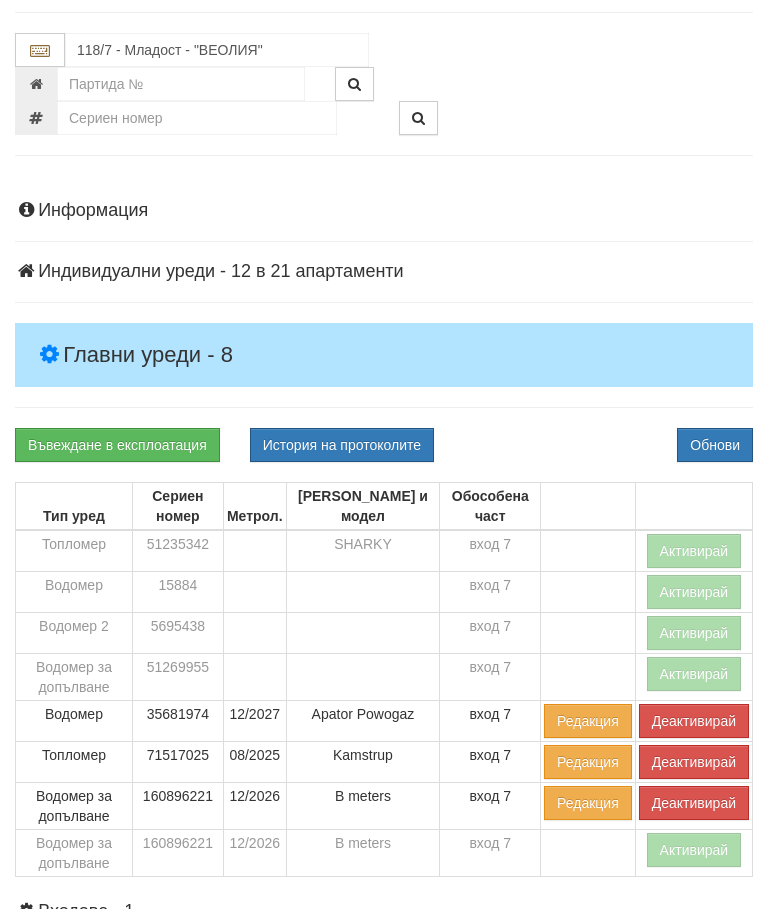 click on "Обнови" at bounding box center (715, 445) 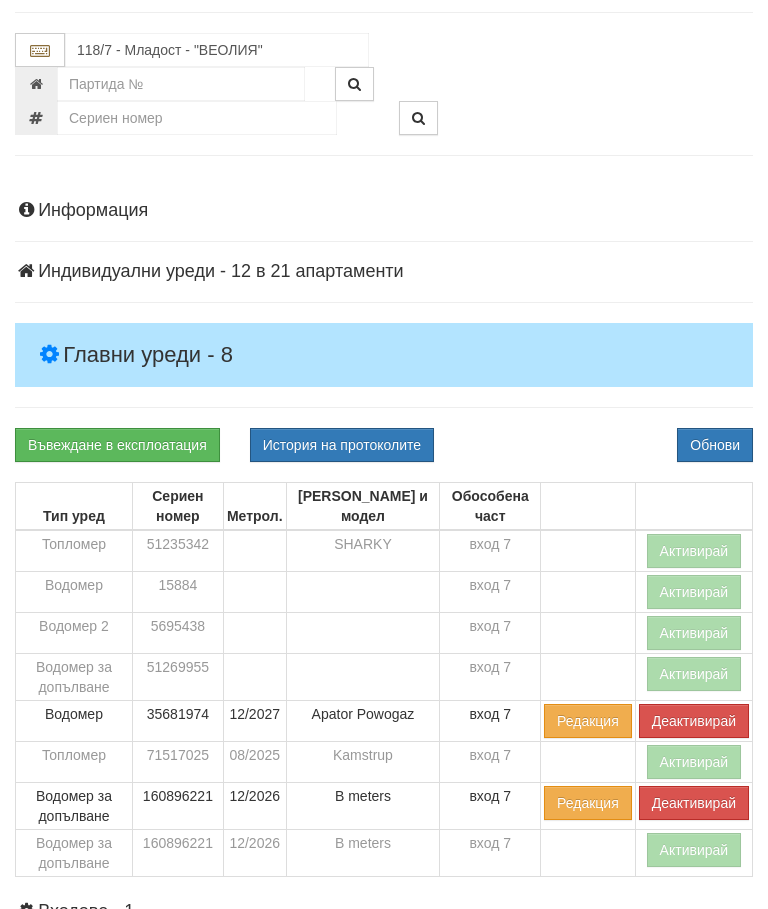 click on "Деактивирай" at bounding box center [694, 803] 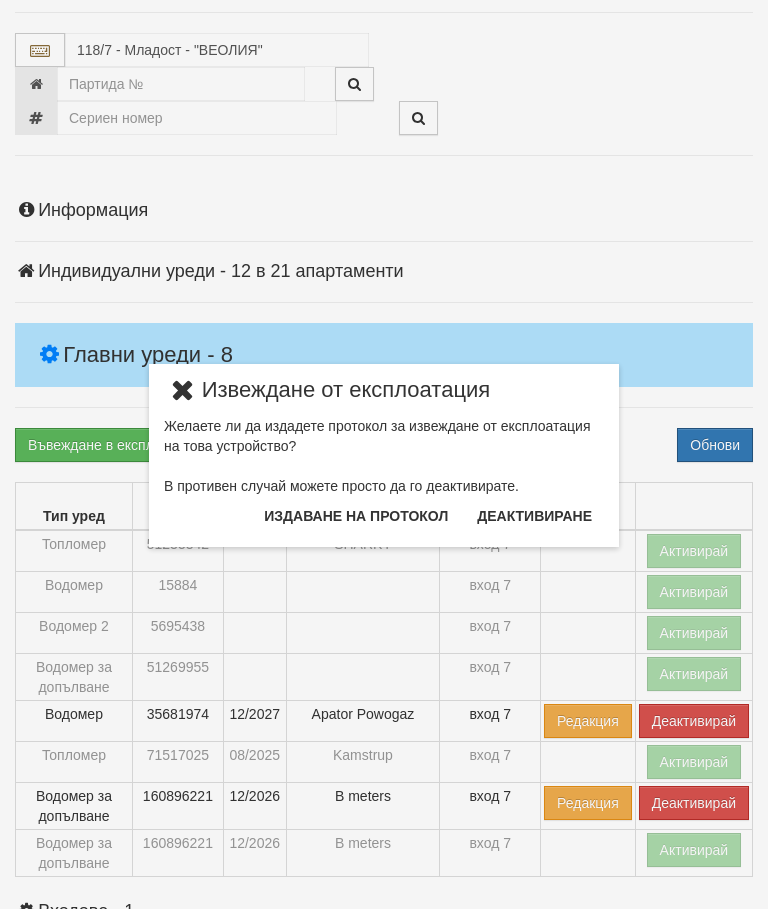 click on "Издаване на протокол" at bounding box center [356, 516] 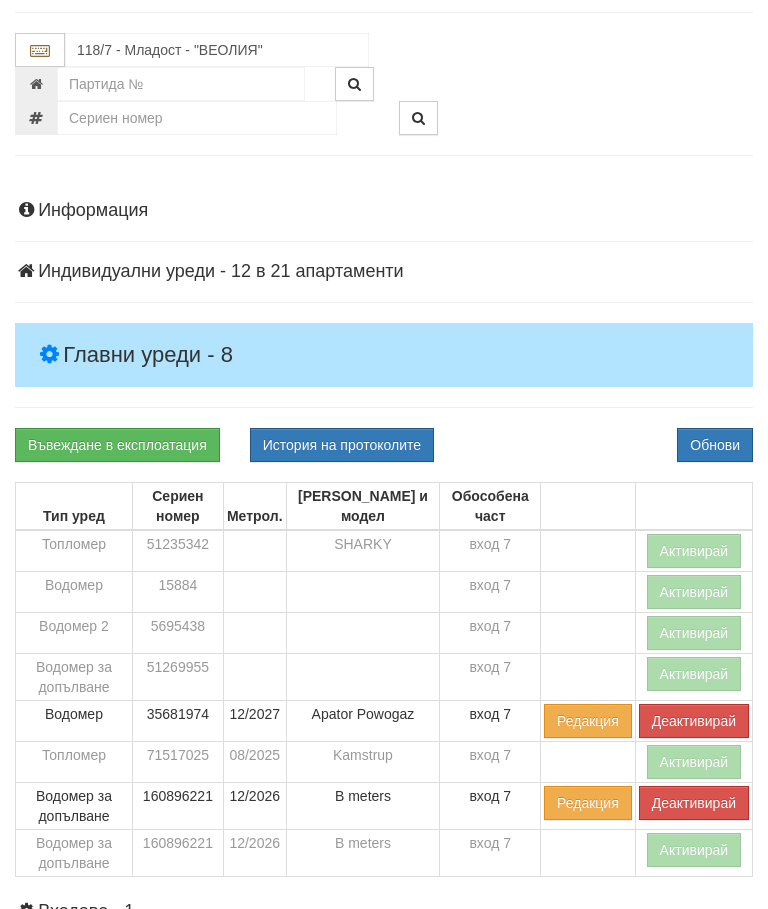 click on "Обнови" at bounding box center [715, 445] 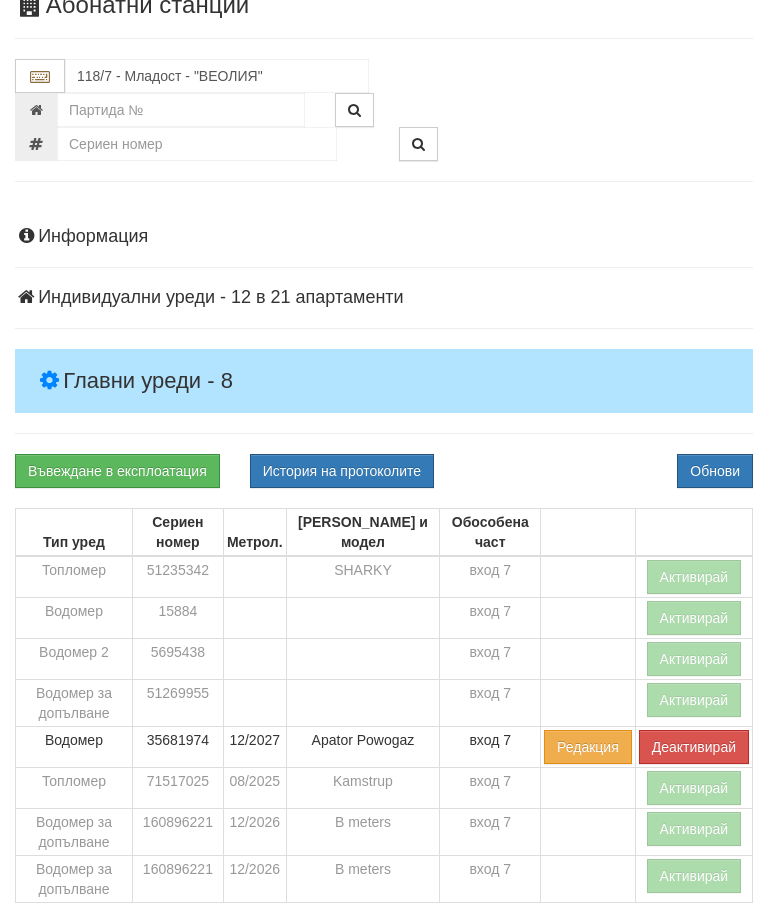 scroll, scrollTop: 0, scrollLeft: 0, axis: both 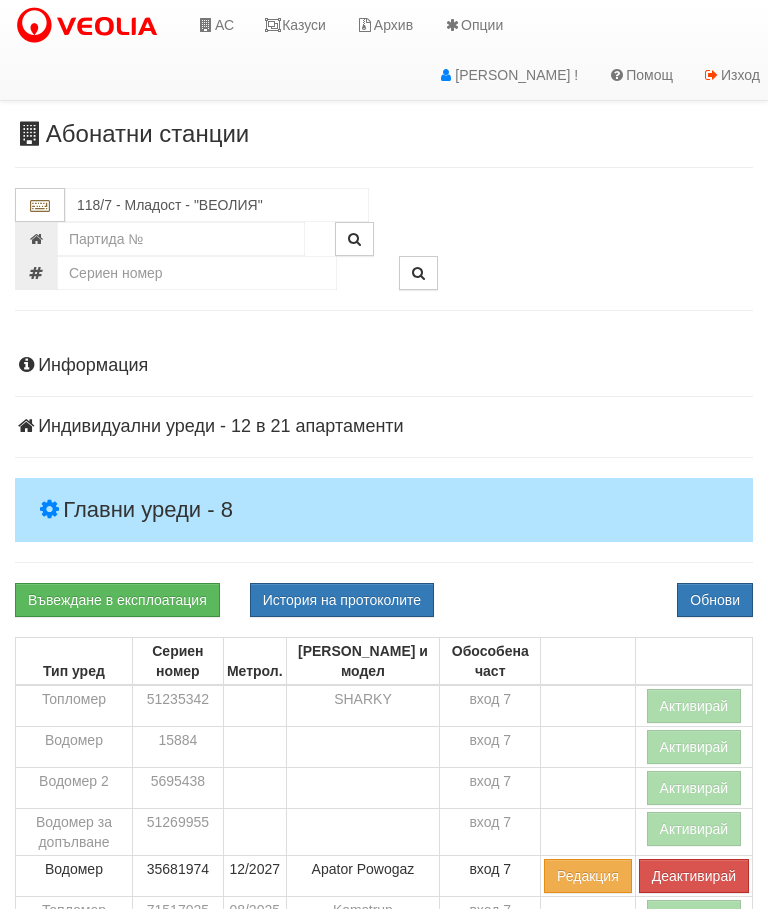click on "Казуси" at bounding box center [295, 25] 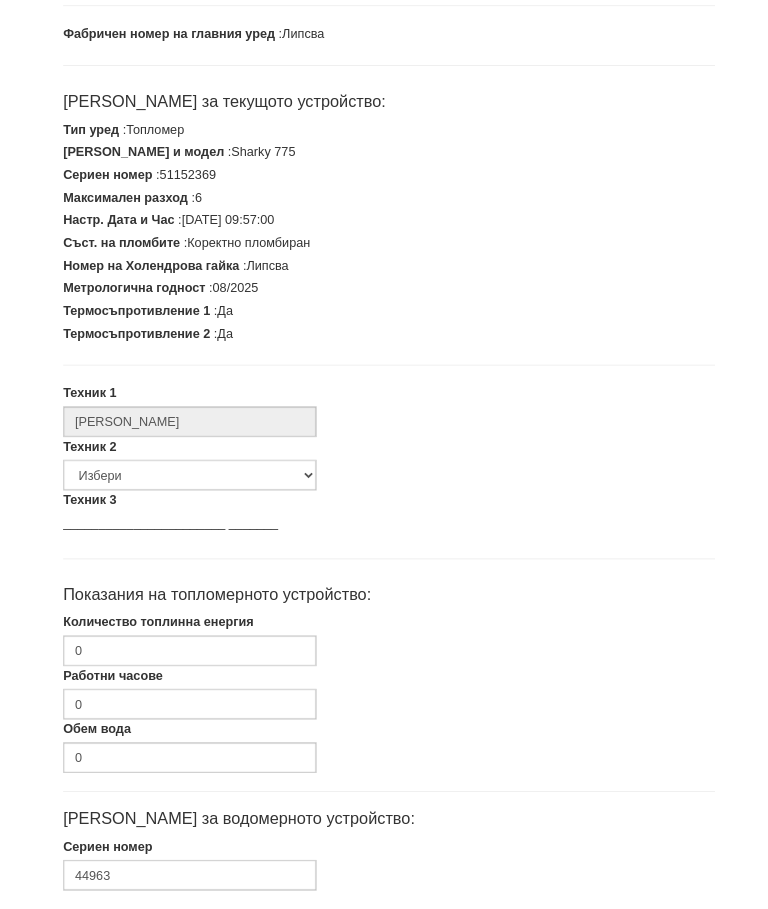 scroll, scrollTop: 321, scrollLeft: 0, axis: vertical 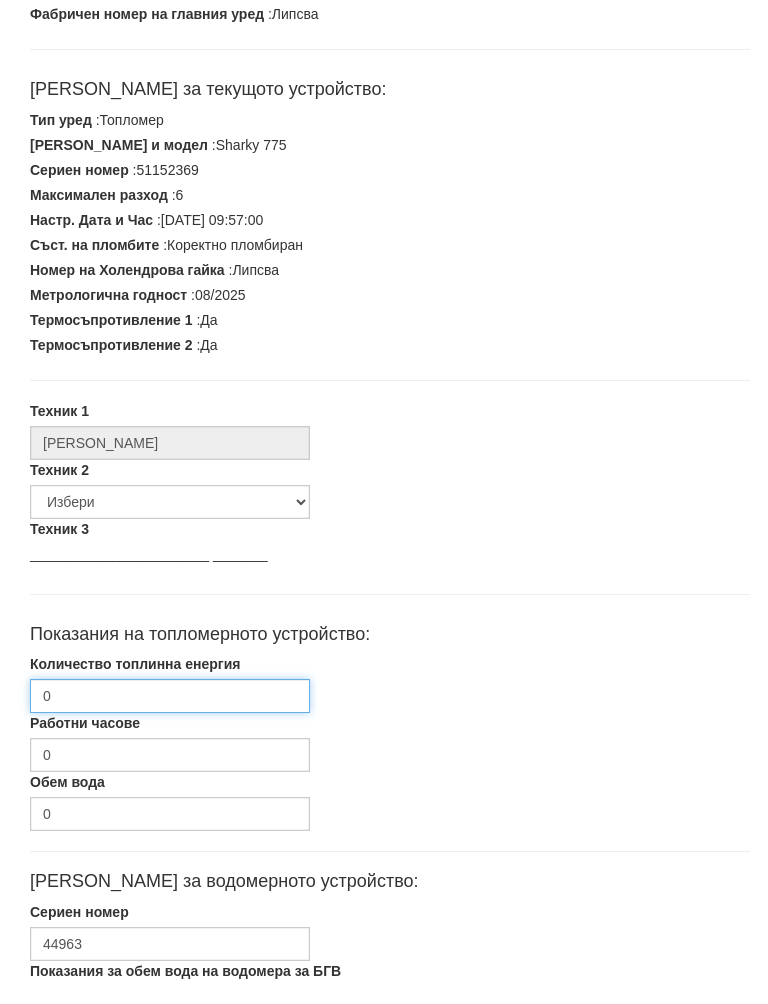 click on "0" at bounding box center [170, 717] 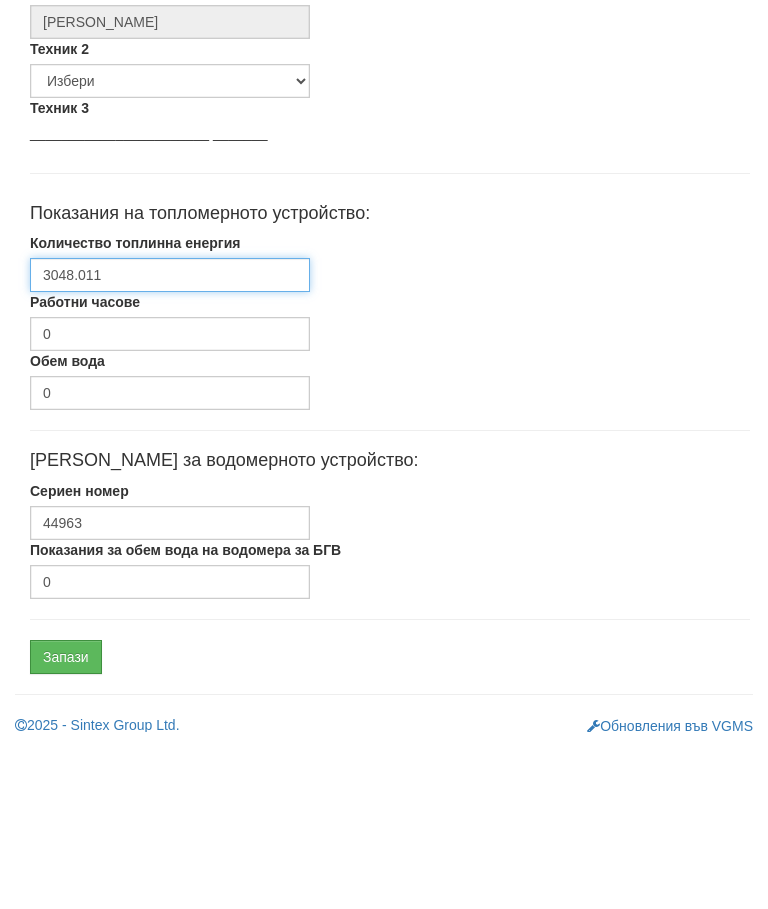 scroll, scrollTop: 602, scrollLeft: 0, axis: vertical 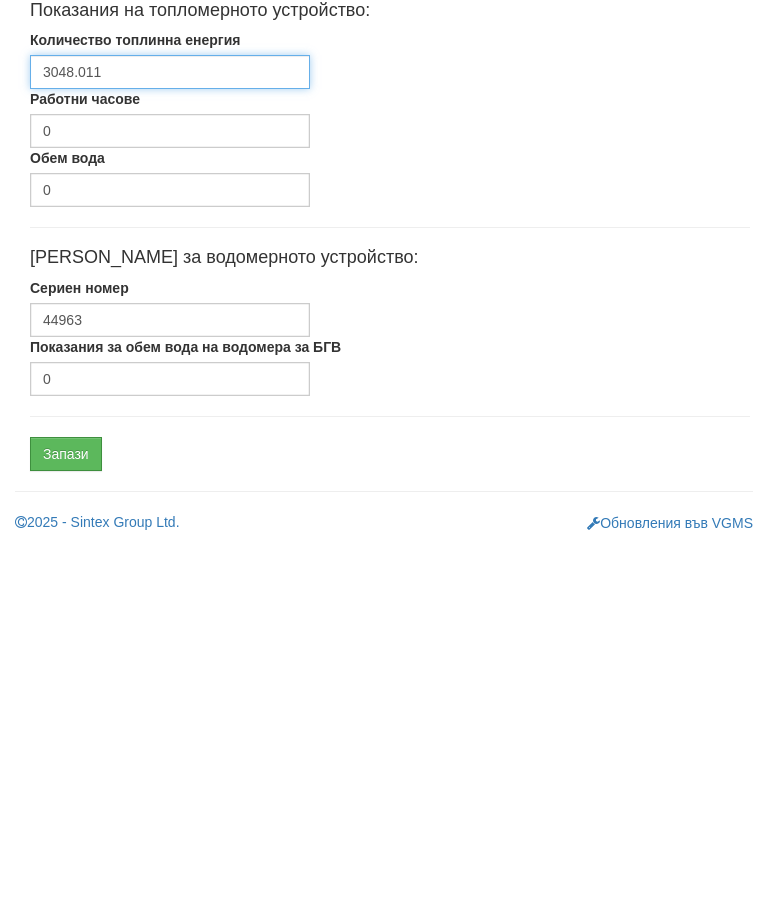 type on "3048.011" 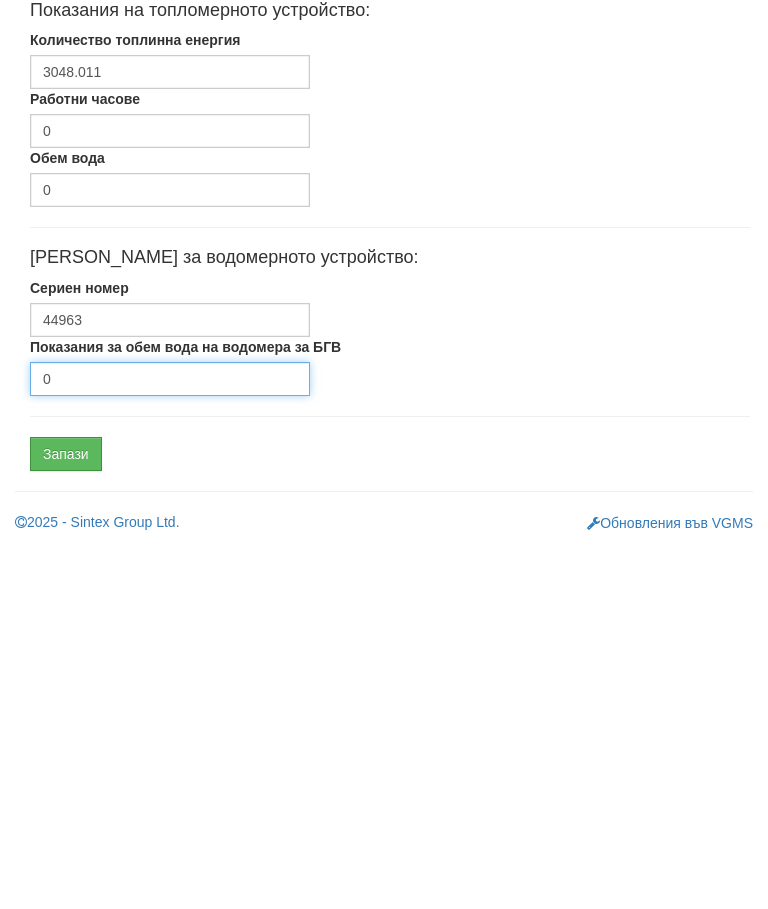 click on "0" at bounding box center [170, 743] 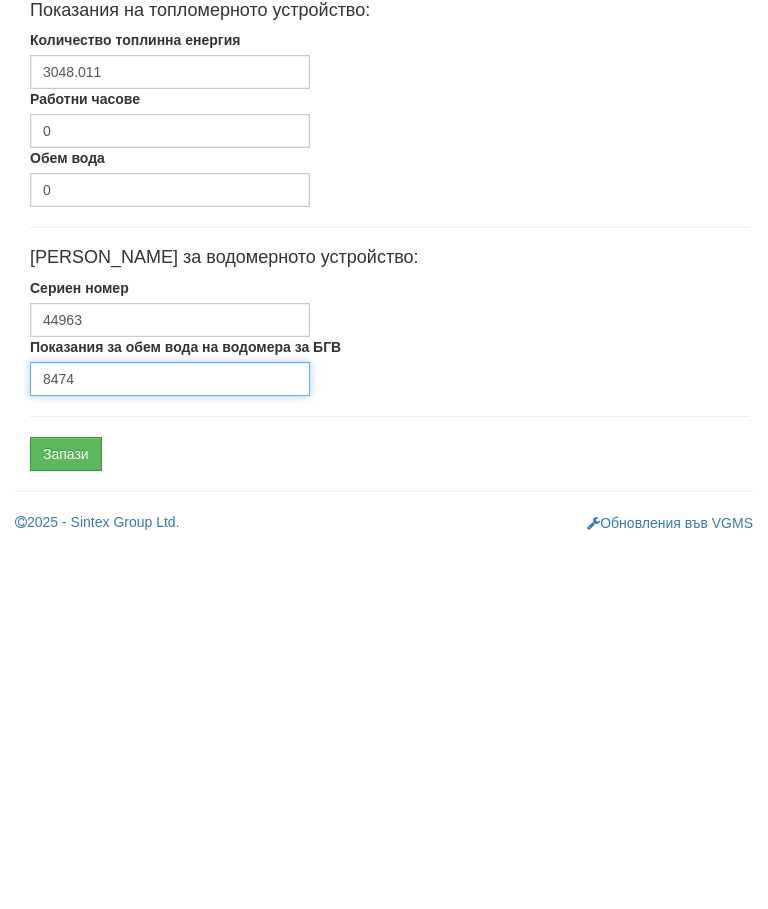 type on "8474" 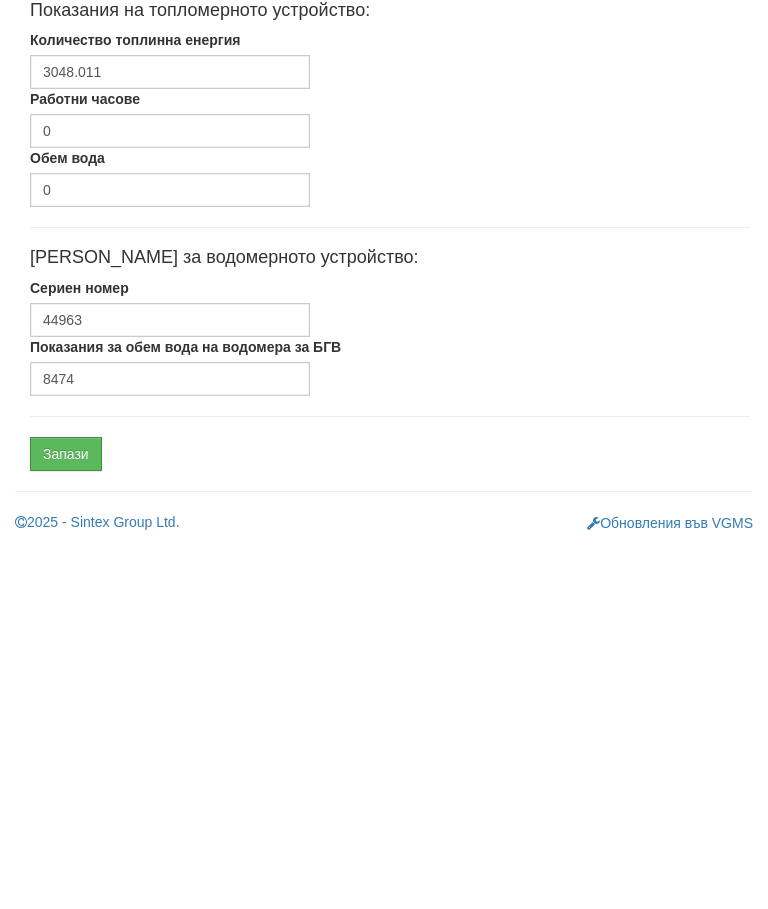 click on "Запази" at bounding box center (66, 818) 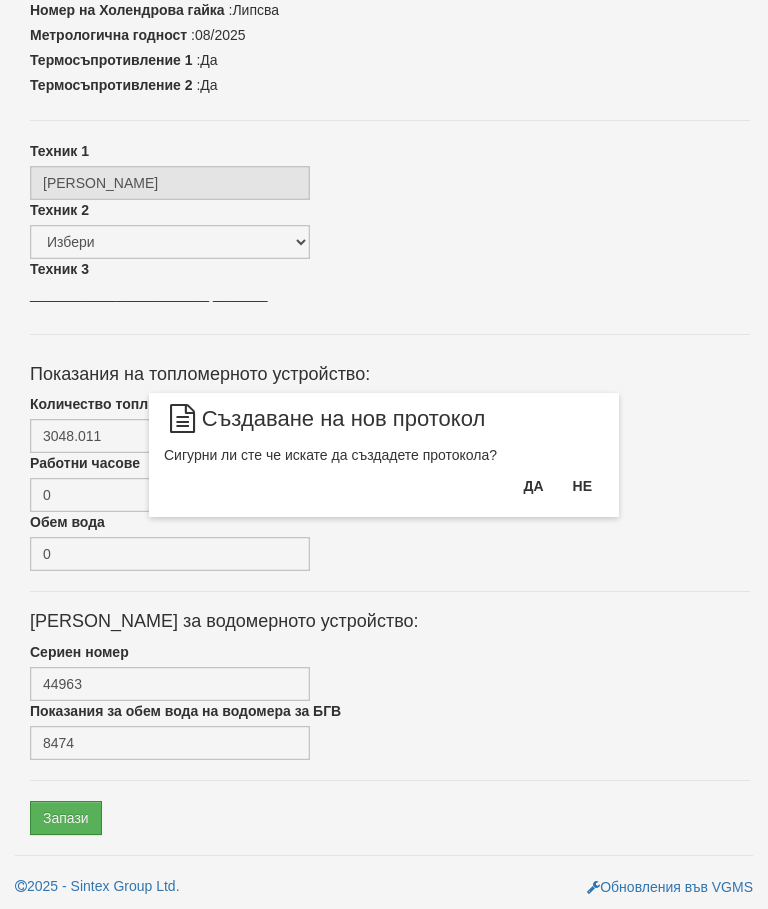 click on "Да" at bounding box center [533, 486] 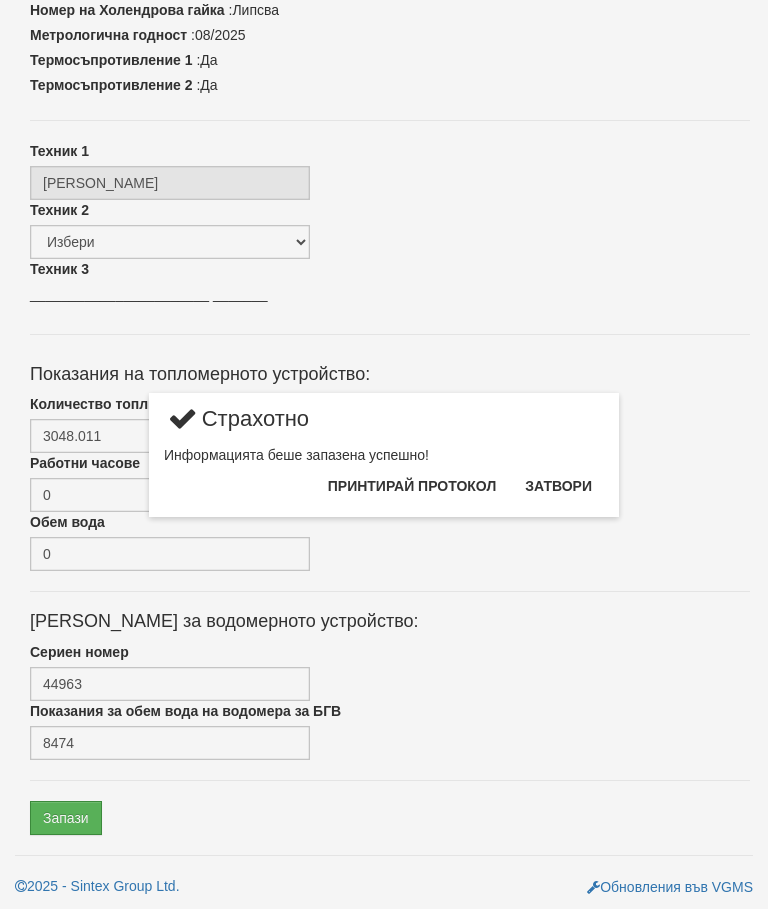 click on "Затвори" at bounding box center [558, 486] 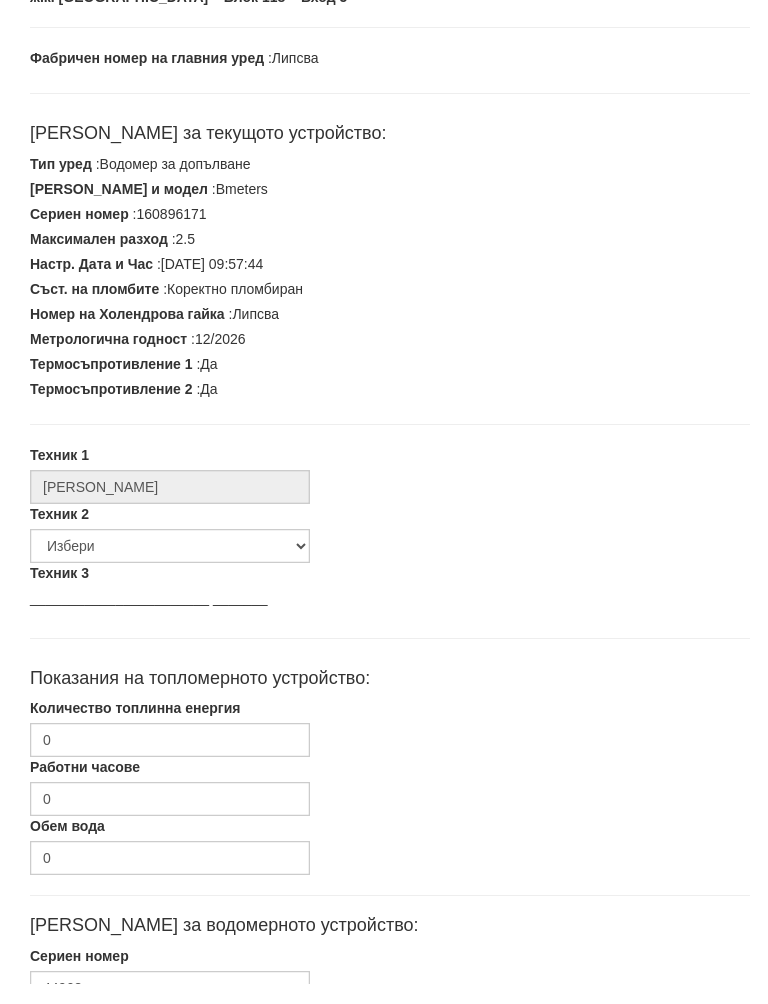 scroll, scrollTop: 285, scrollLeft: 0, axis: vertical 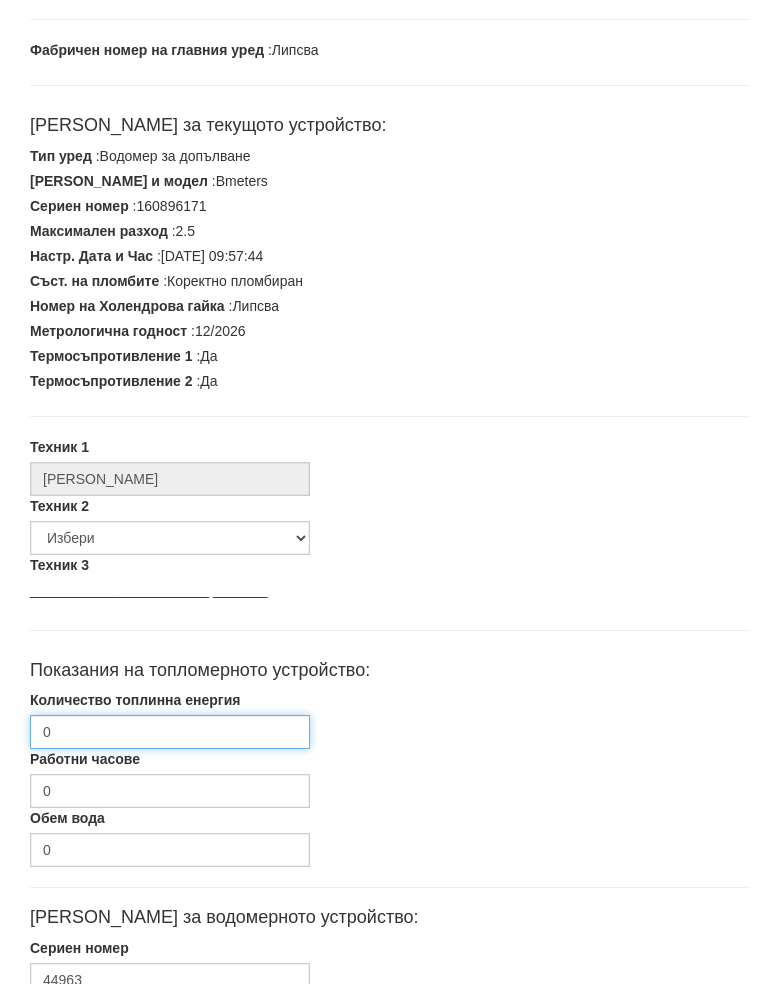 click on "0" at bounding box center (170, 753) 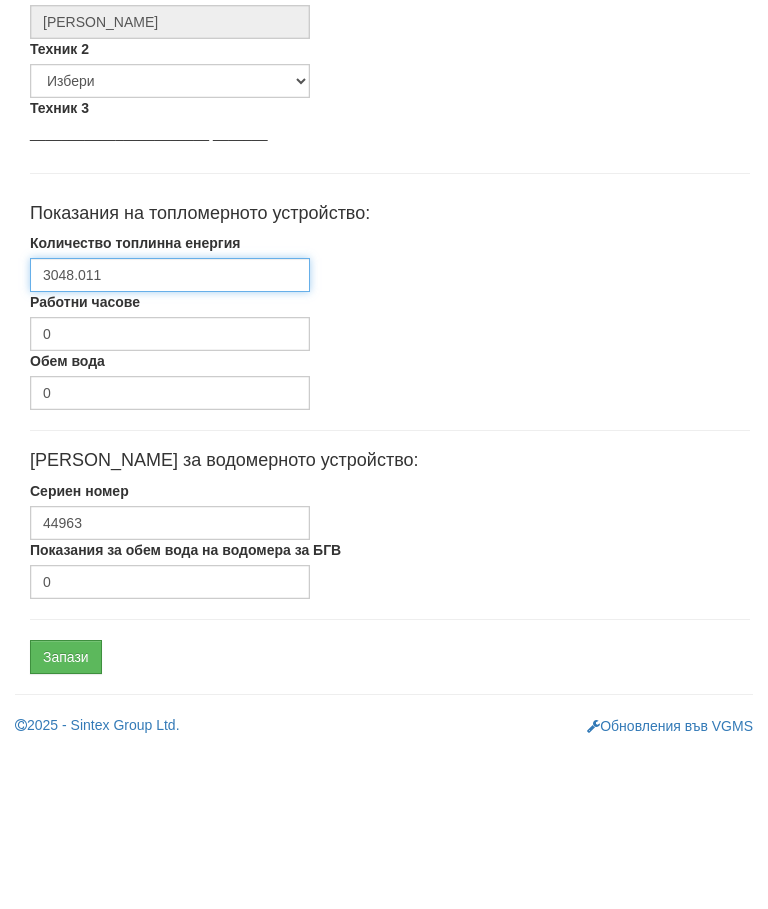 scroll, scrollTop: 602, scrollLeft: 0, axis: vertical 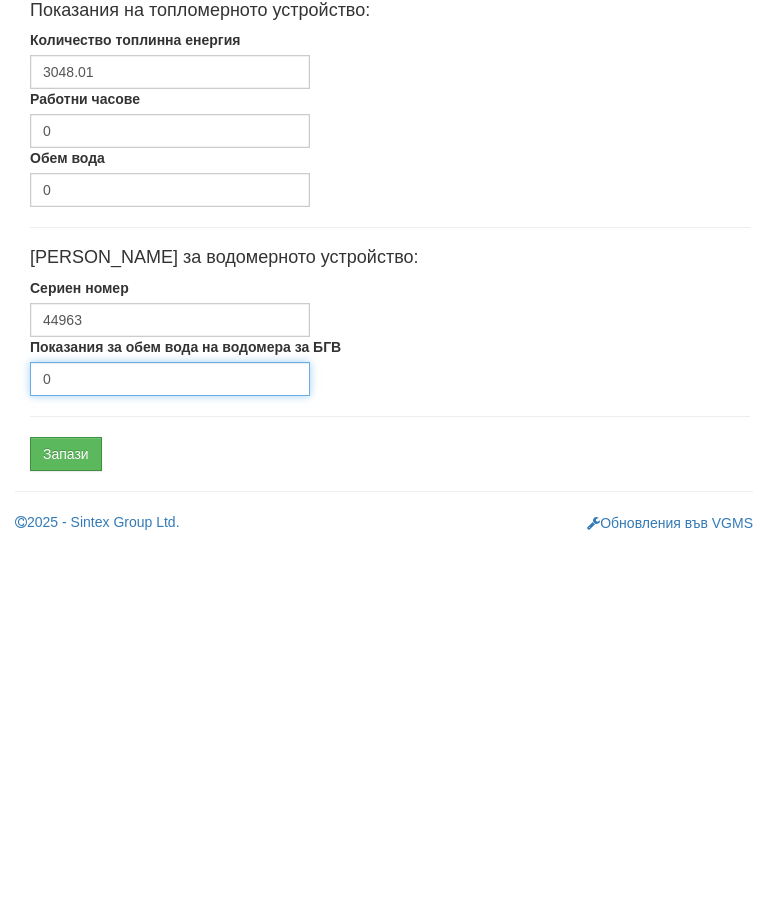 click on "0" at bounding box center (170, 743) 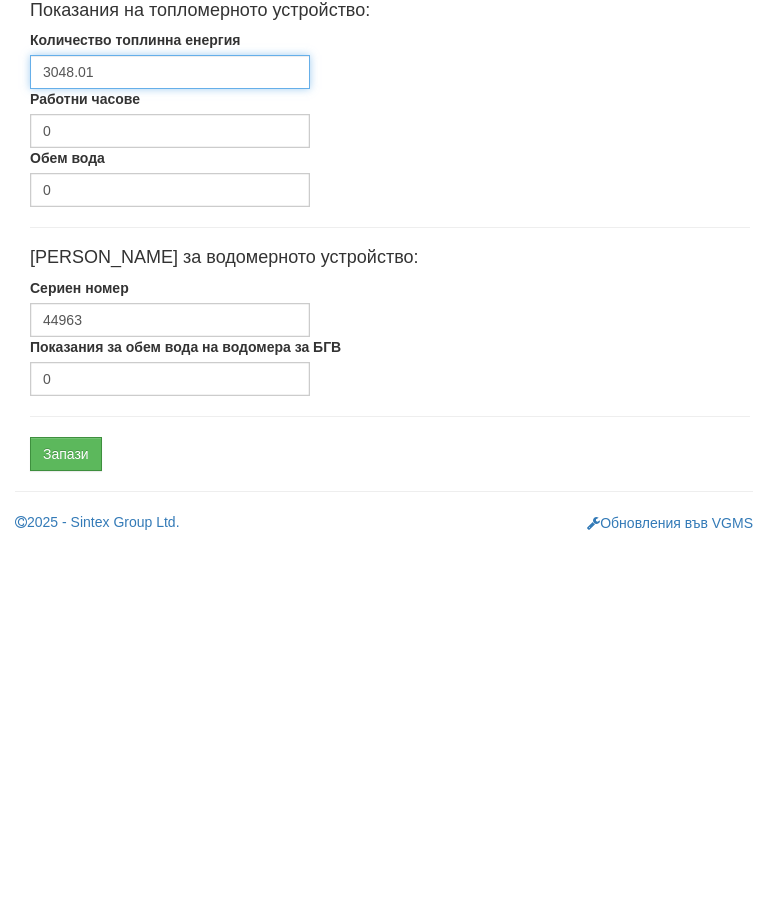 click on "3048.01" at bounding box center [170, 436] 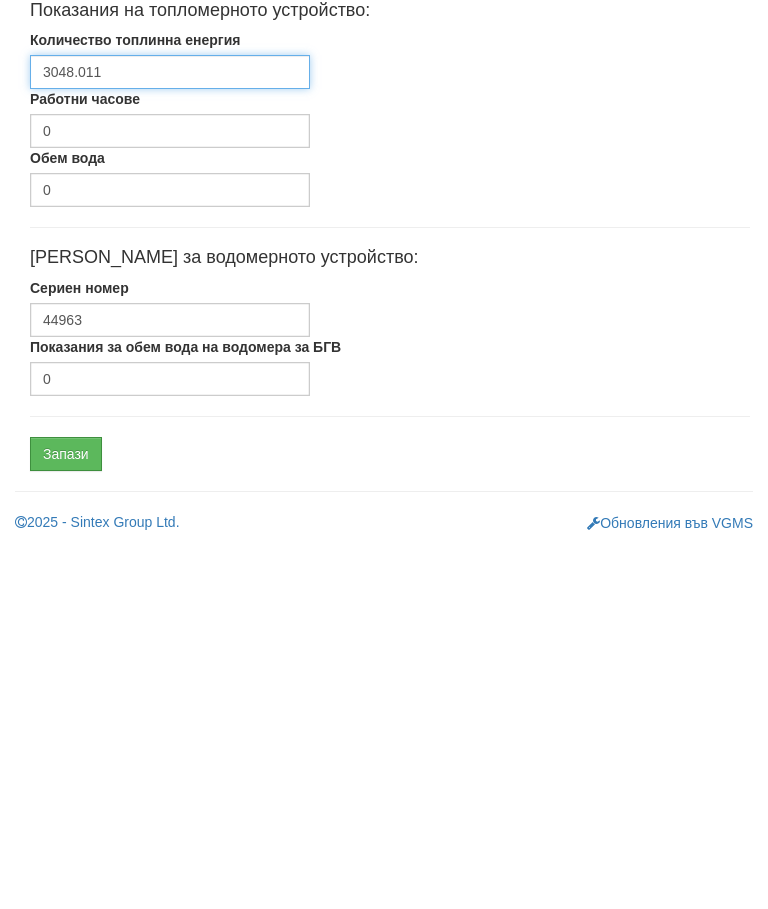 type on "3048.011" 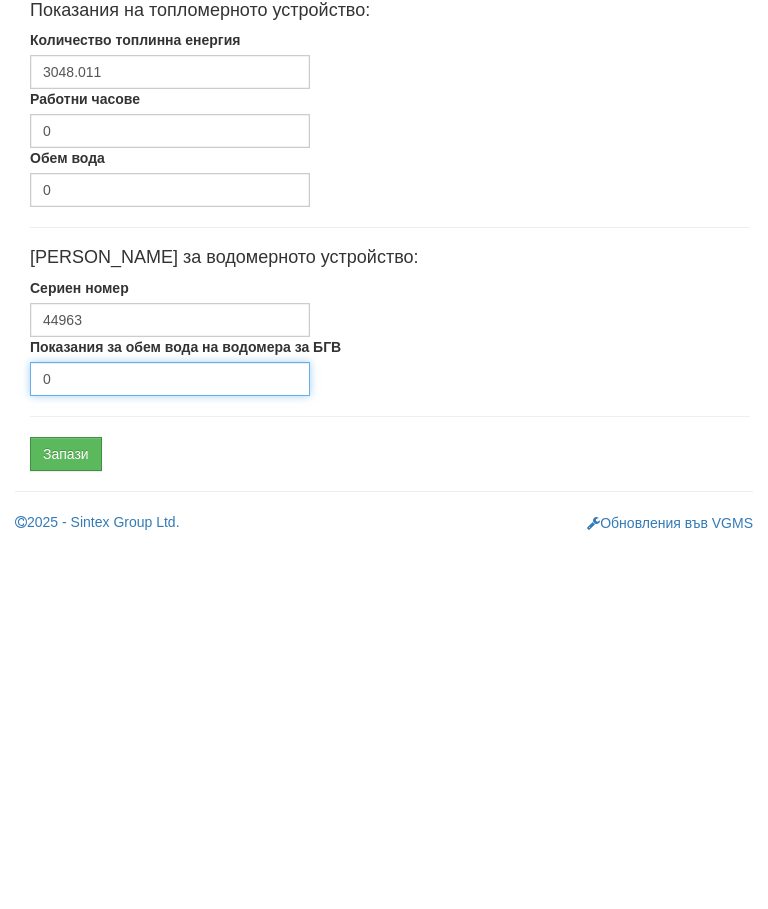click on "0" at bounding box center (170, 743) 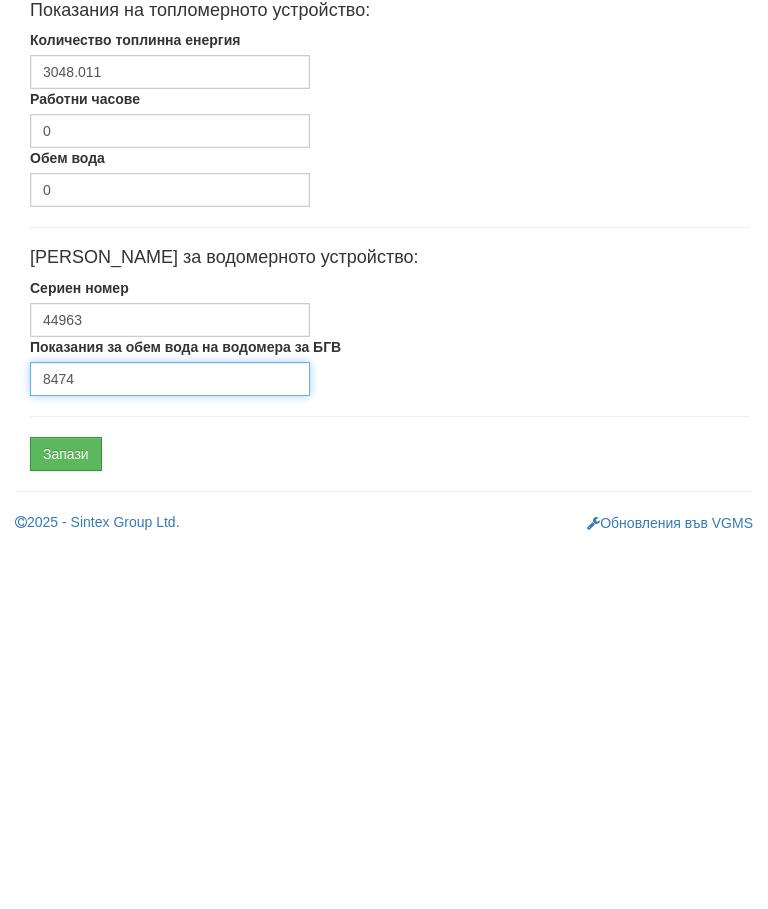 type on "8474" 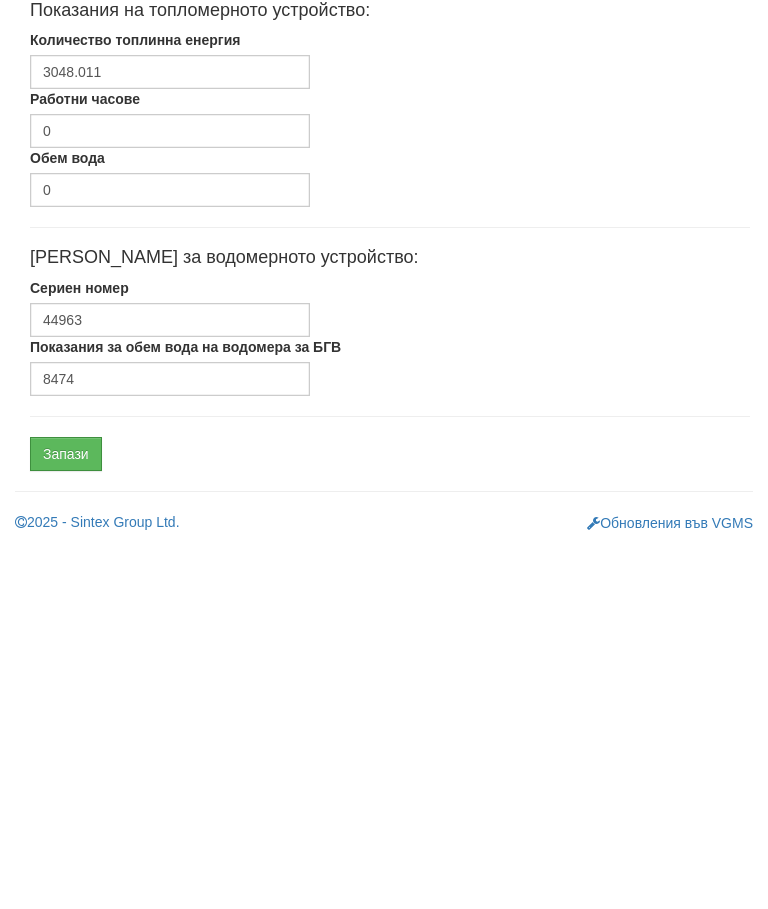 click on "Запази" at bounding box center (66, 818) 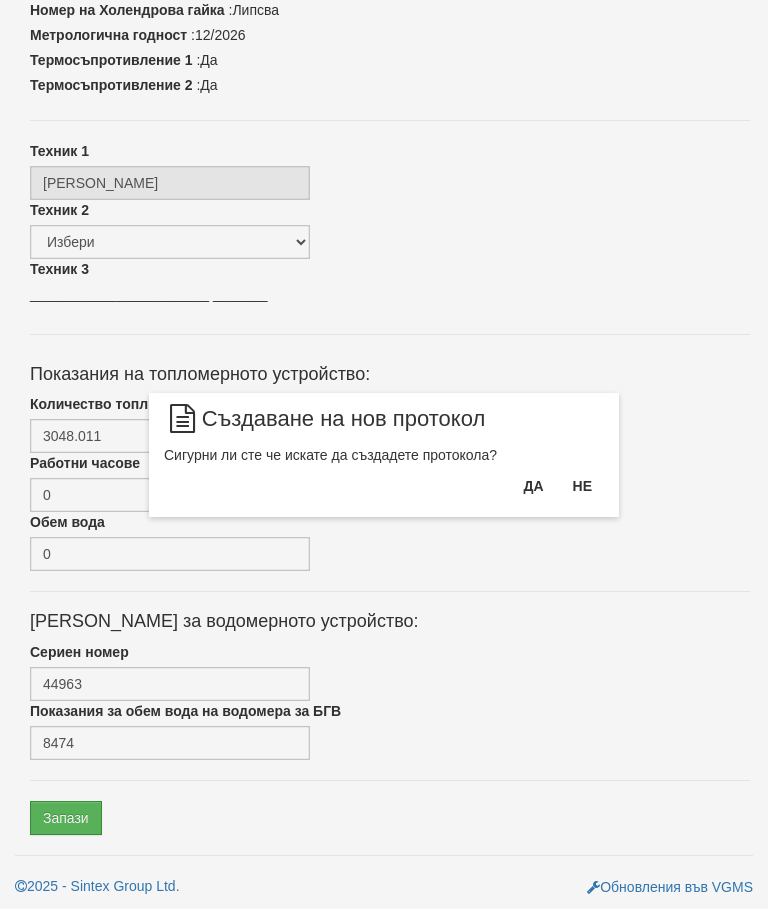 click on "Да" at bounding box center (533, 486) 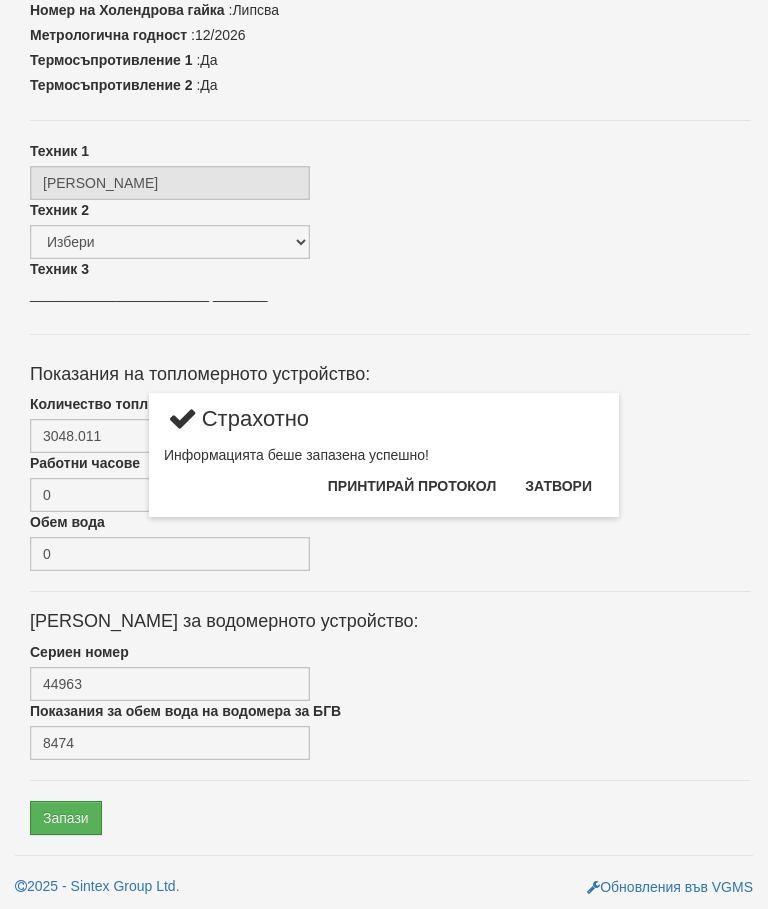 click on "Затвори" at bounding box center (558, 486) 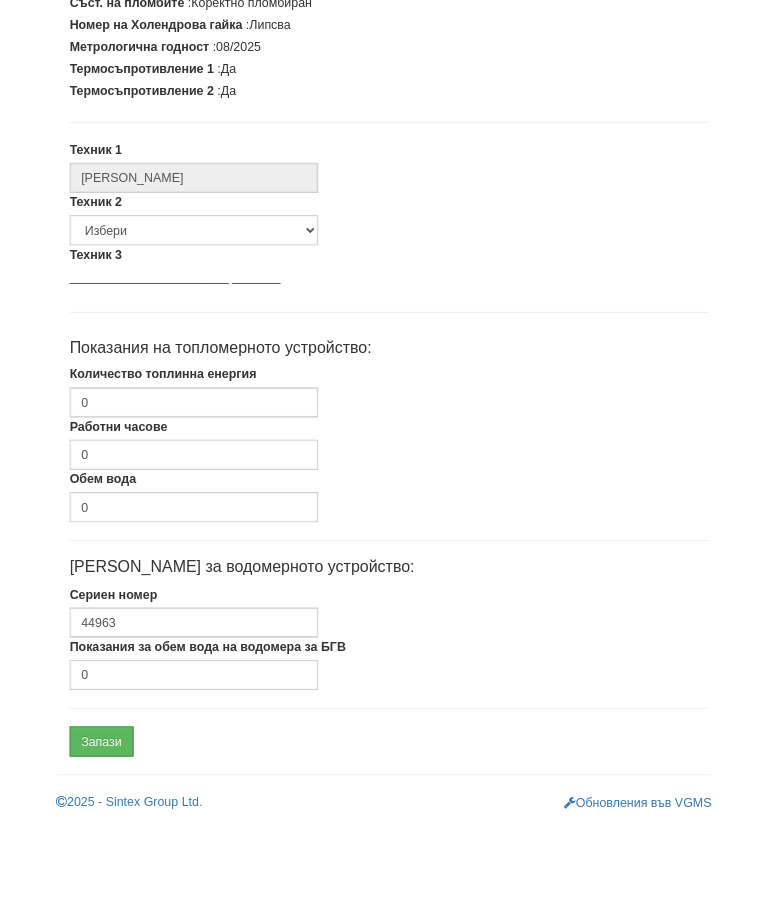 scroll, scrollTop: 487, scrollLeft: 0, axis: vertical 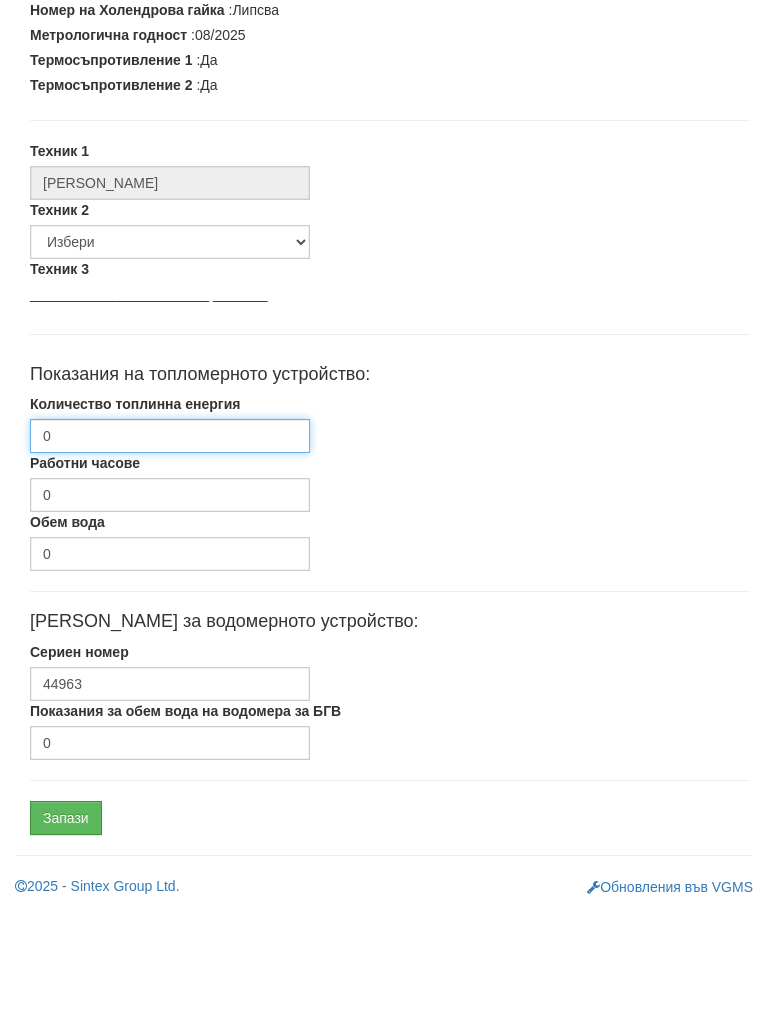 click on "0" at bounding box center [170, 551] 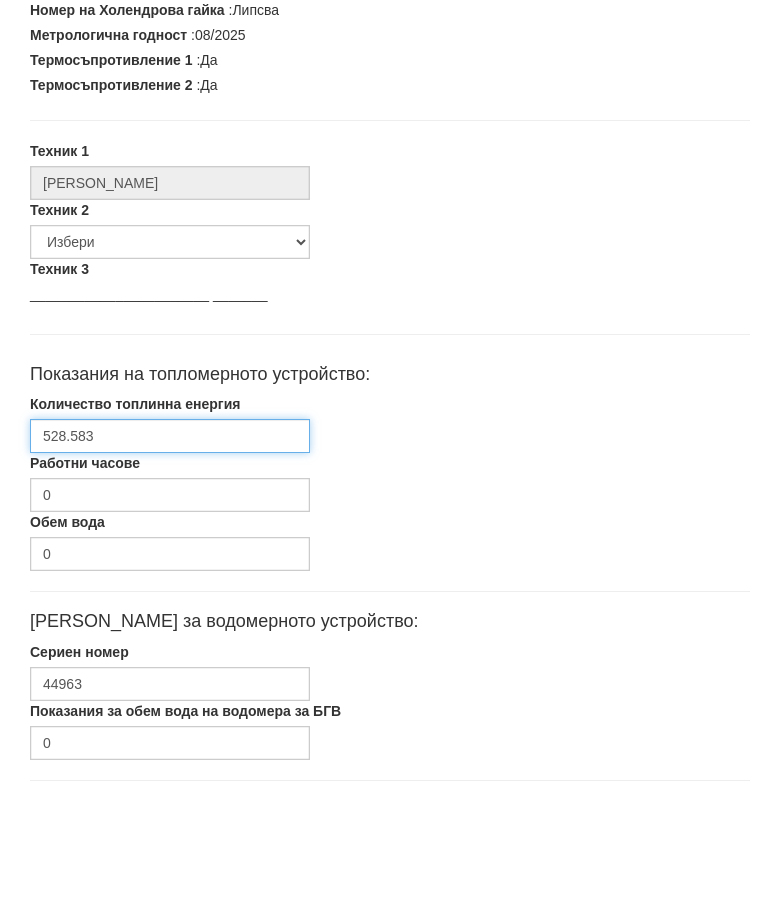 scroll, scrollTop: 519, scrollLeft: 0, axis: vertical 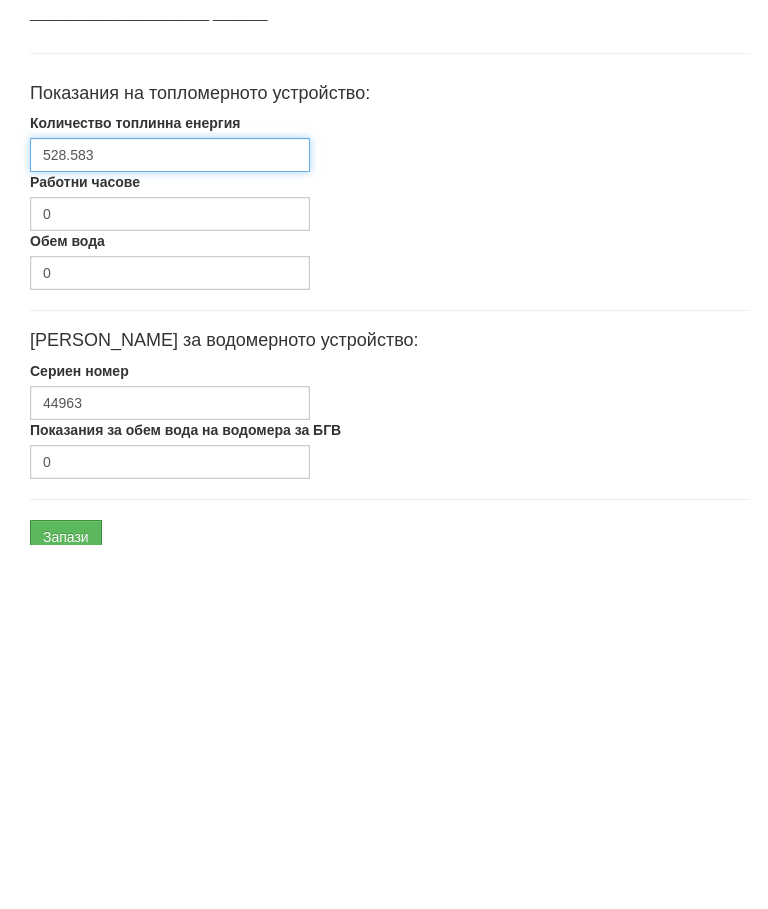type on "528.583" 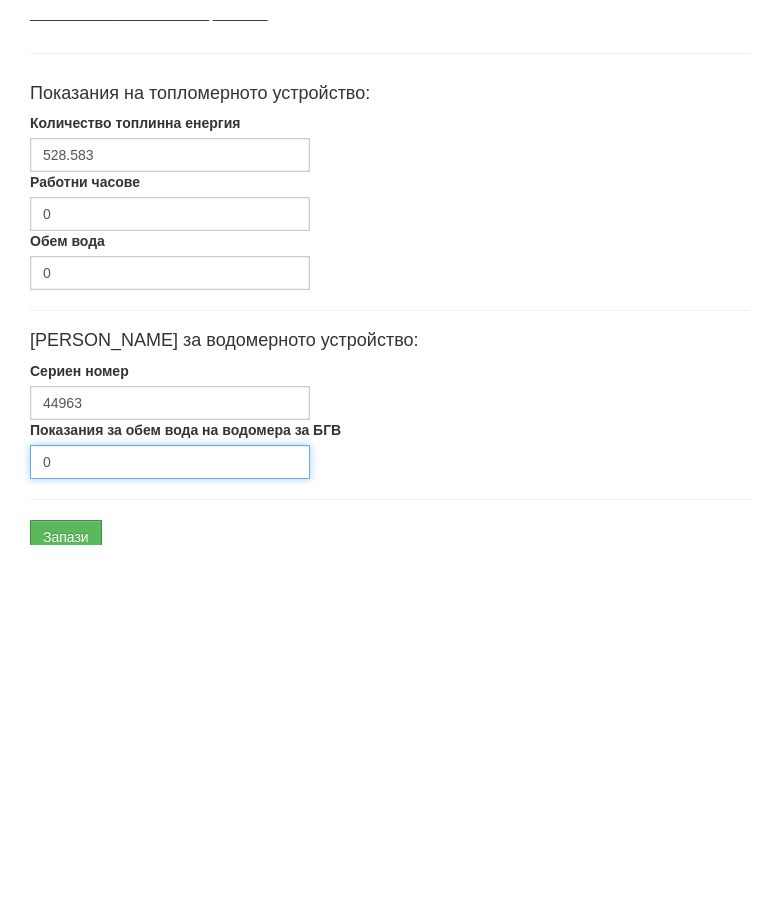 click on "0" at bounding box center [170, 826] 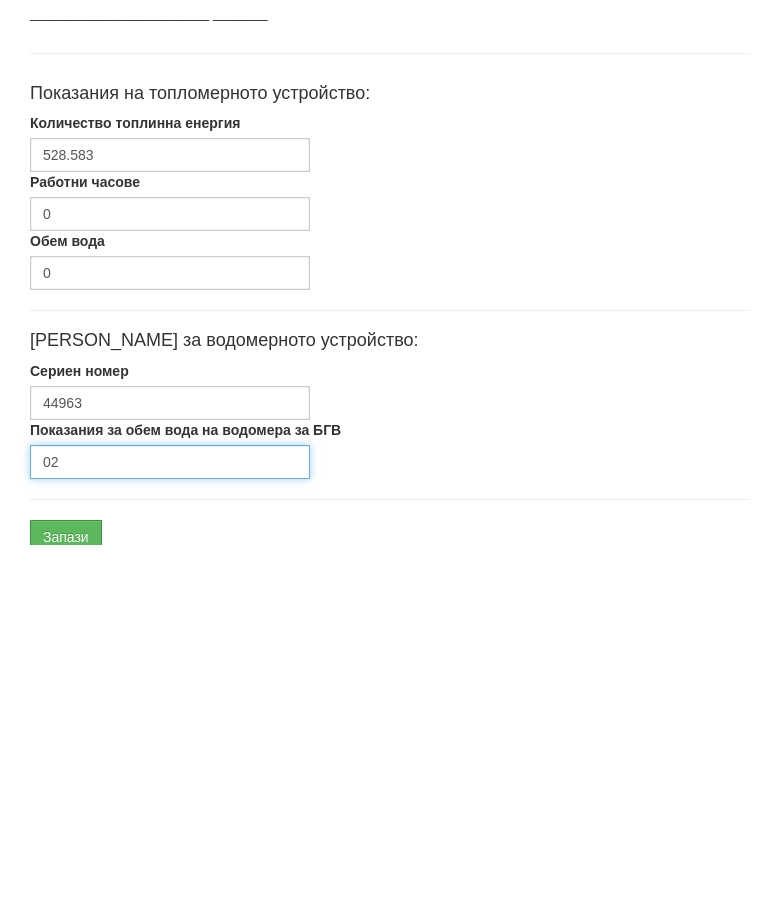 type on "0" 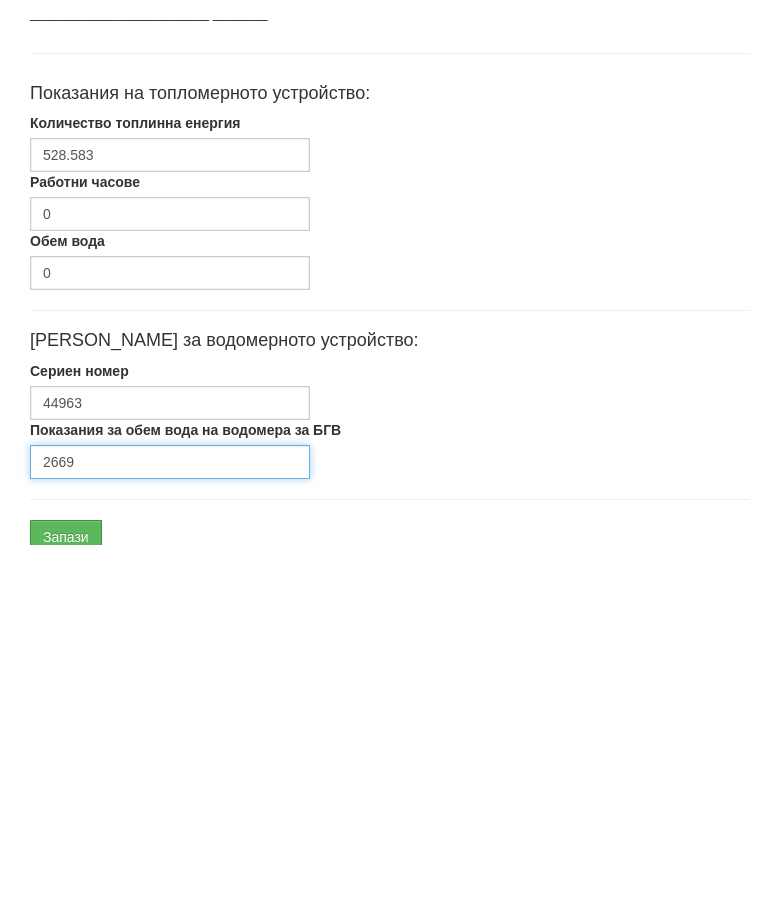 type on "2669" 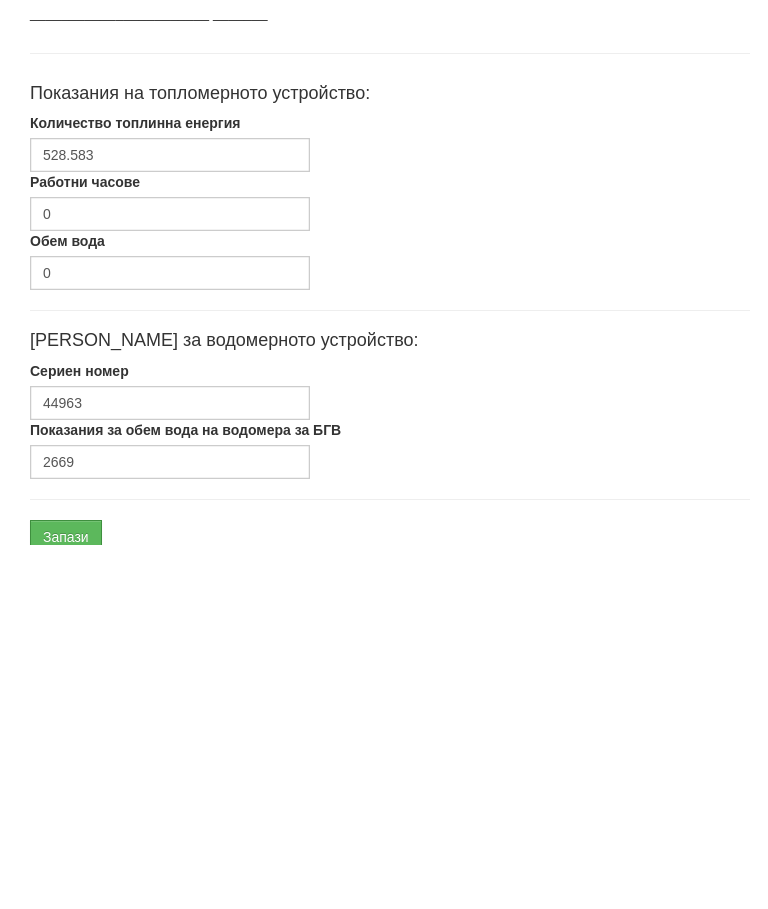 click on "Запази" at bounding box center [66, 901] 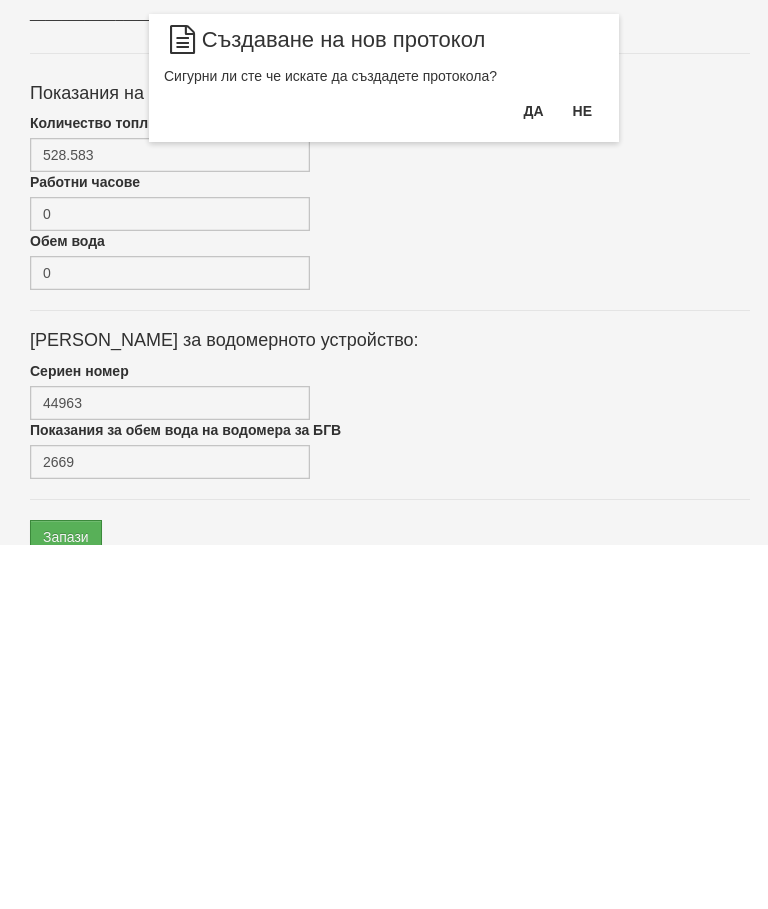 scroll, scrollTop: 602, scrollLeft: 0, axis: vertical 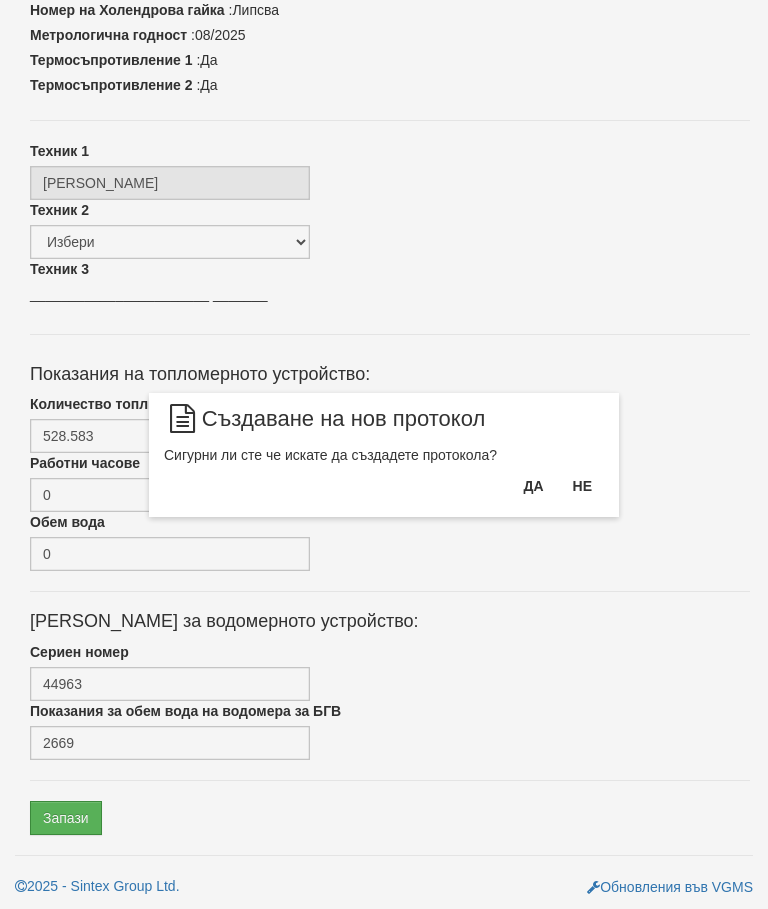 click on "Да" at bounding box center (533, 486) 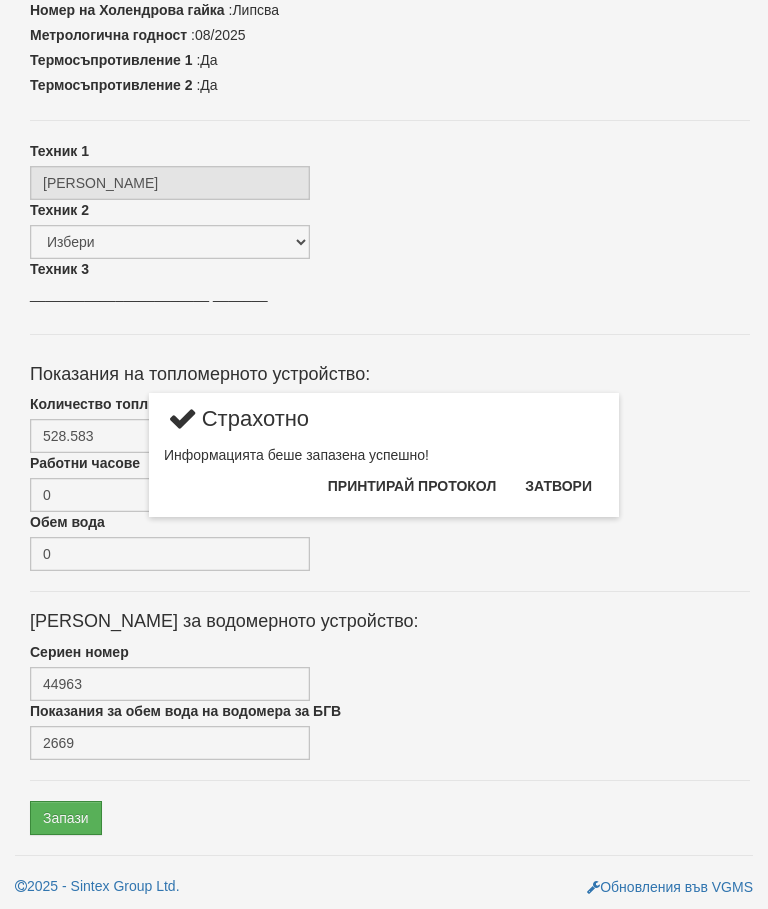click on "Затвори" at bounding box center (558, 486) 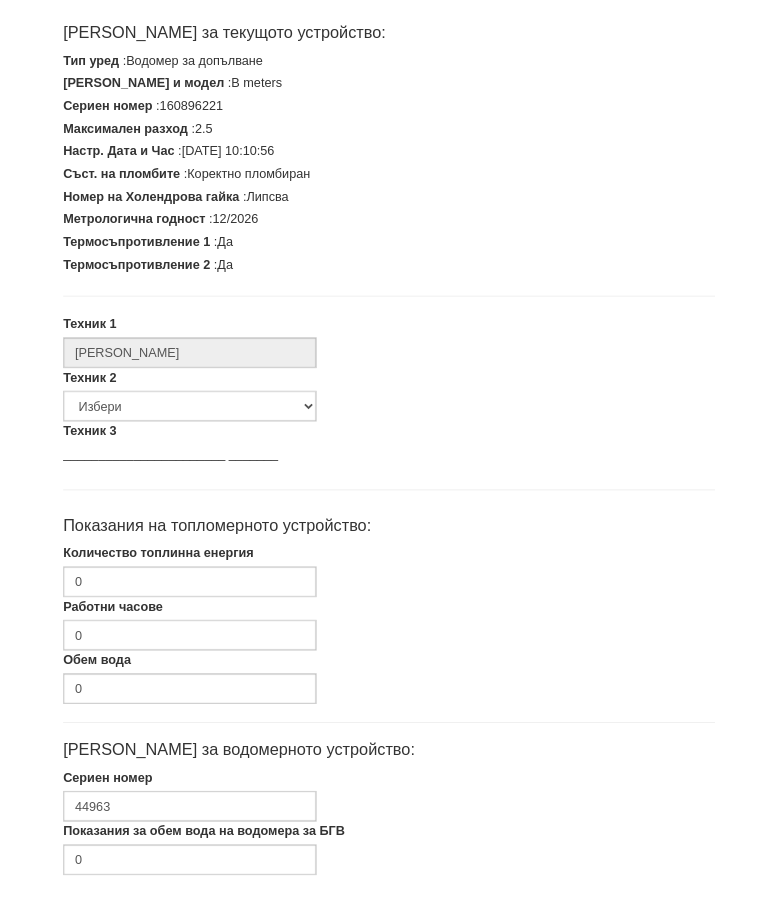 scroll, scrollTop: 381, scrollLeft: 0, axis: vertical 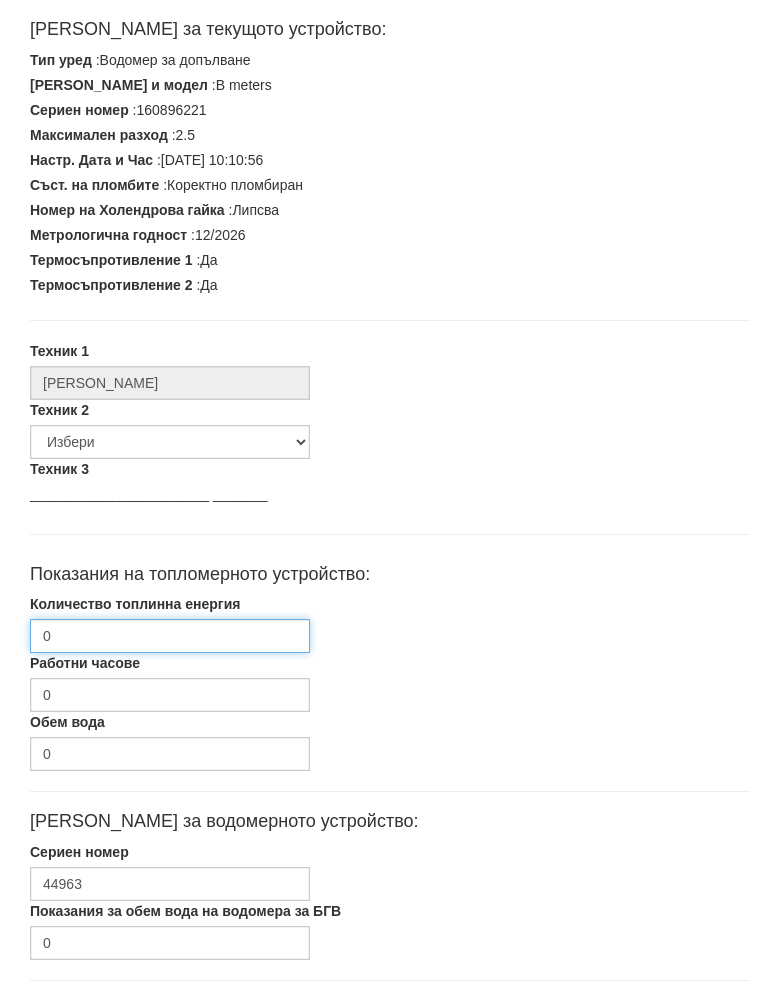 click on "0" at bounding box center (170, 657) 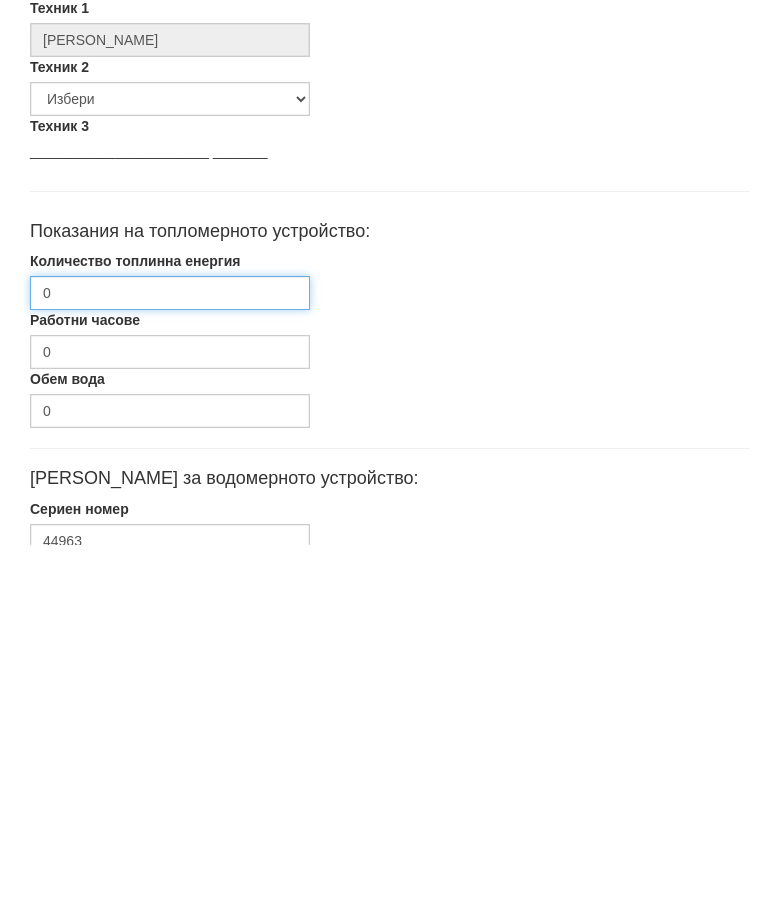 scroll, scrollTop: 399, scrollLeft: 0, axis: vertical 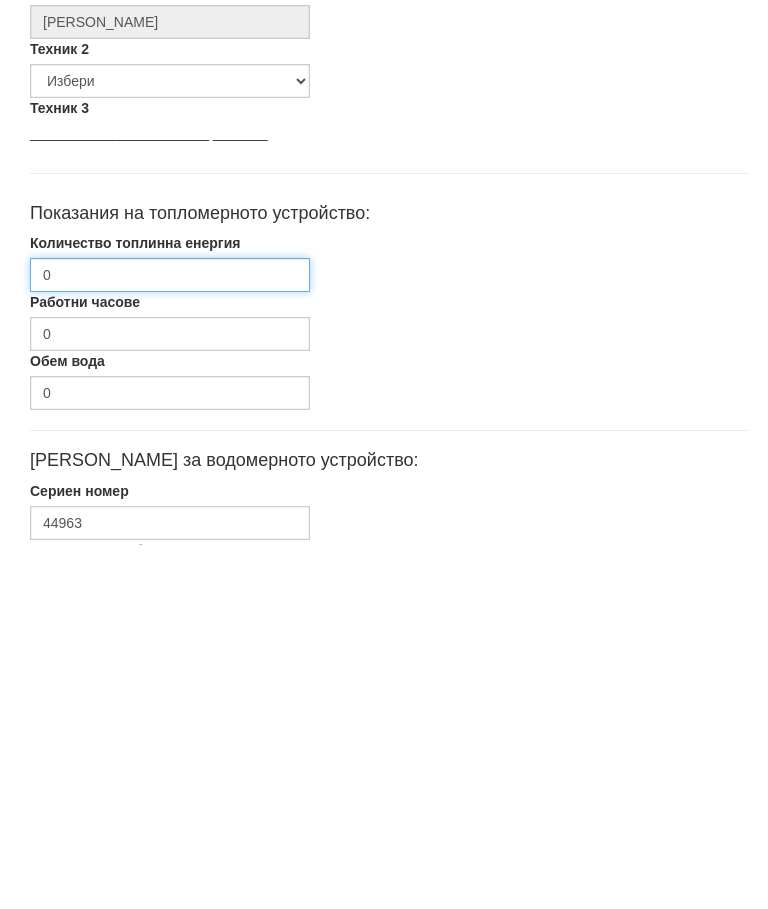 click on "0" at bounding box center (170, 639) 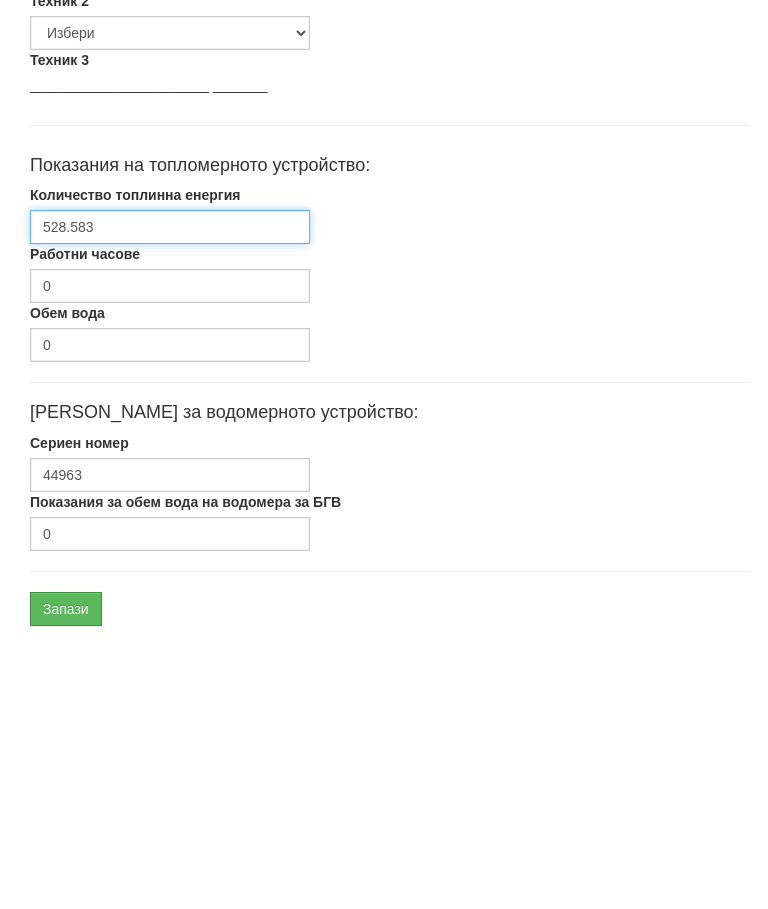 scroll, scrollTop: 574, scrollLeft: 0, axis: vertical 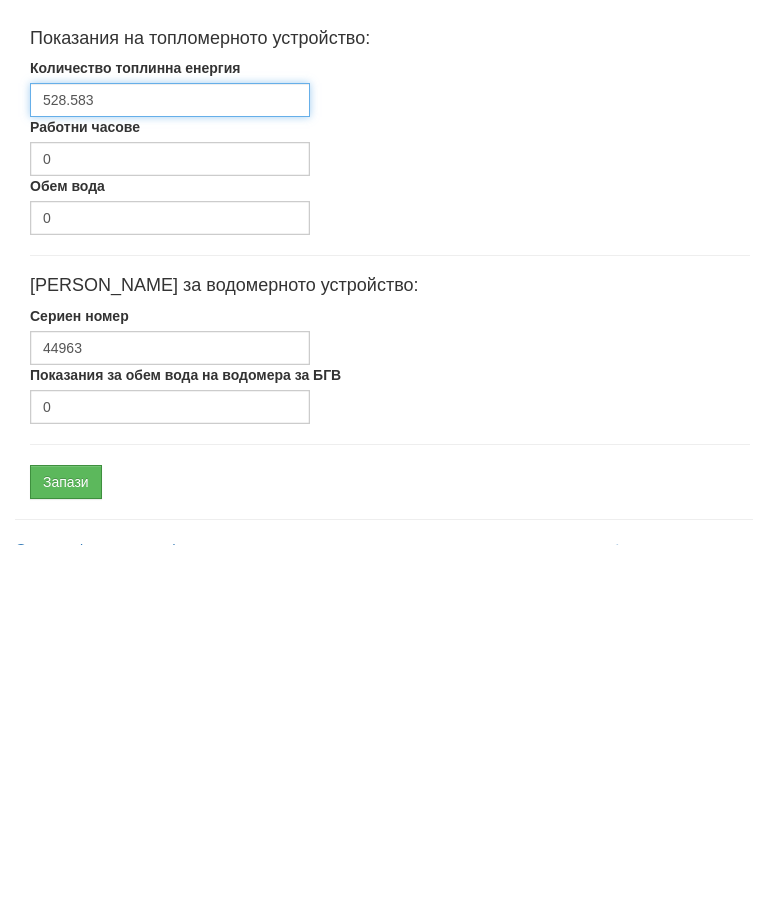 type on "528.583" 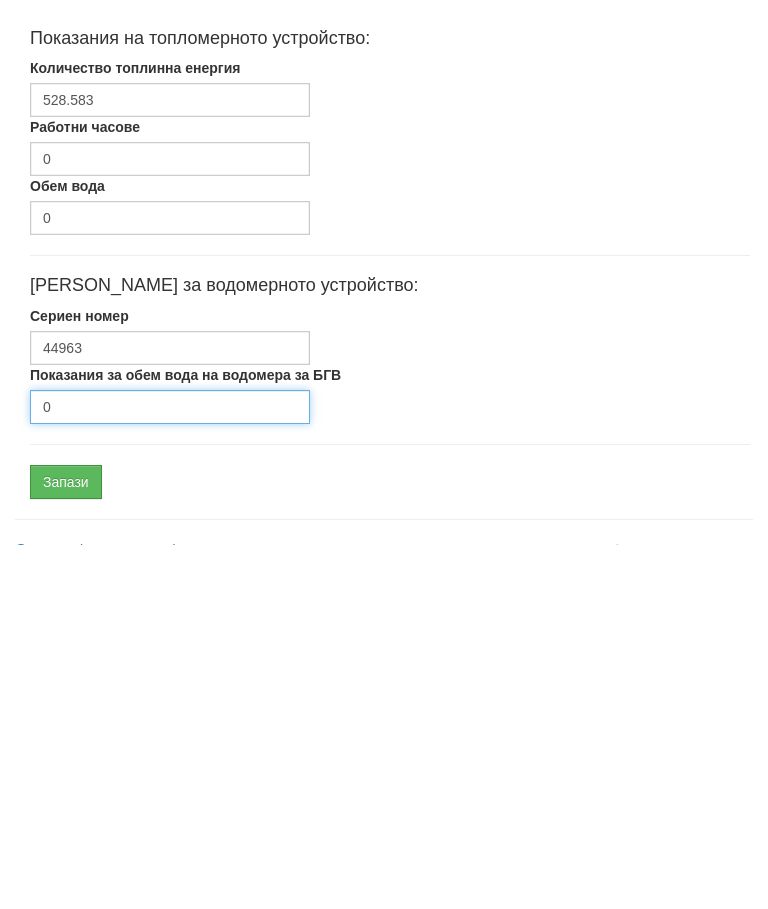 click on "0" at bounding box center [170, 771] 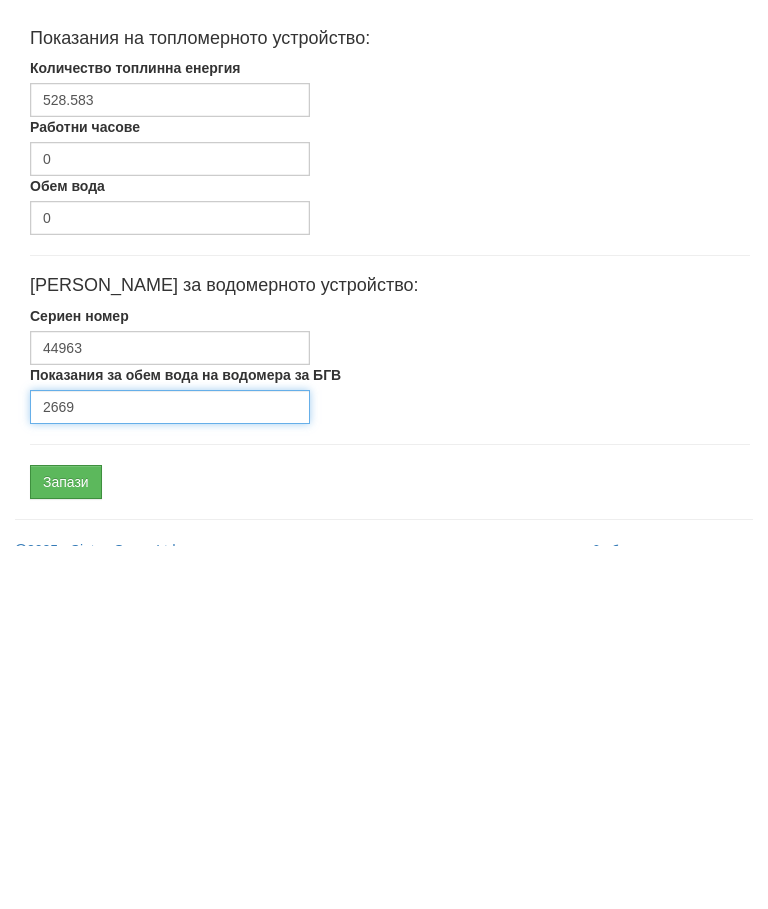 type on "2669" 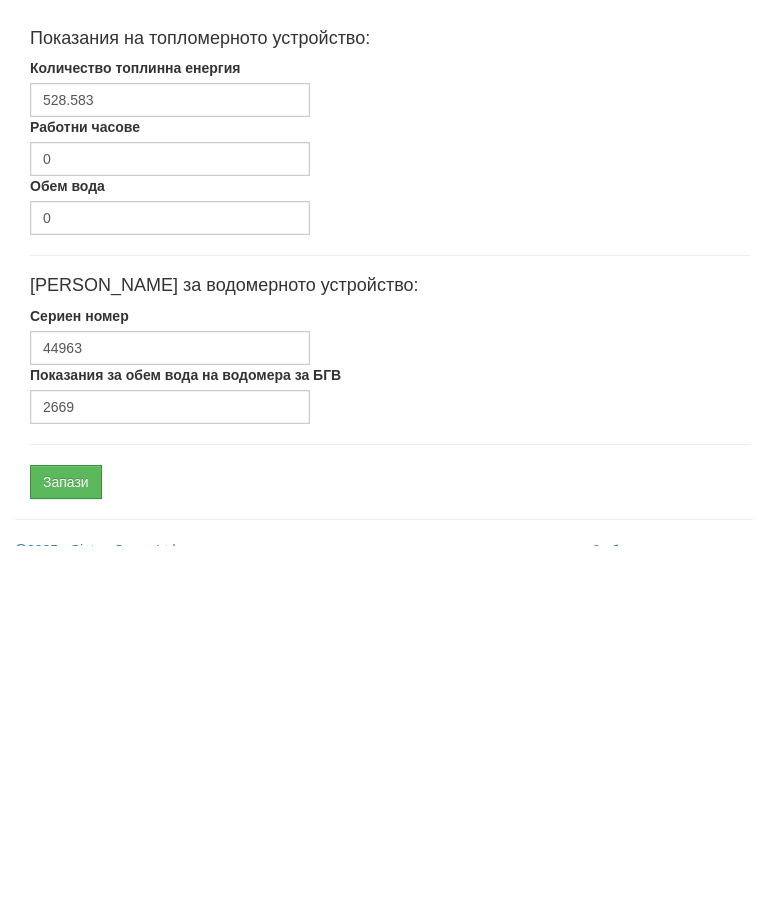 click on "Запази" at bounding box center (66, 846) 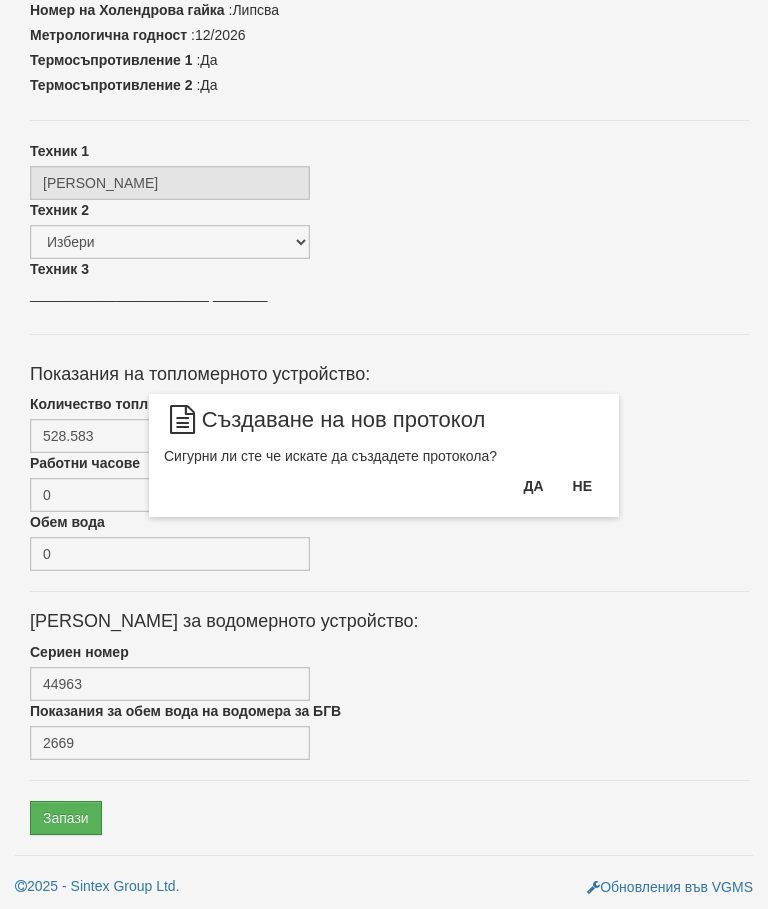 click on "Да" at bounding box center (533, 486) 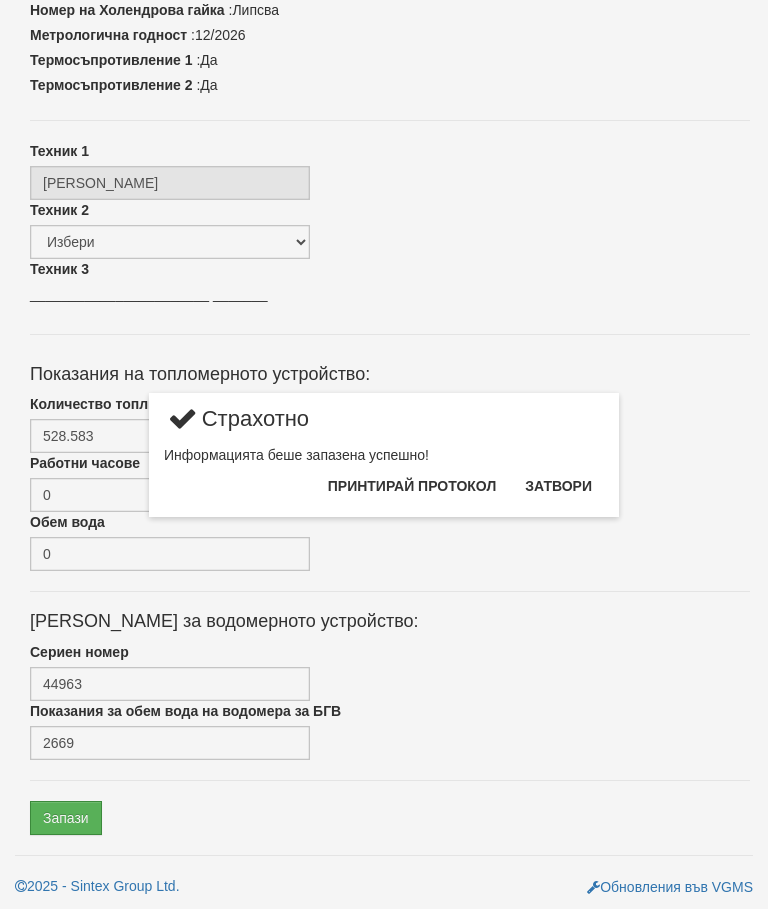 click on "Затвори" at bounding box center (558, 486) 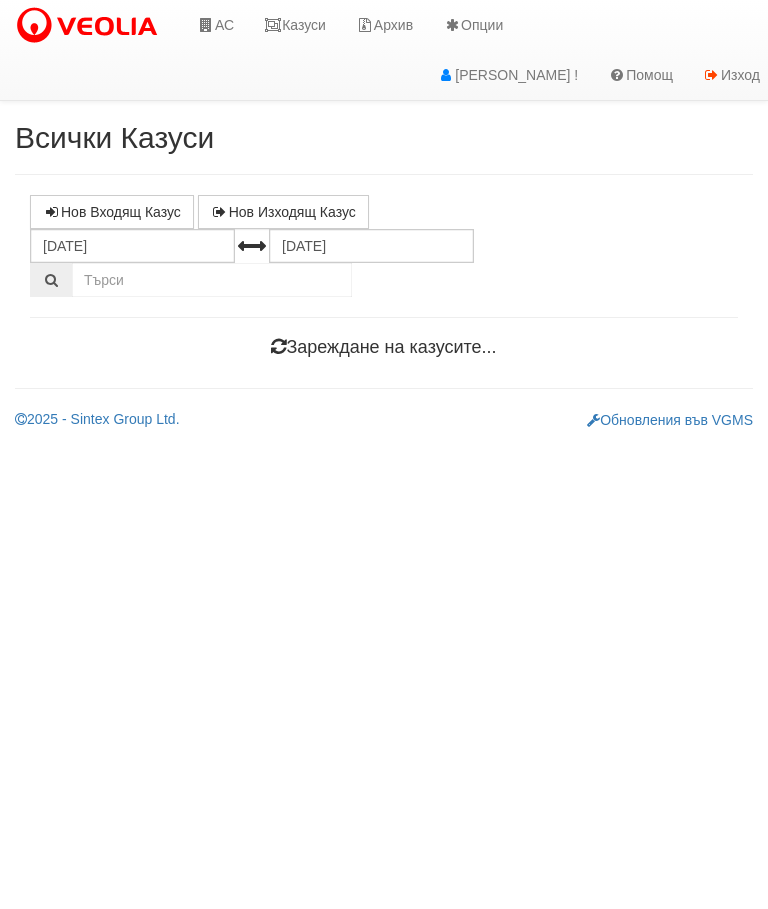 scroll, scrollTop: 0, scrollLeft: 0, axis: both 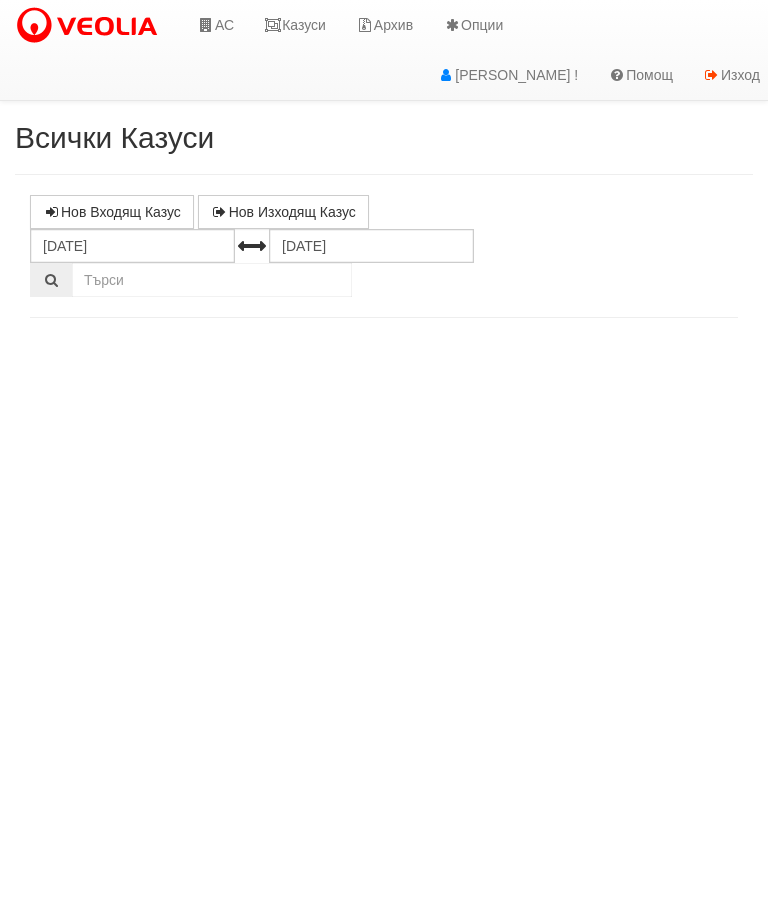 select on "10" 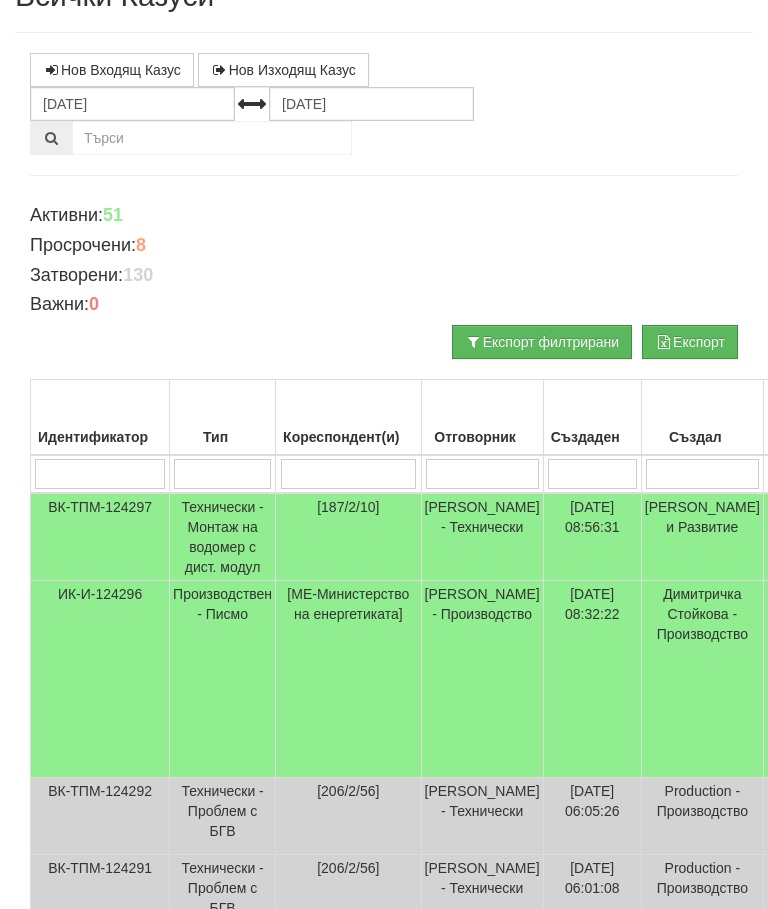 scroll, scrollTop: 0, scrollLeft: 0, axis: both 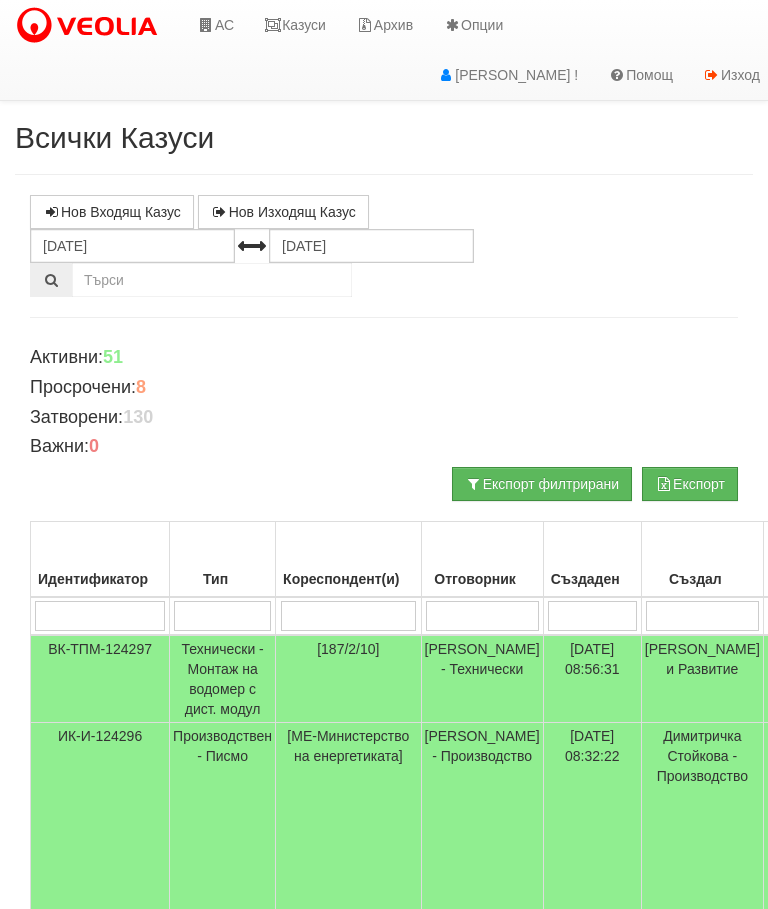 click at bounding box center (349, 616) 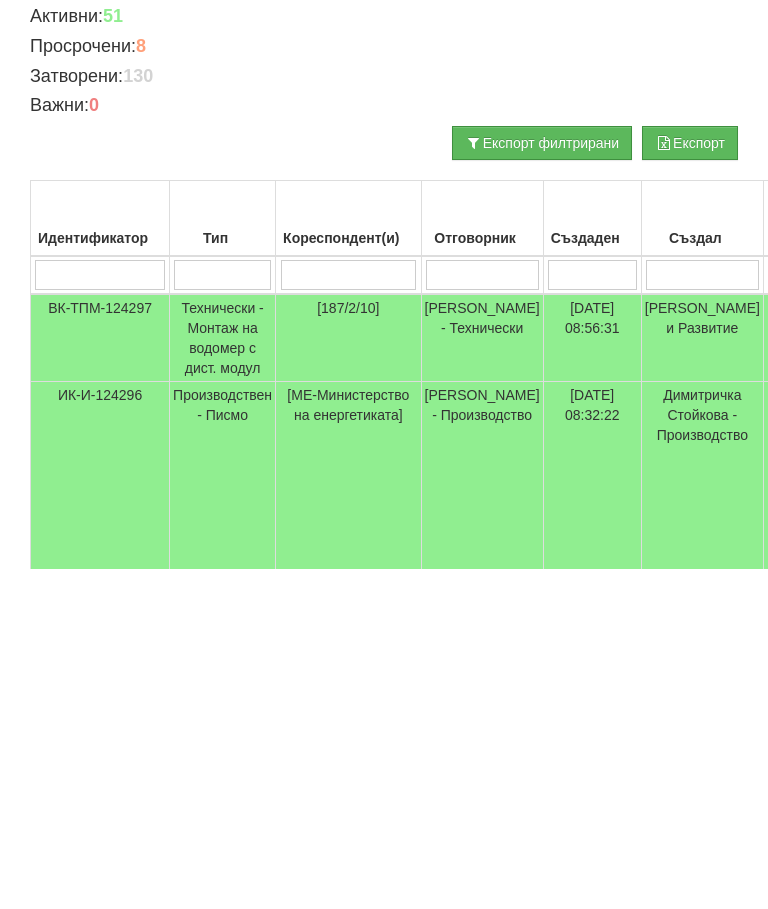 type on "1" 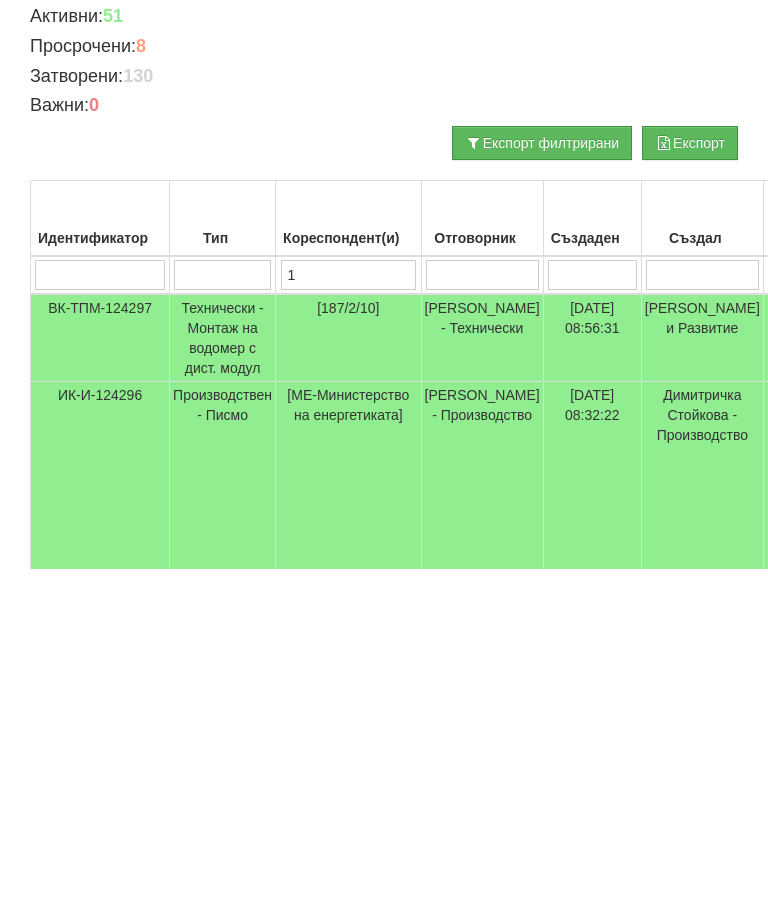 type on "1" 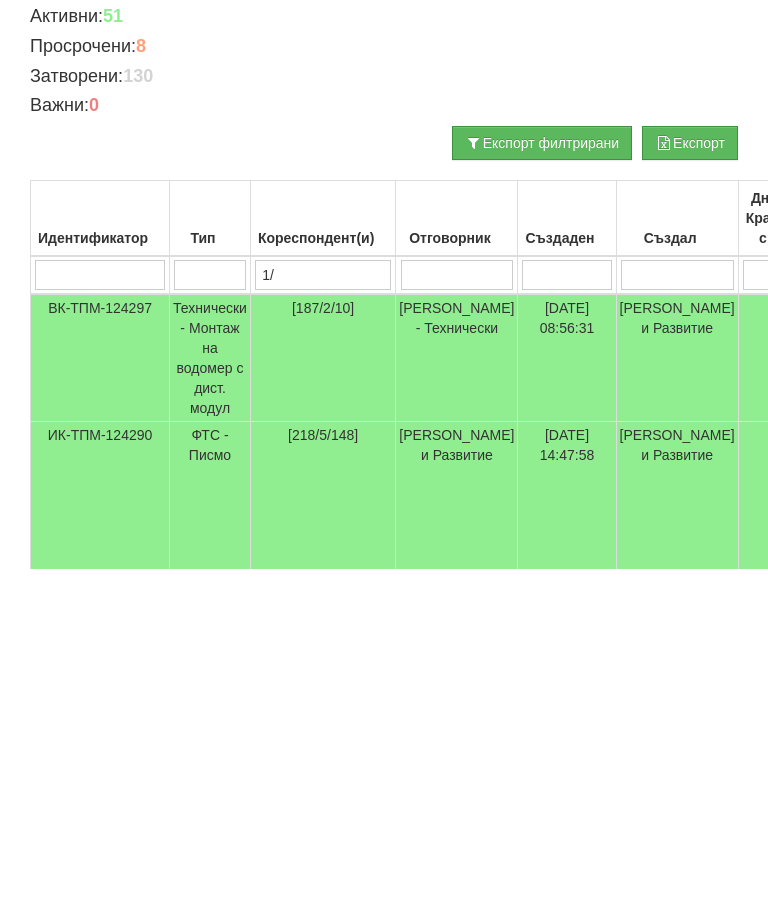 type on "1/1" 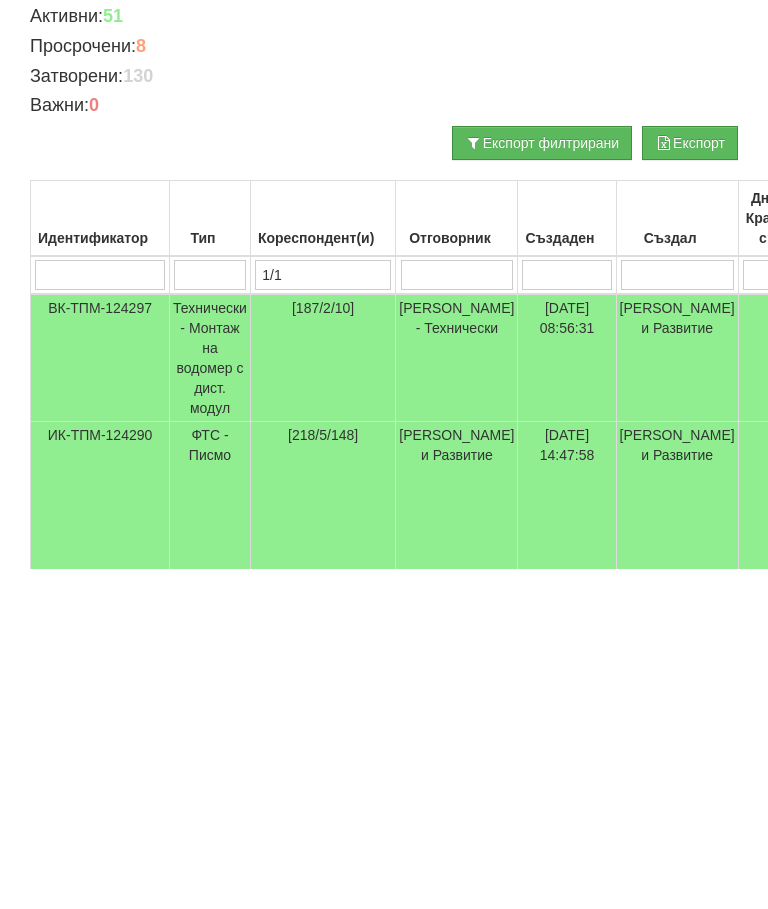 type on "1/1" 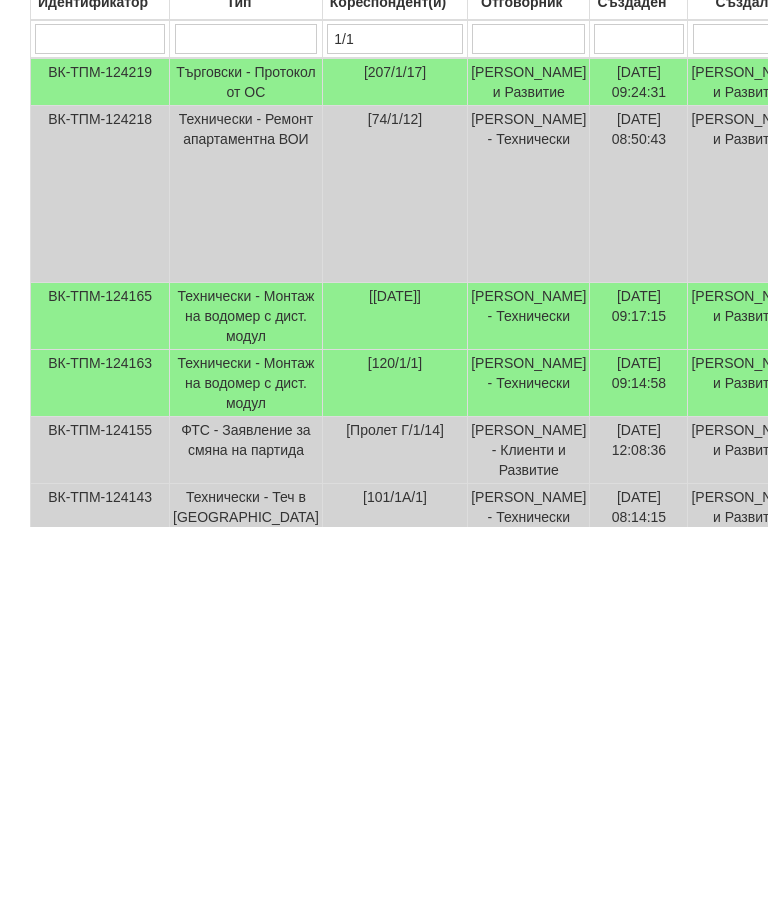 scroll, scrollTop: 186, scrollLeft: 0, axis: vertical 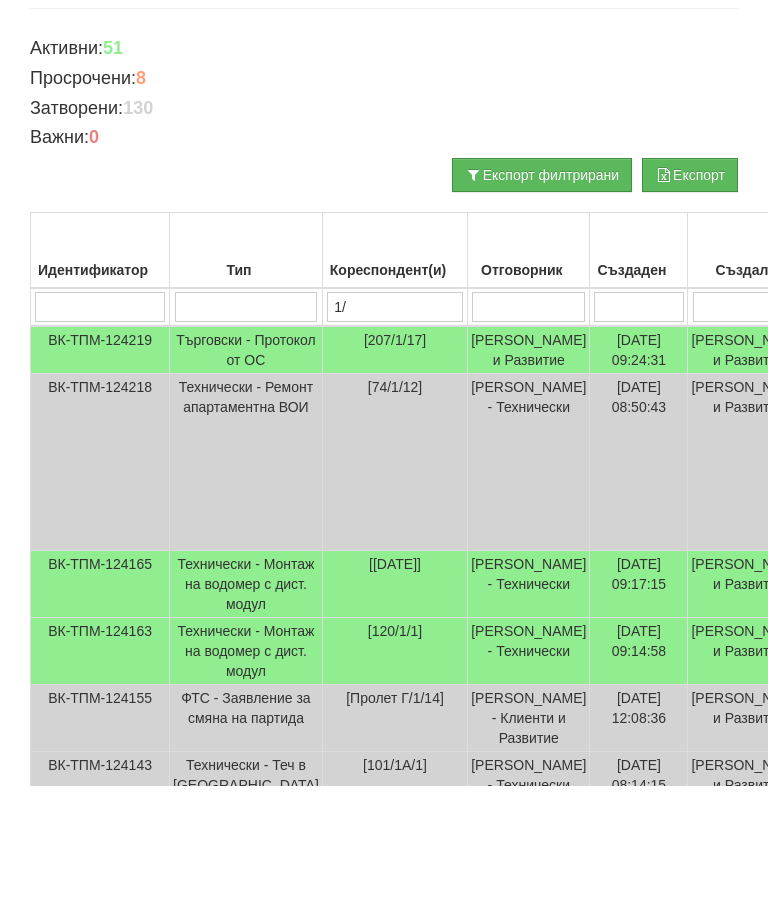type on "1" 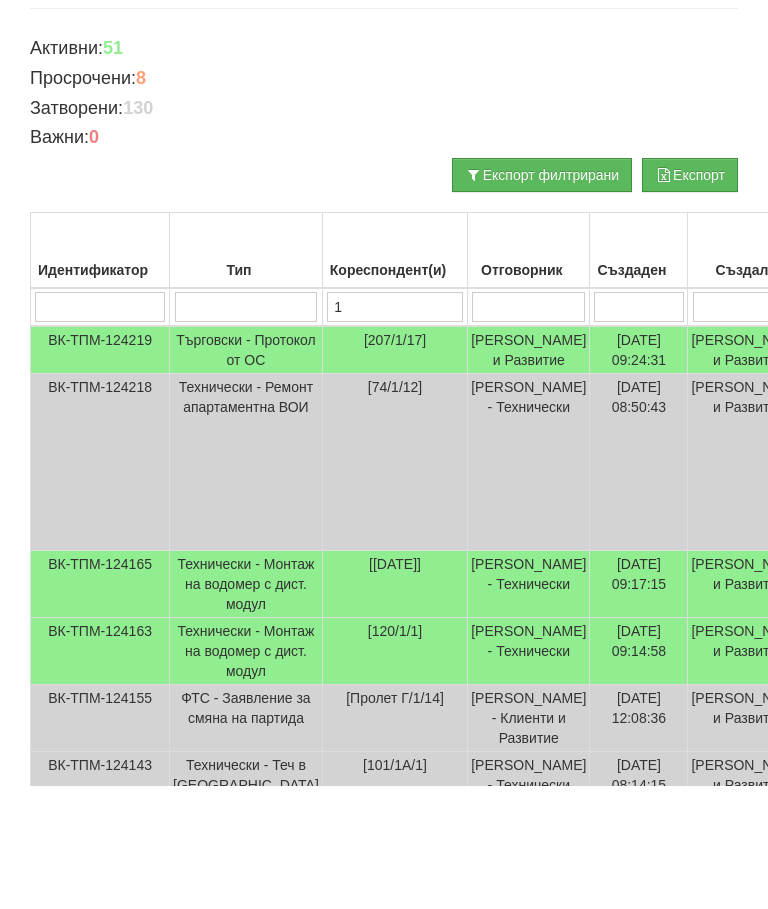 type 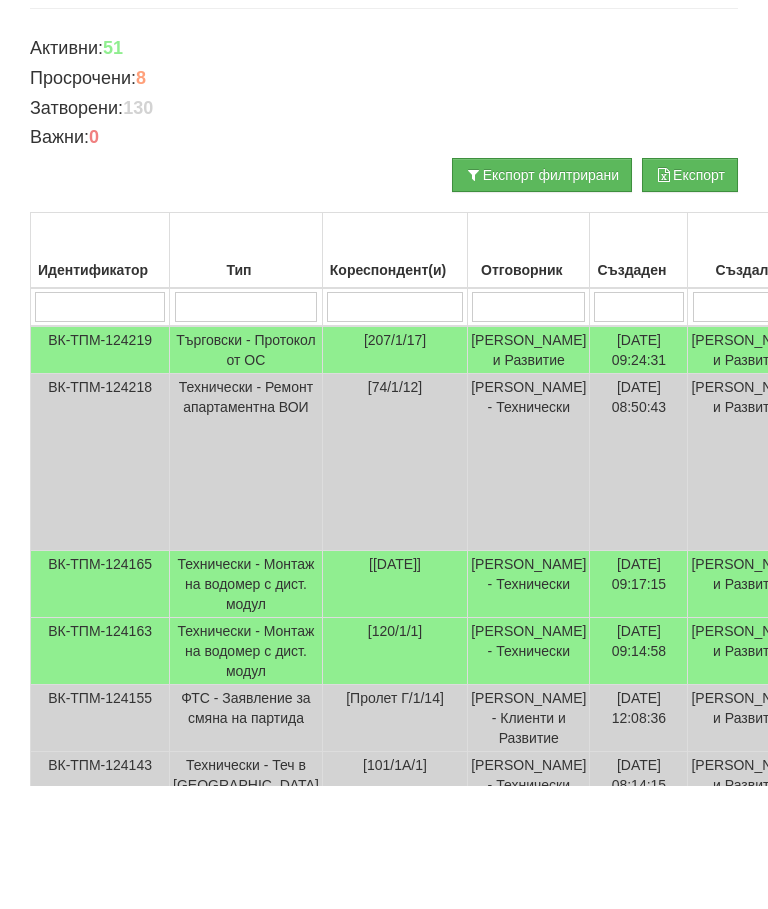 type 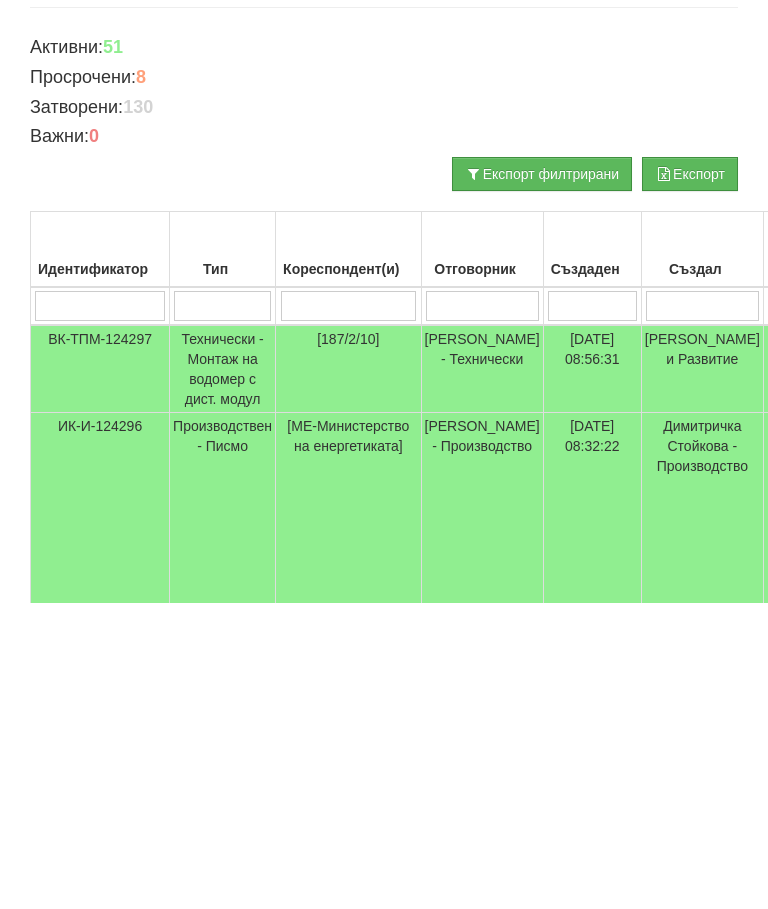 scroll, scrollTop: 0, scrollLeft: 0, axis: both 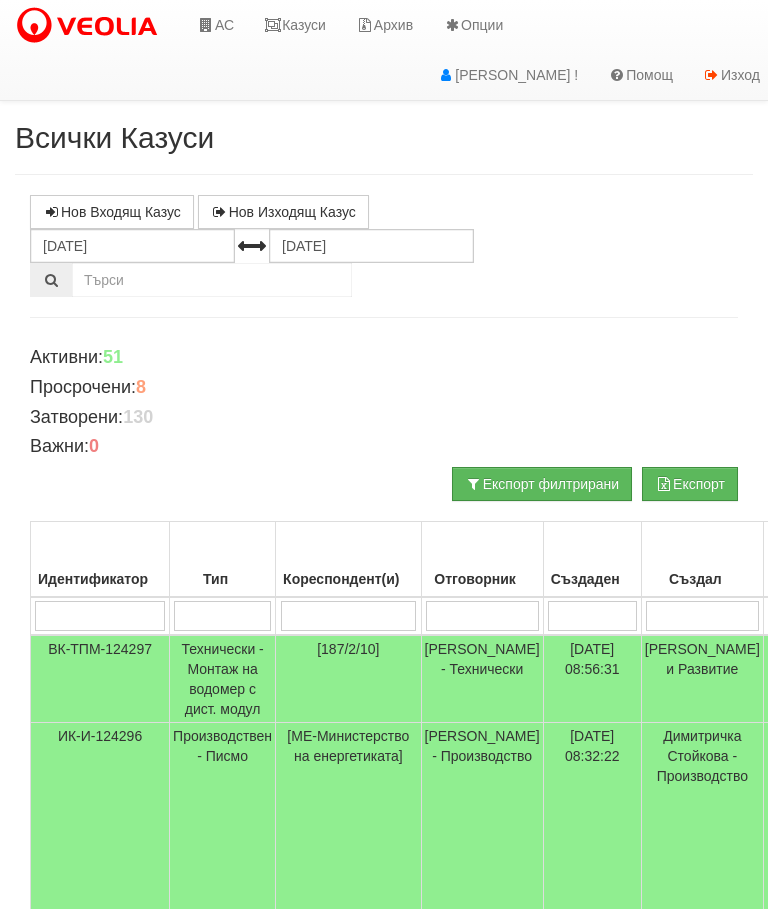 click on "АС" at bounding box center (215, 25) 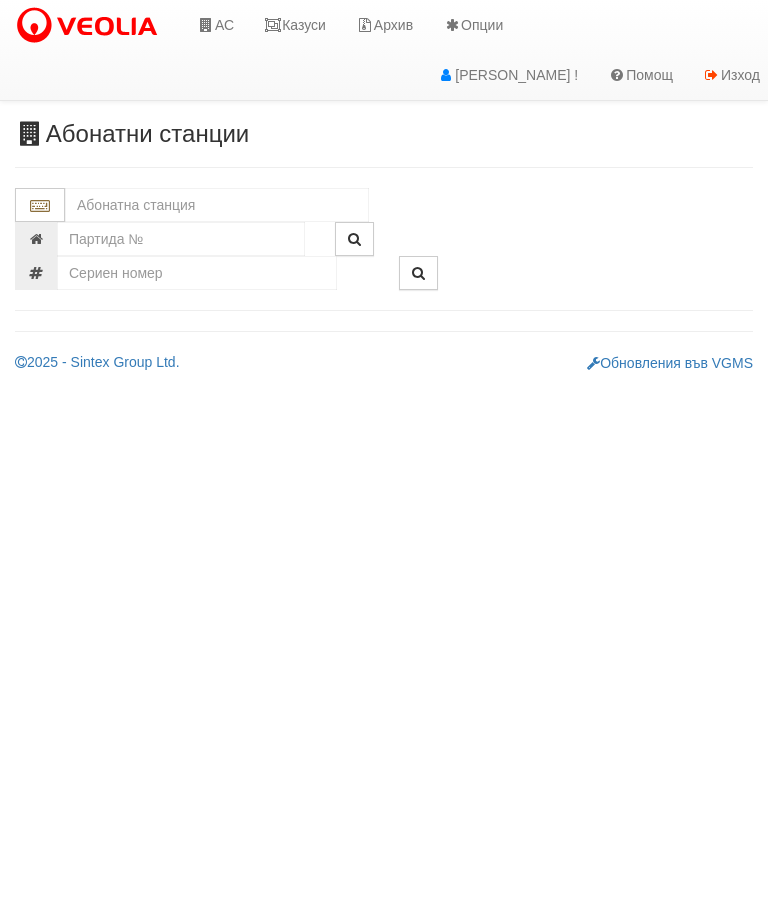 scroll, scrollTop: 0, scrollLeft: 0, axis: both 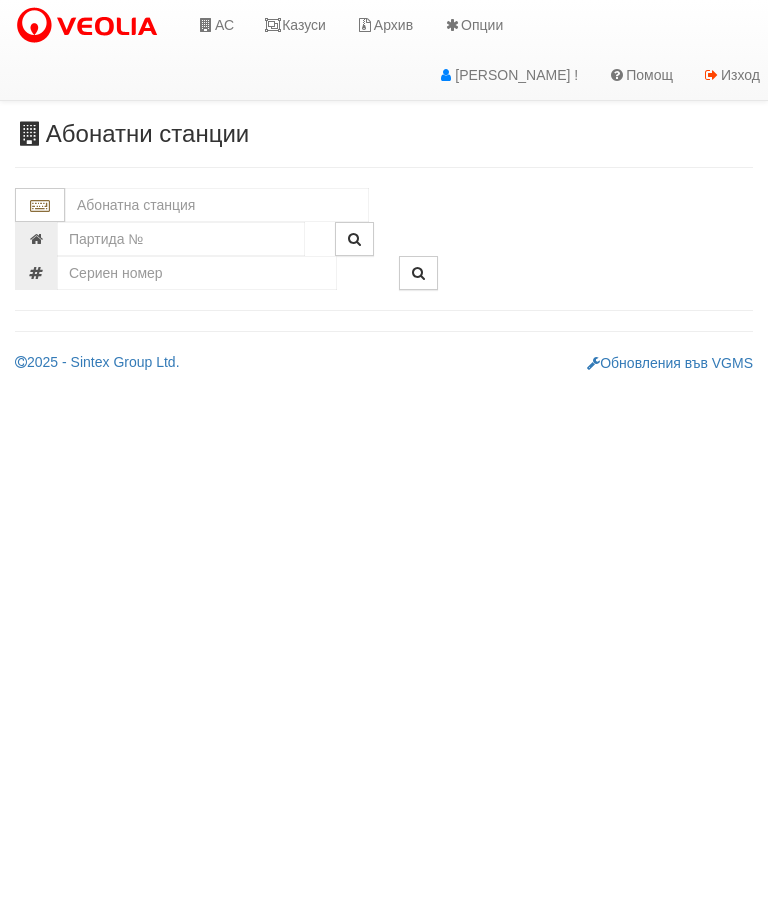 click at bounding box center [217, 205] 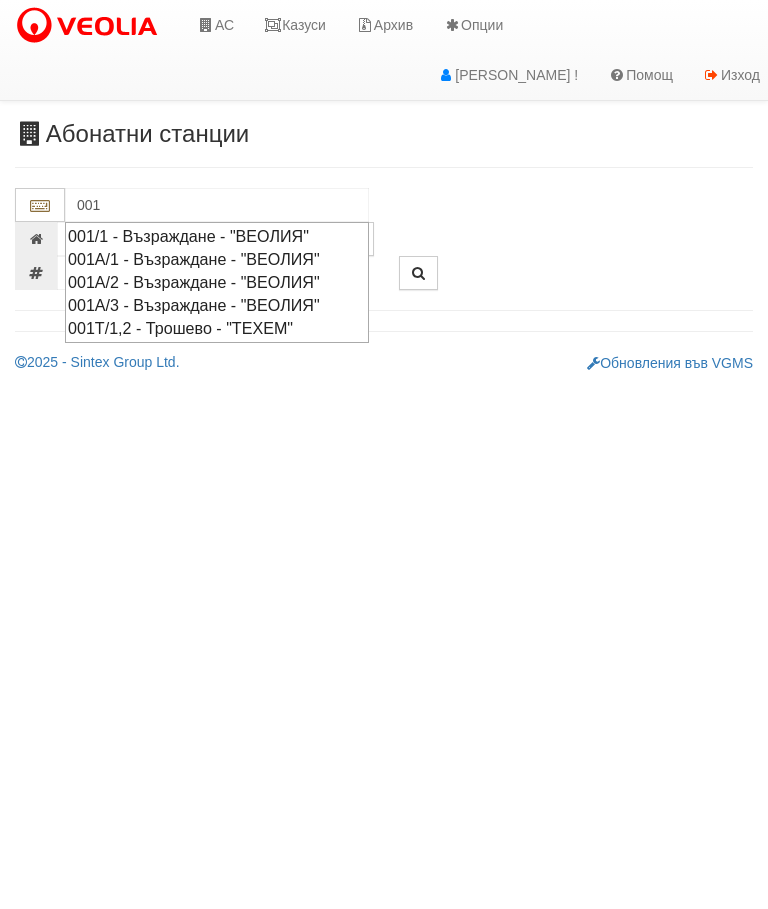 click on "001/1 - Възраждане - "ВЕОЛИЯ"" at bounding box center (217, 236) 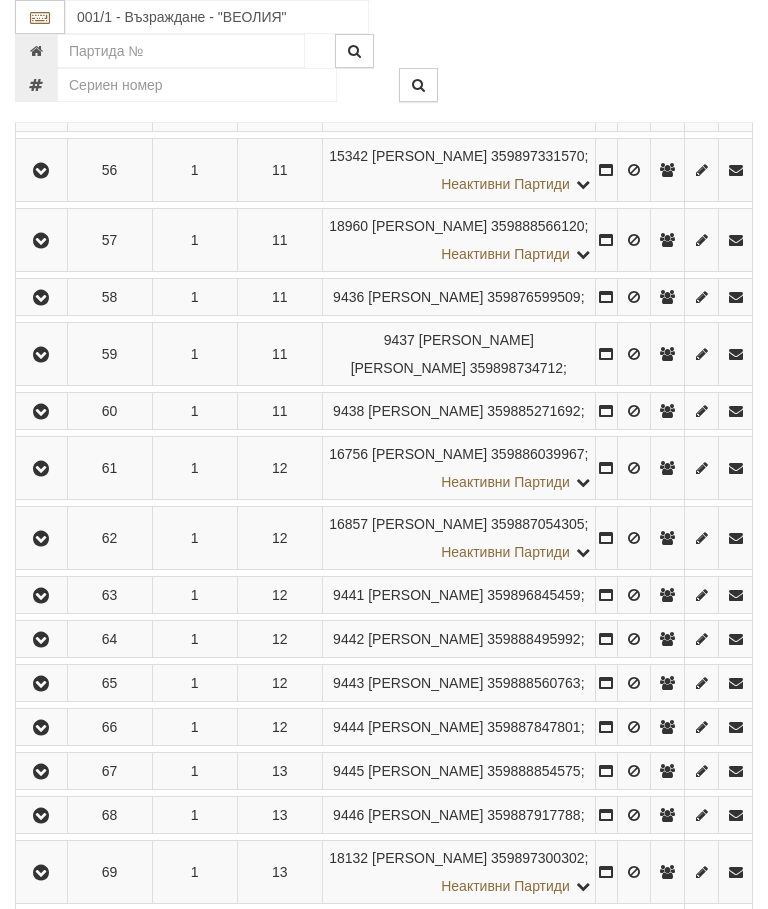 scroll, scrollTop: 3454, scrollLeft: 0, axis: vertical 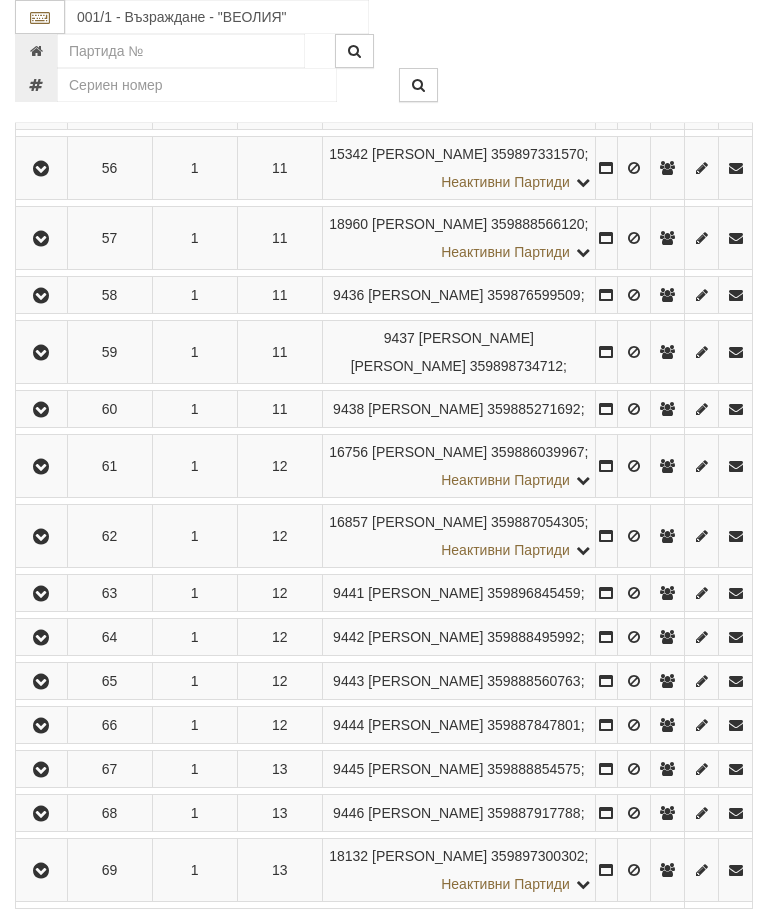 click at bounding box center [41, -450] 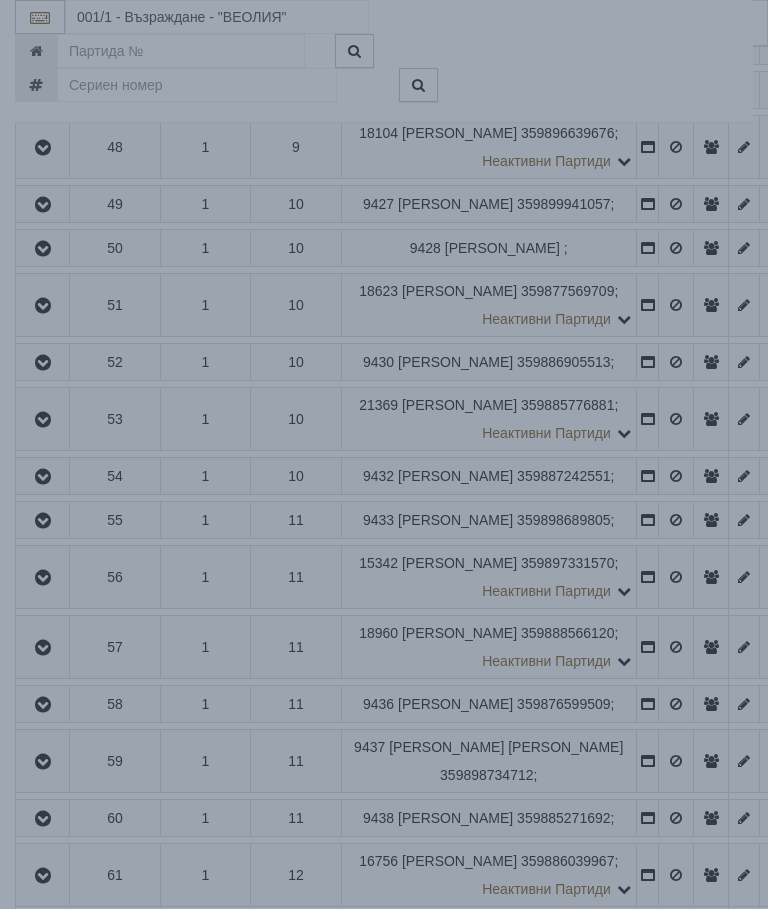 click on "Опис на ВОИ" at bounding box center [384, 419] 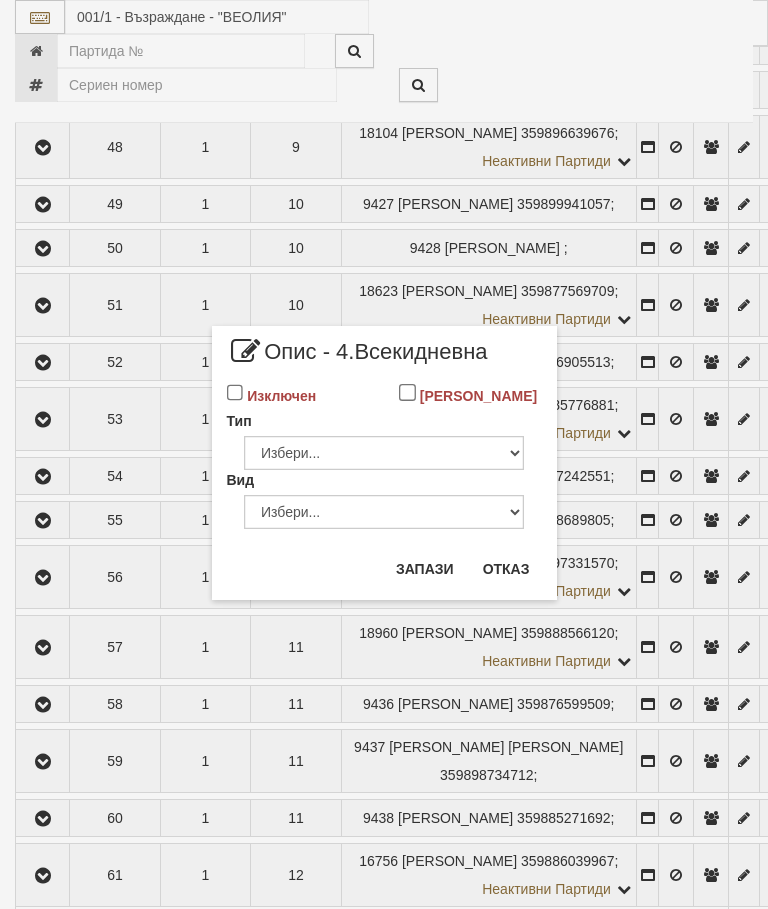 click on "Отказ" at bounding box center [506, 569] 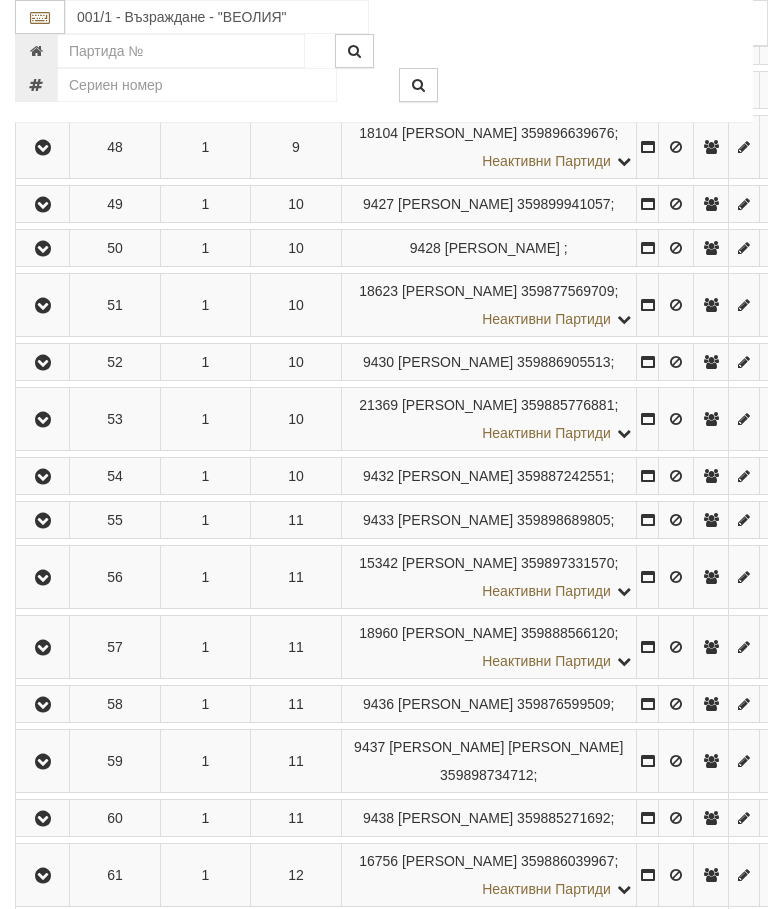 click on "Подмяна" at bounding box center (0, 0) 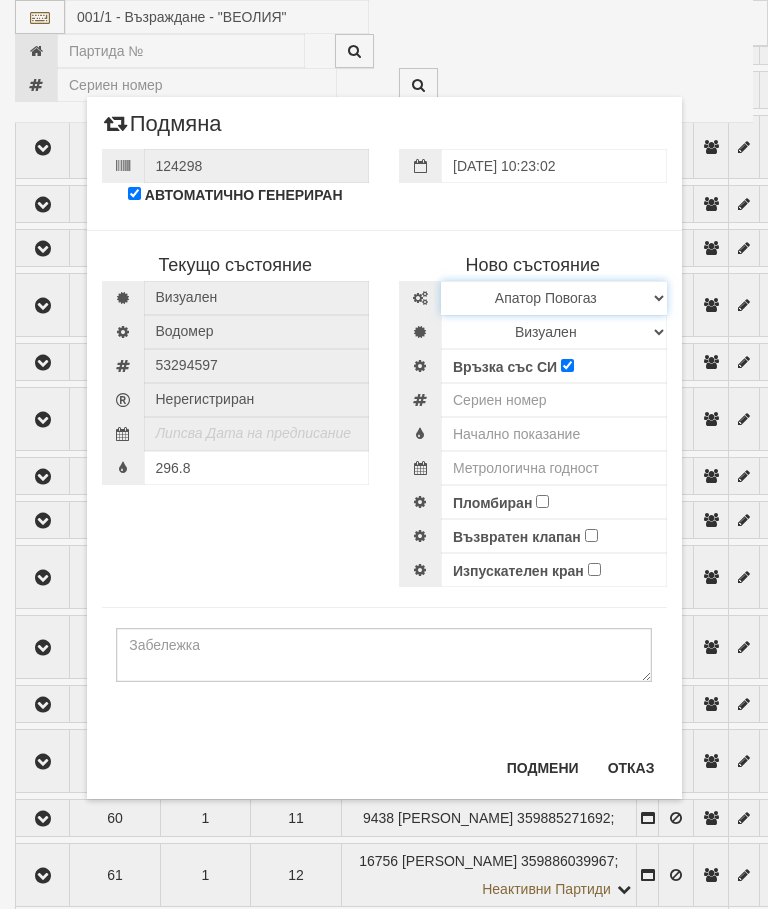 click on "Избери Марка и модел
Апатор Повогаз
Друг
Кундис Радио
Сименс Визуален
Сименс Радио
Техем" at bounding box center (554, 298) 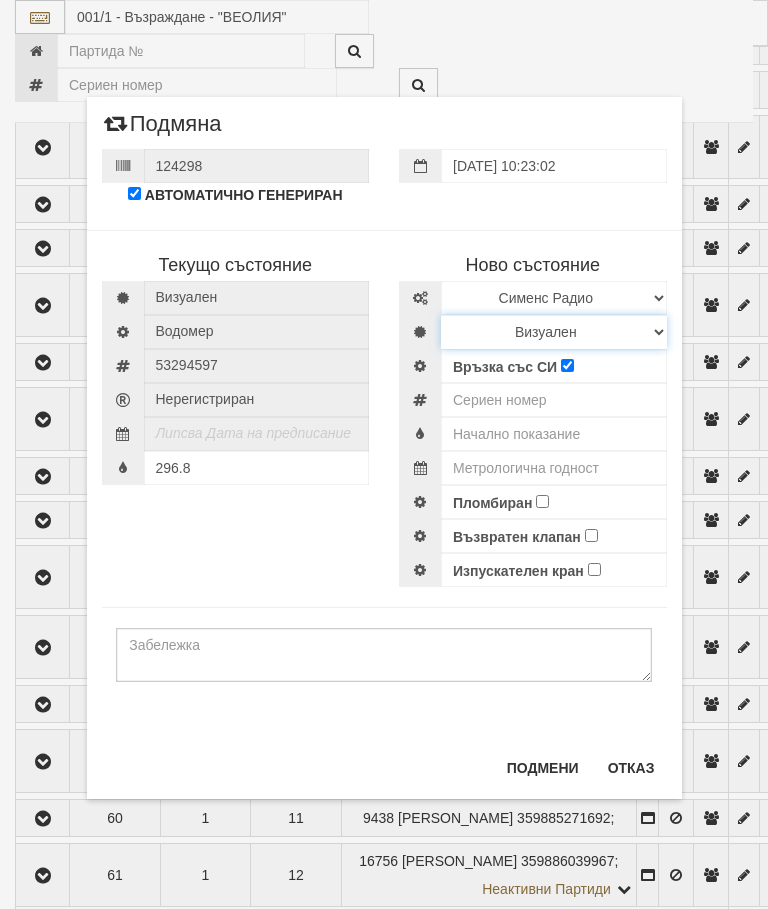click on "Визуален
Дистанционен
Изолирана линия БГВ
Няма Oтклонение БГВ
Няма Щранг БГВ" at bounding box center (554, 332) 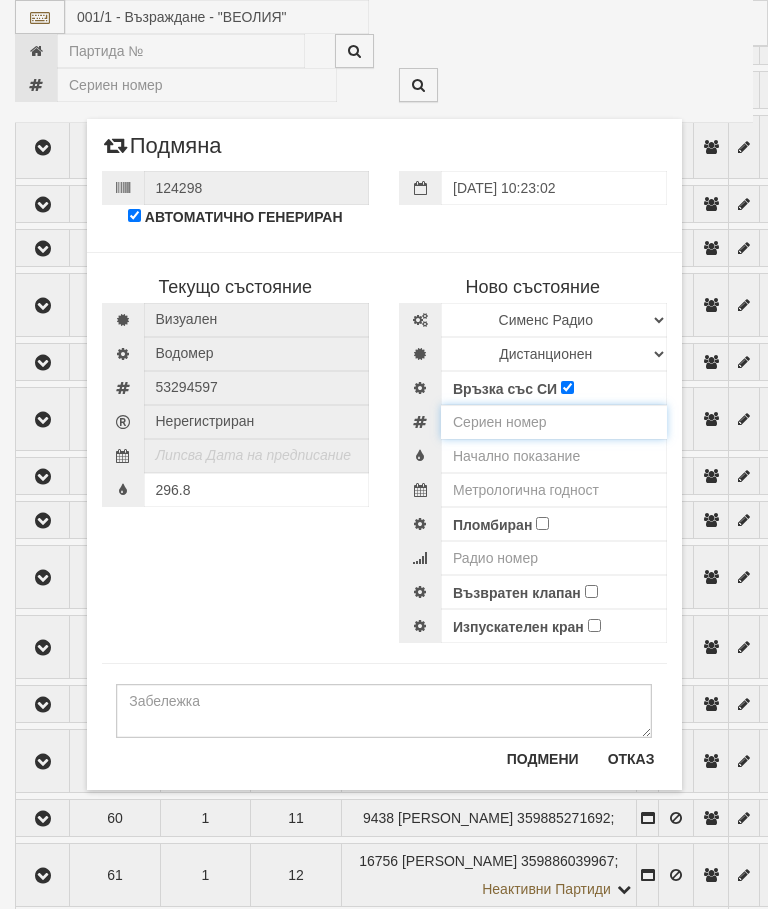 click at bounding box center (554, 422) 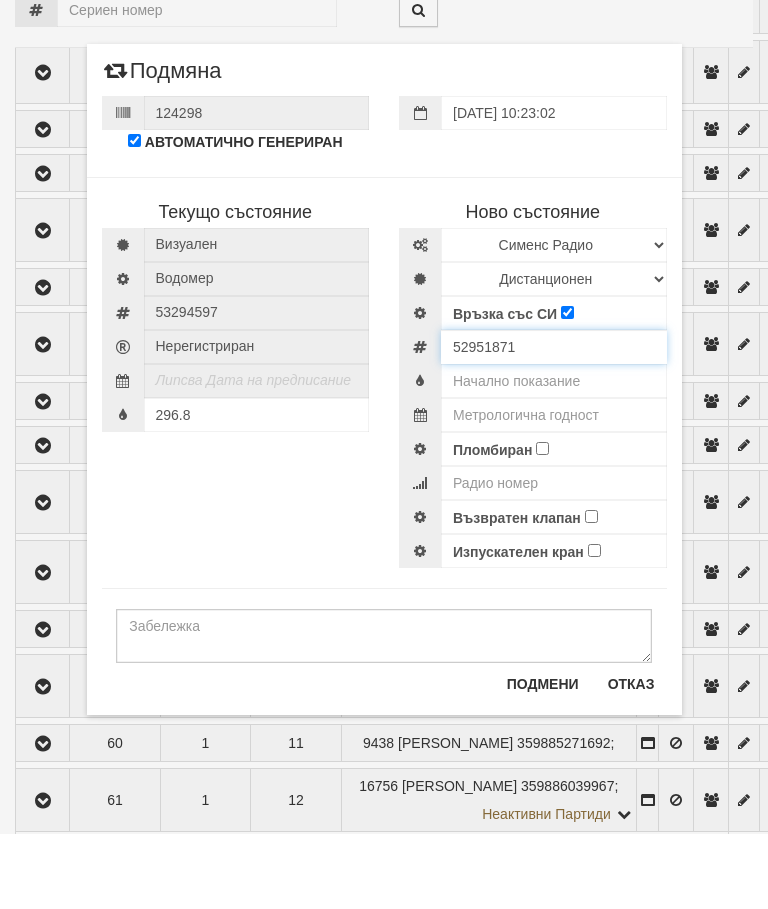 type on "52951871" 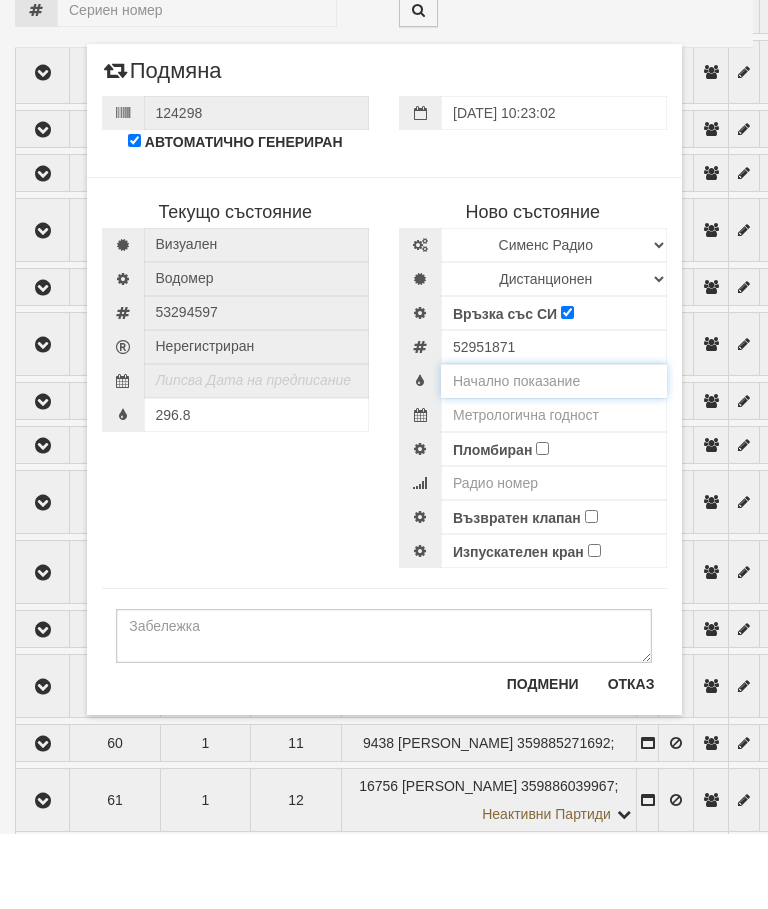 click at bounding box center [554, 456] 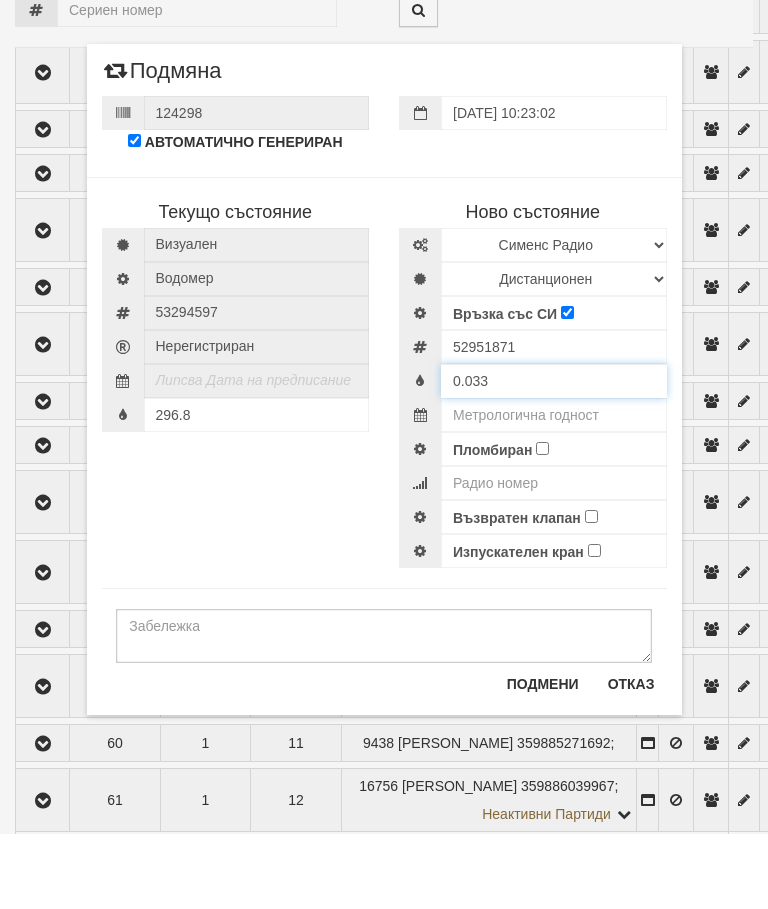 type on "0.033" 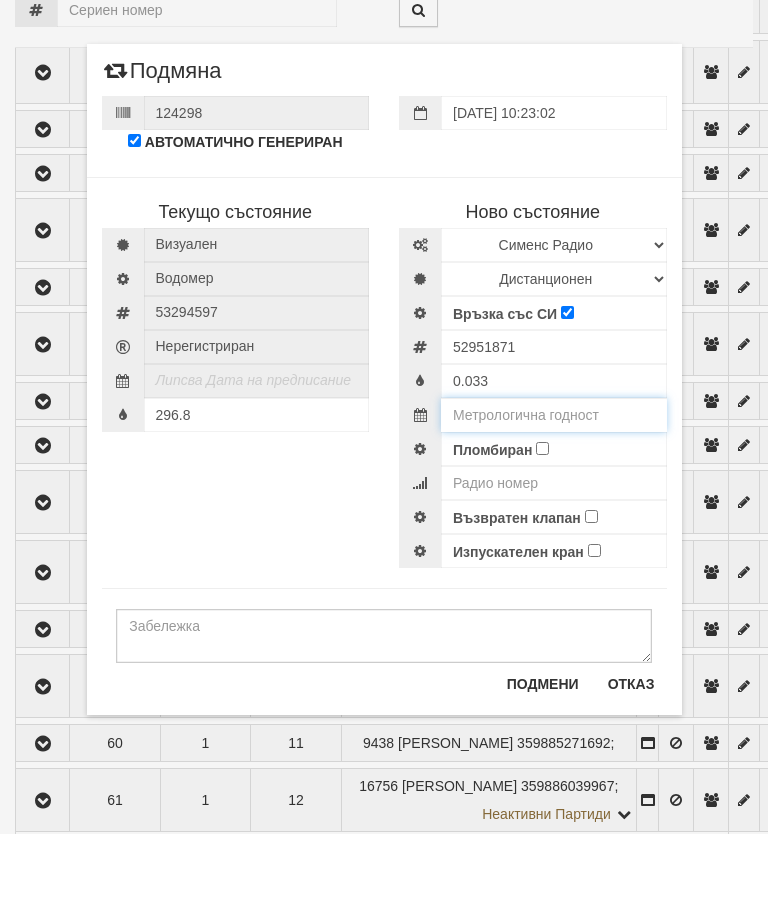 click at bounding box center (554, 490) 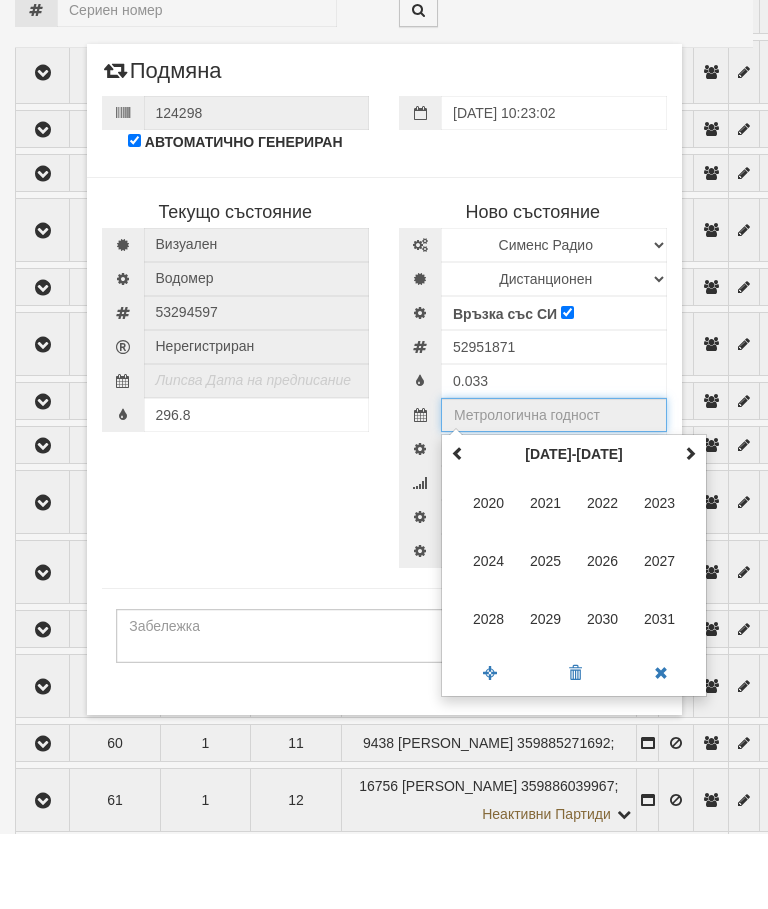click at bounding box center [690, 528] 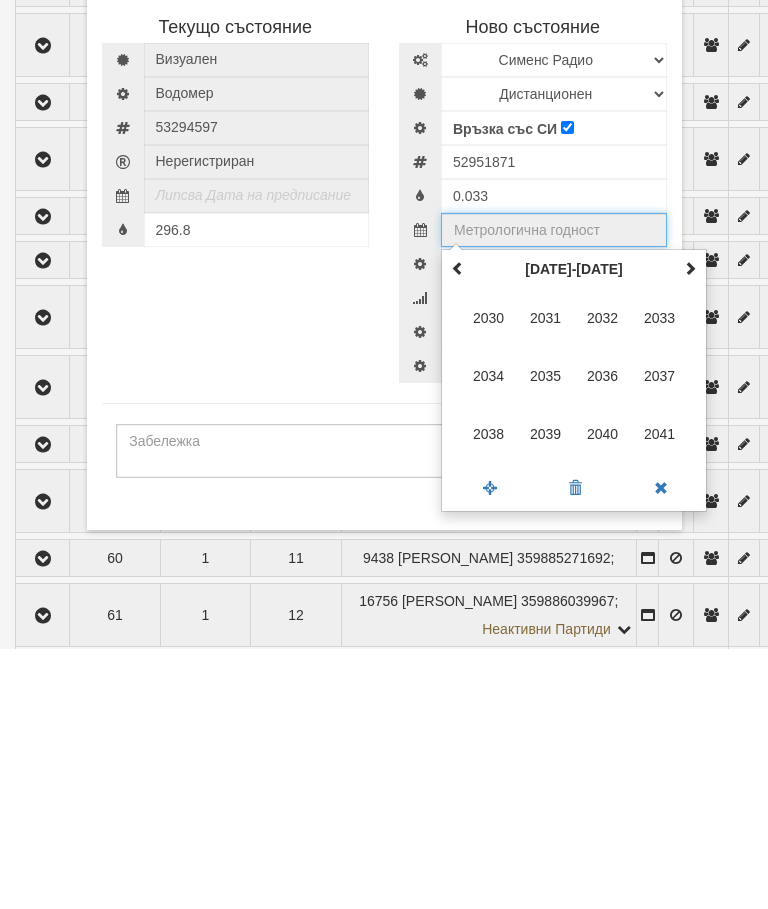 click on "2035" at bounding box center (546, 636) 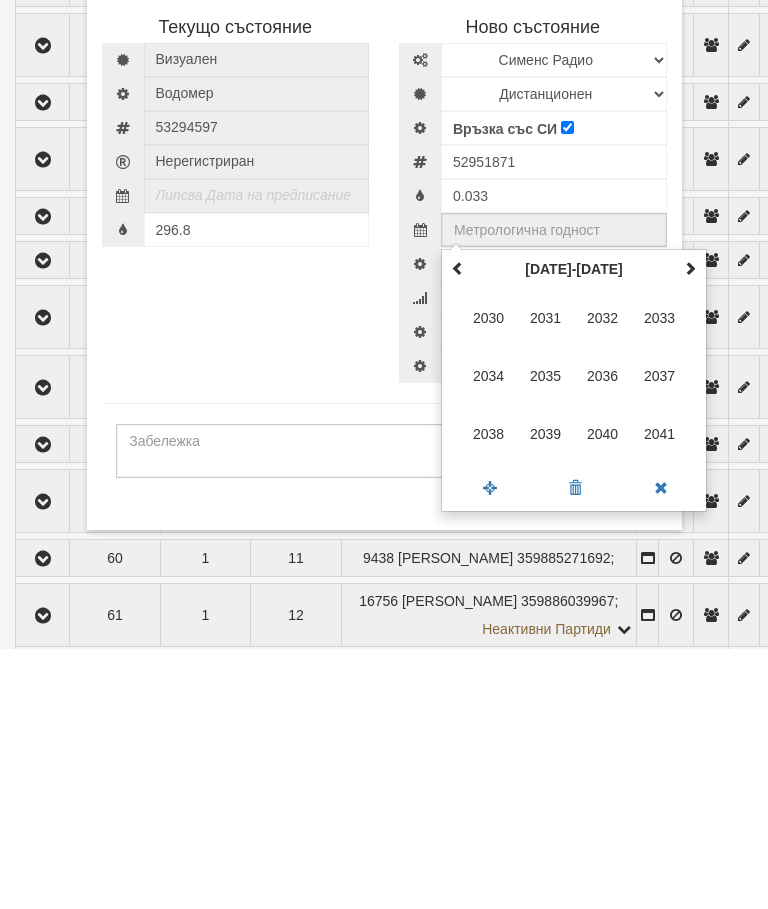 type on "2035" 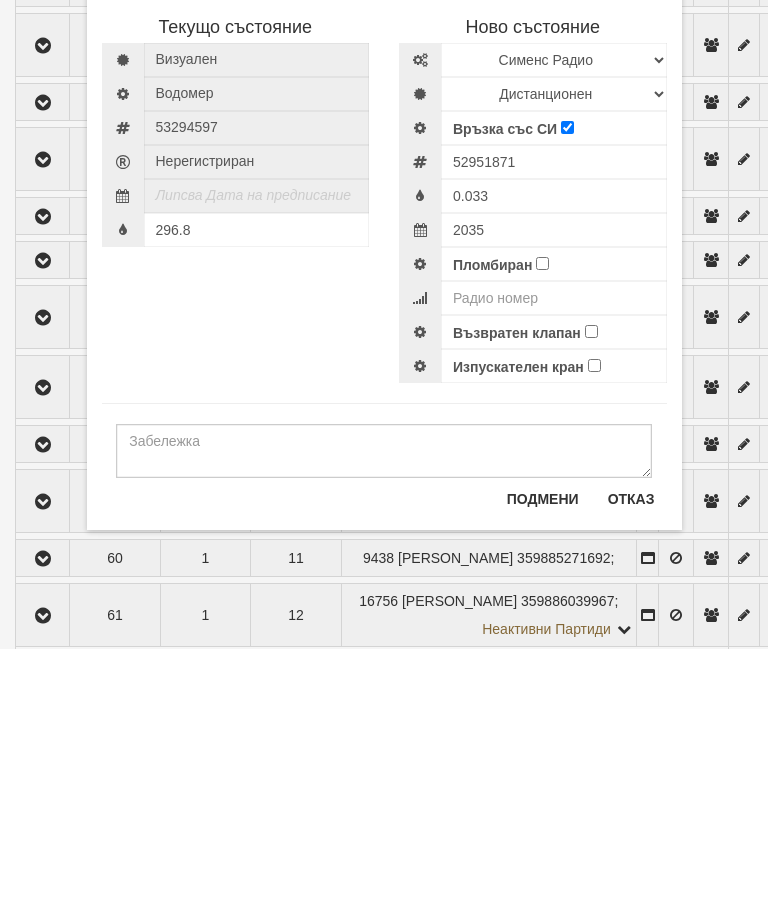 scroll, scrollTop: 3714, scrollLeft: 0, axis: vertical 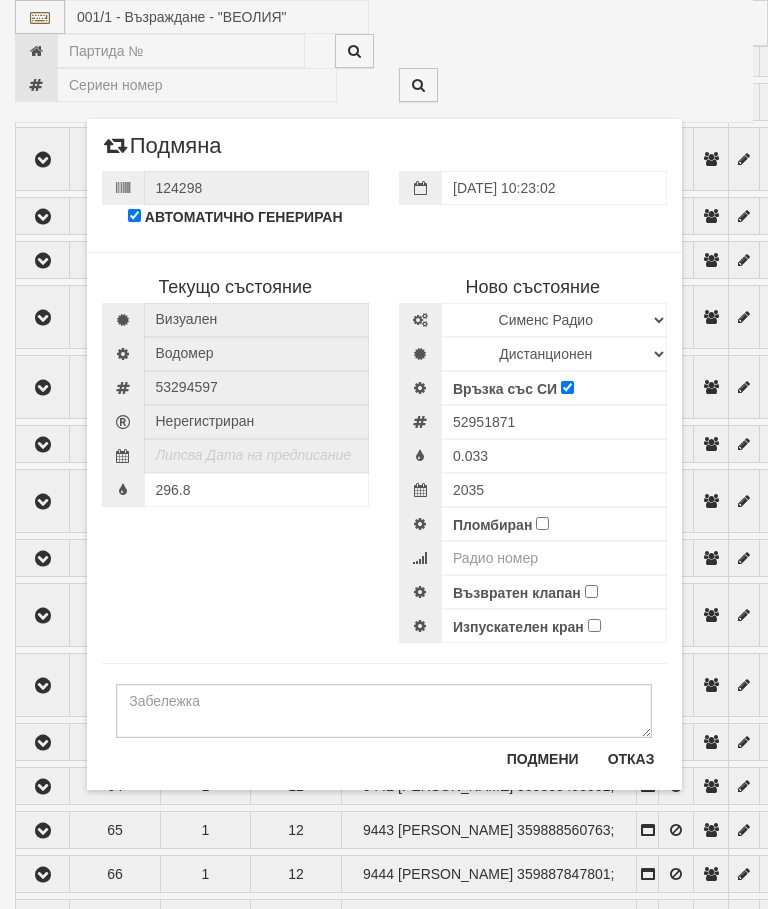 click on "Възвратен клапан" at bounding box center (591, 591) 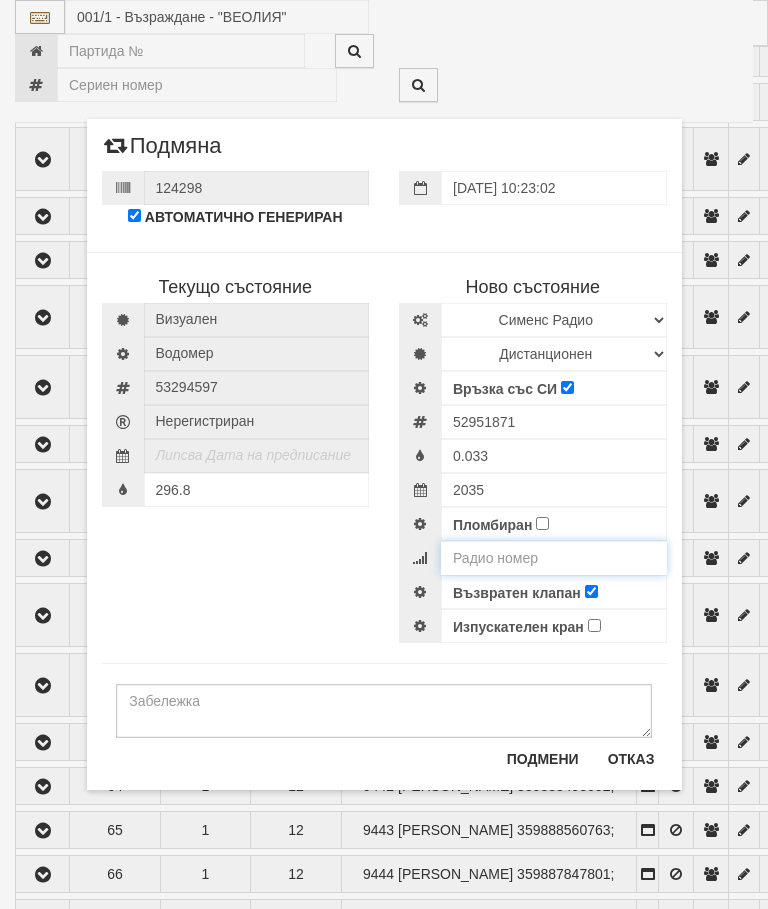 click at bounding box center [554, 558] 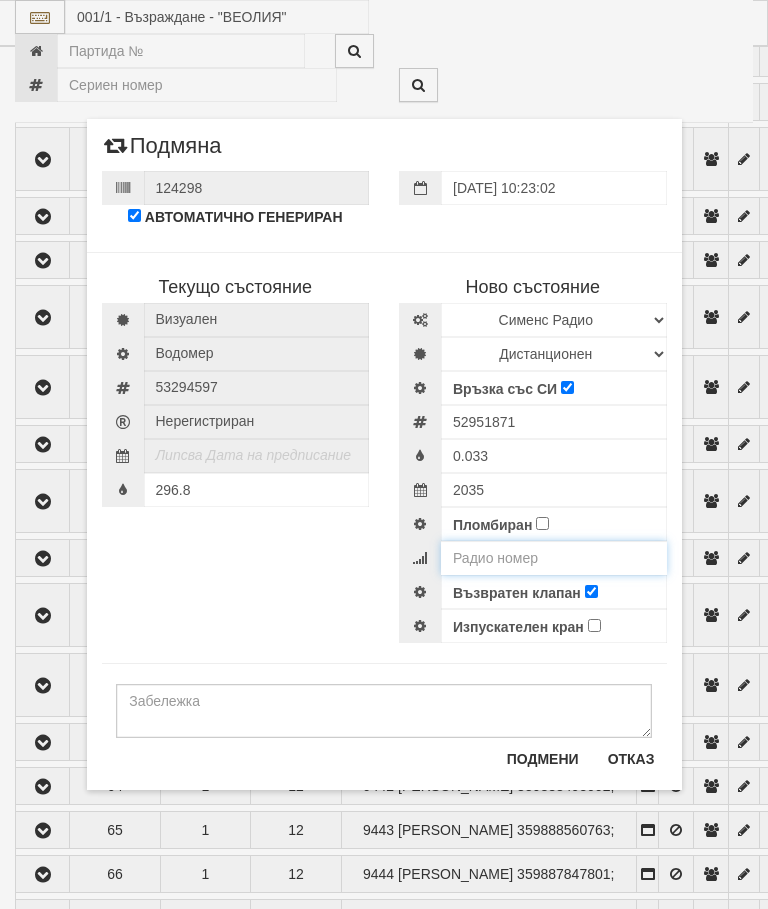 scroll, scrollTop: 3714, scrollLeft: 94, axis: both 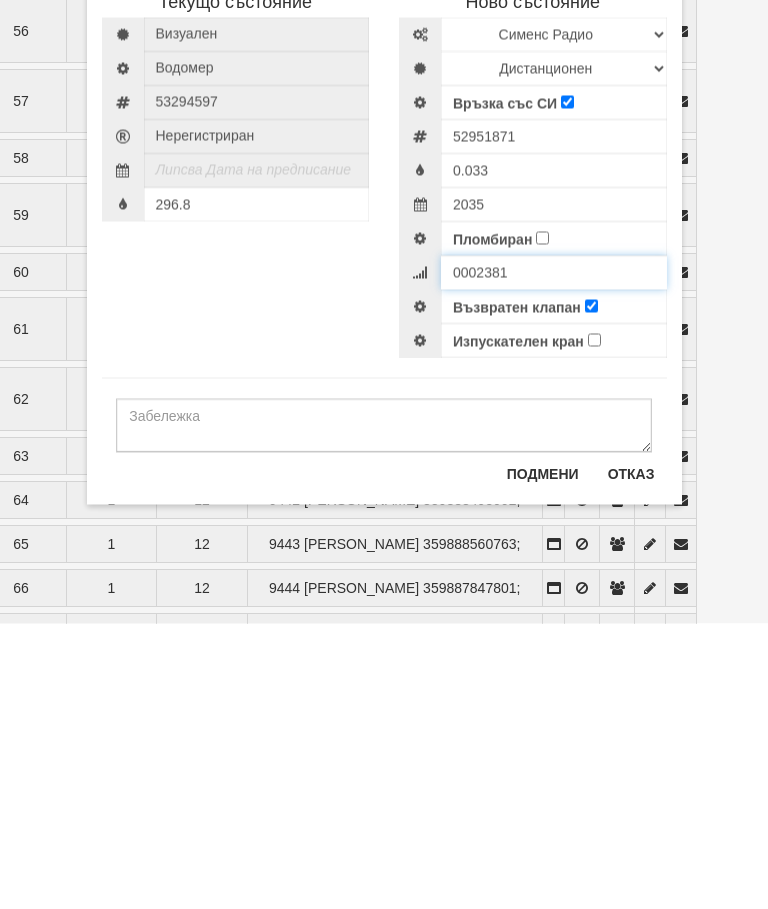 type on "0002381" 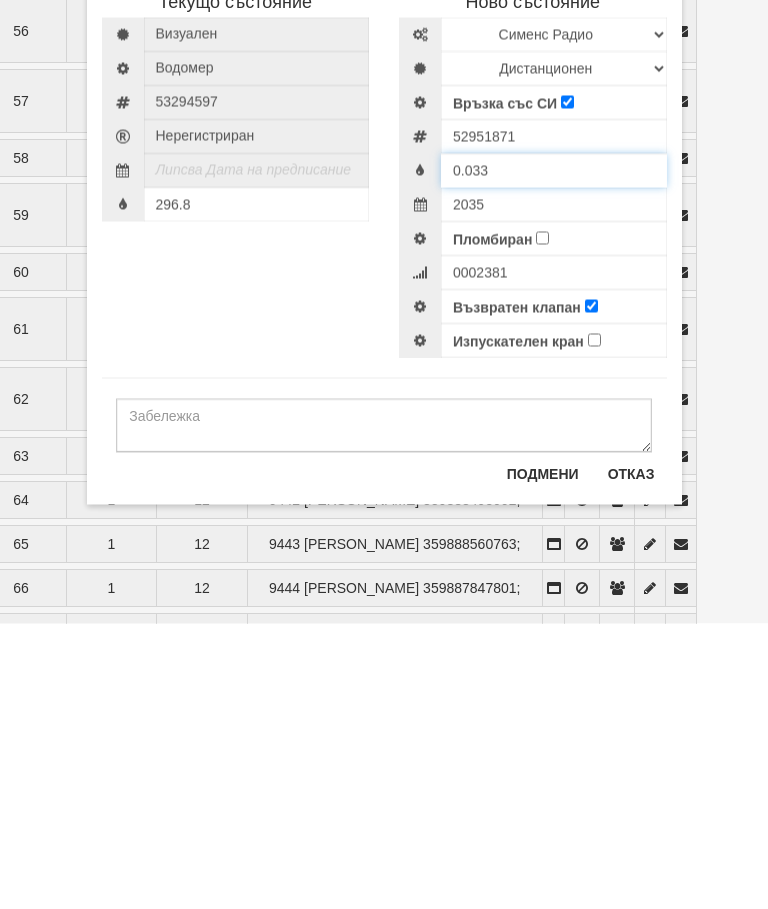 click on "0.033" at bounding box center (554, 456) 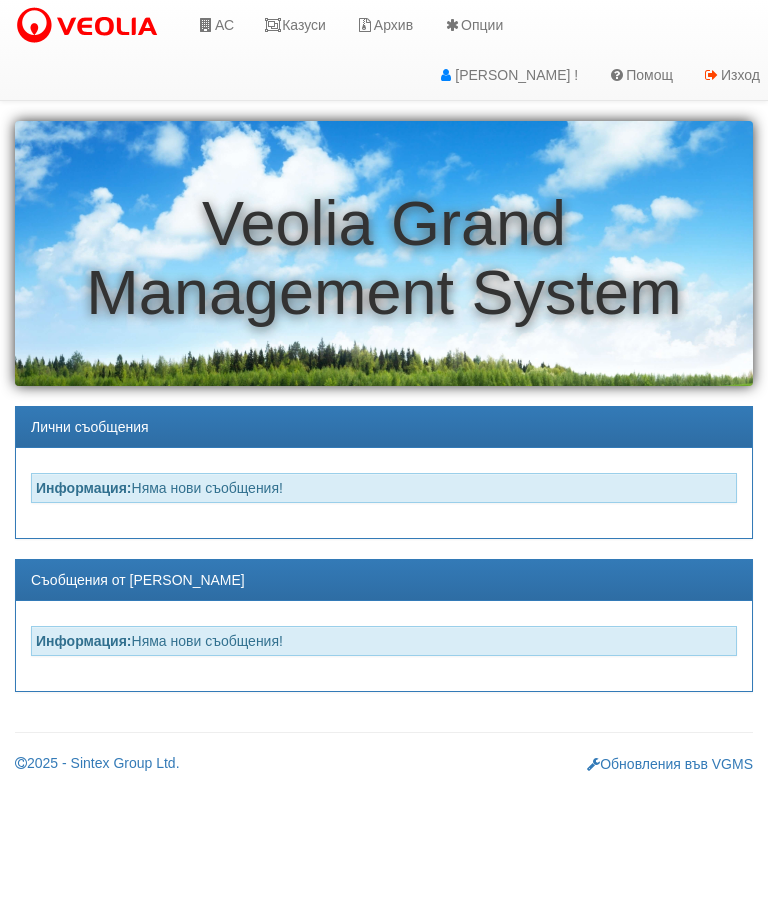 scroll, scrollTop: 0, scrollLeft: 0, axis: both 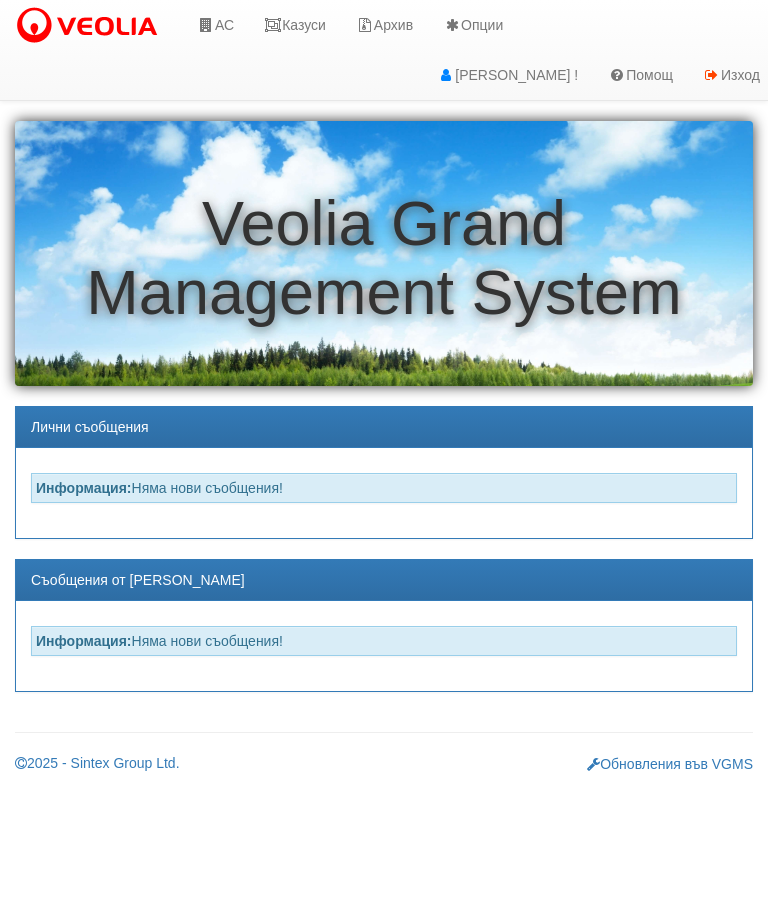 click on "Казуси" at bounding box center (295, 25) 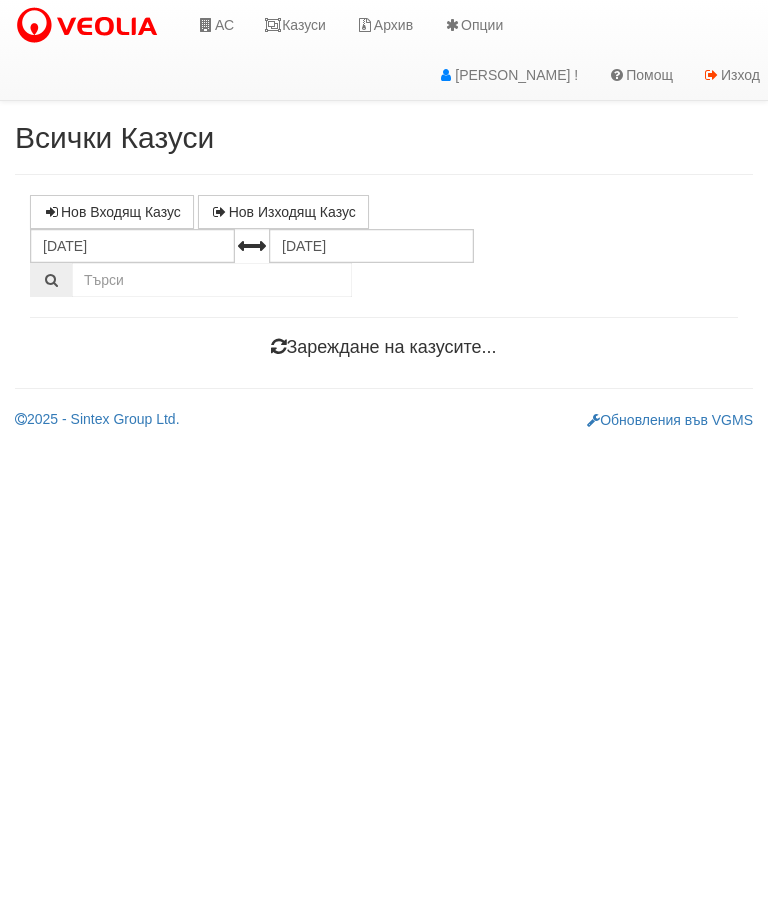 scroll, scrollTop: 0, scrollLeft: 0, axis: both 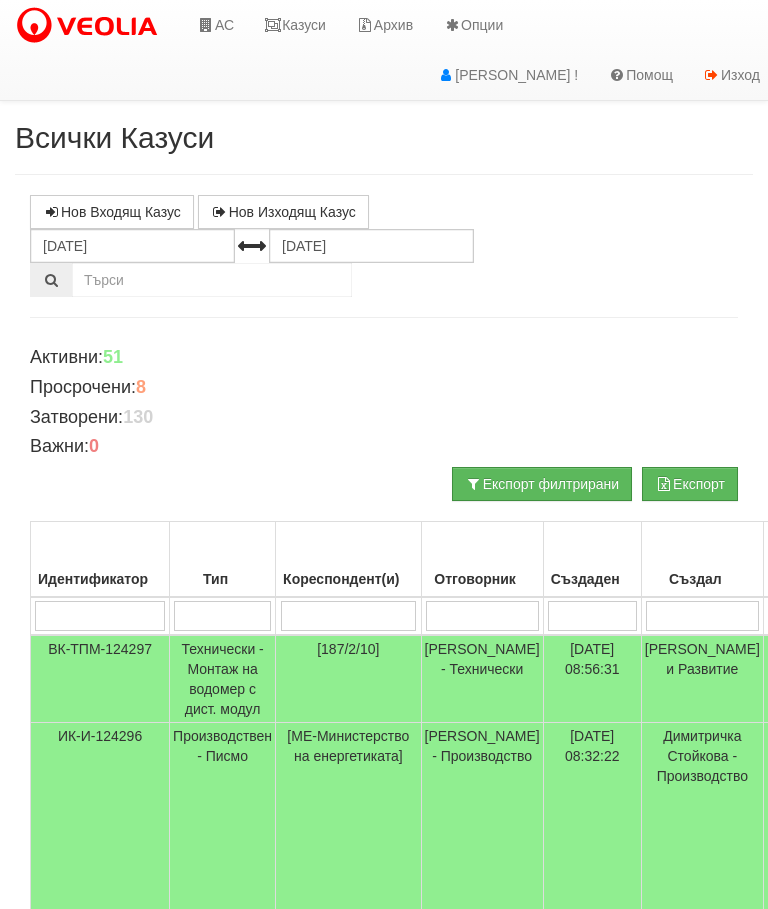 click at bounding box center [349, 616] 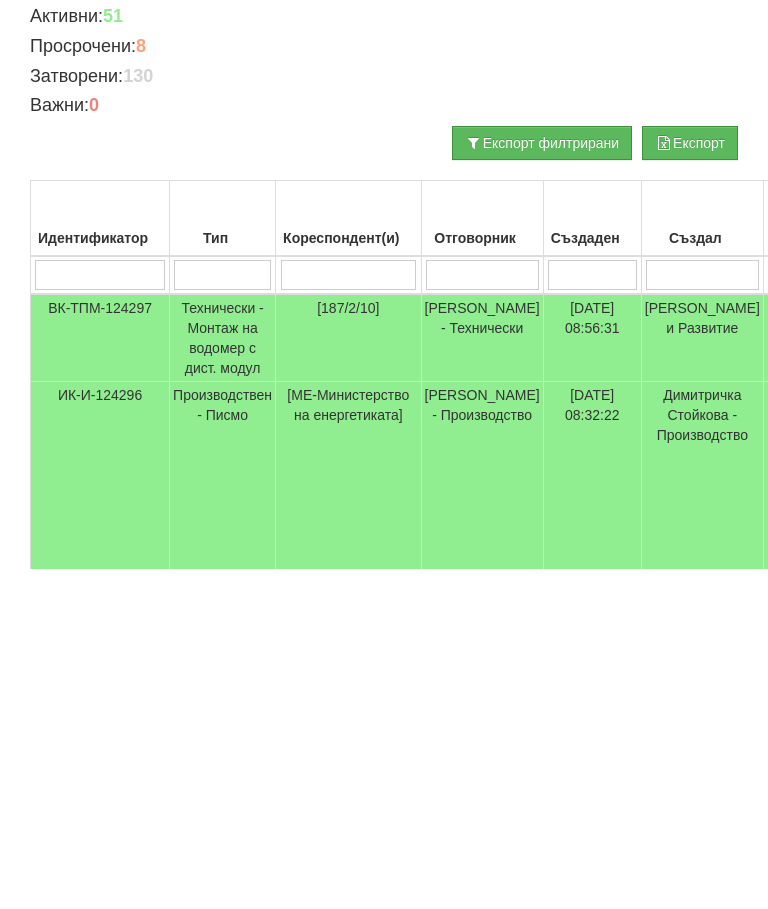 type on "Я" 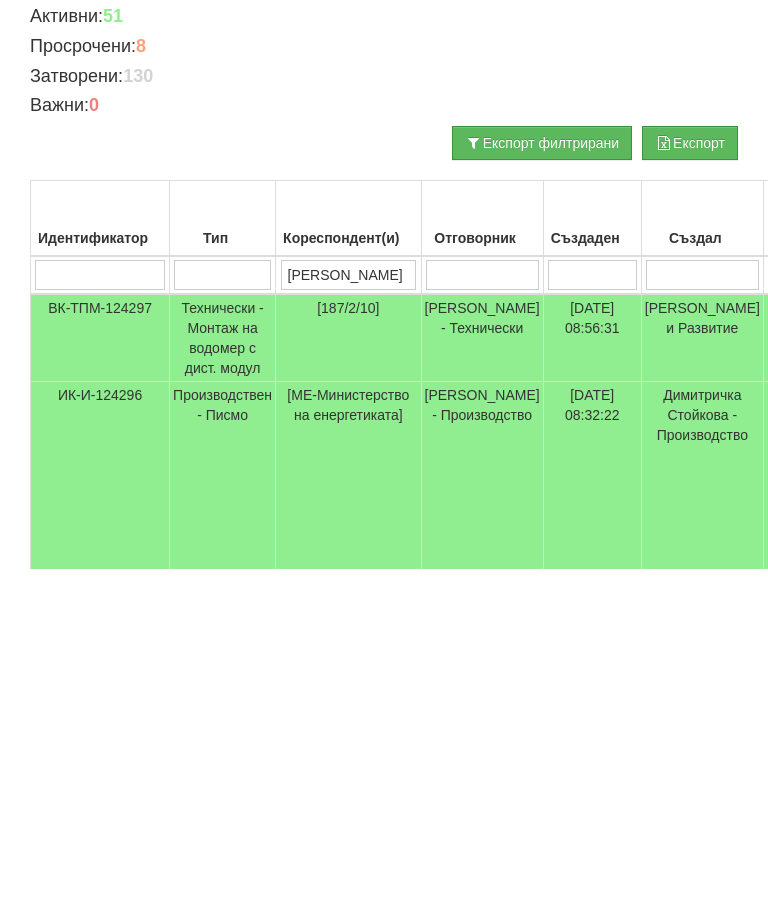 type on "Я" 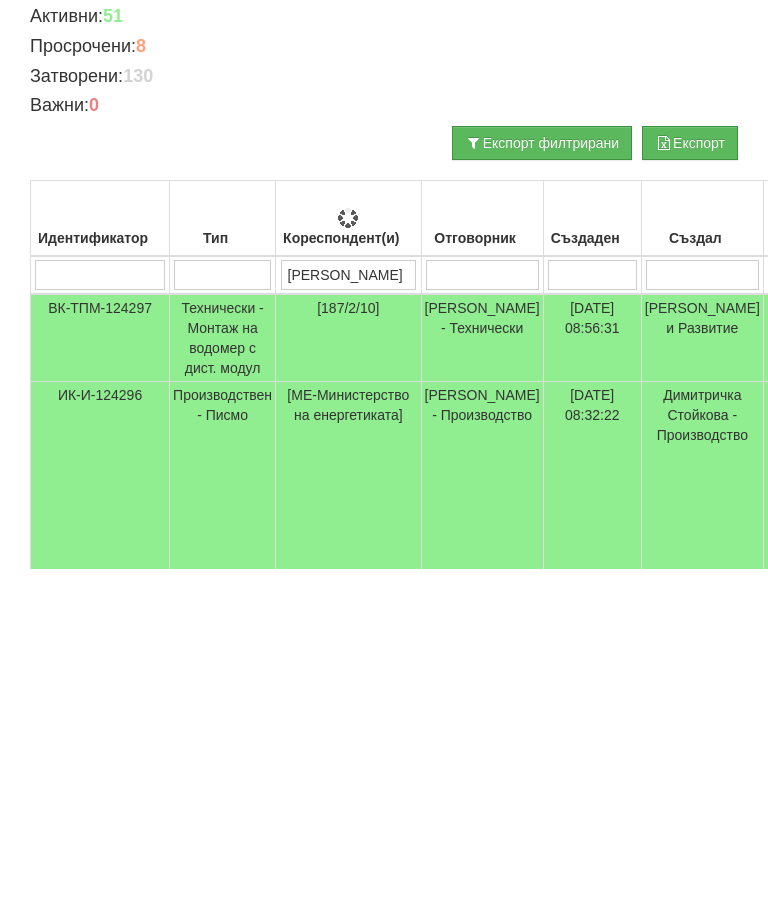 type 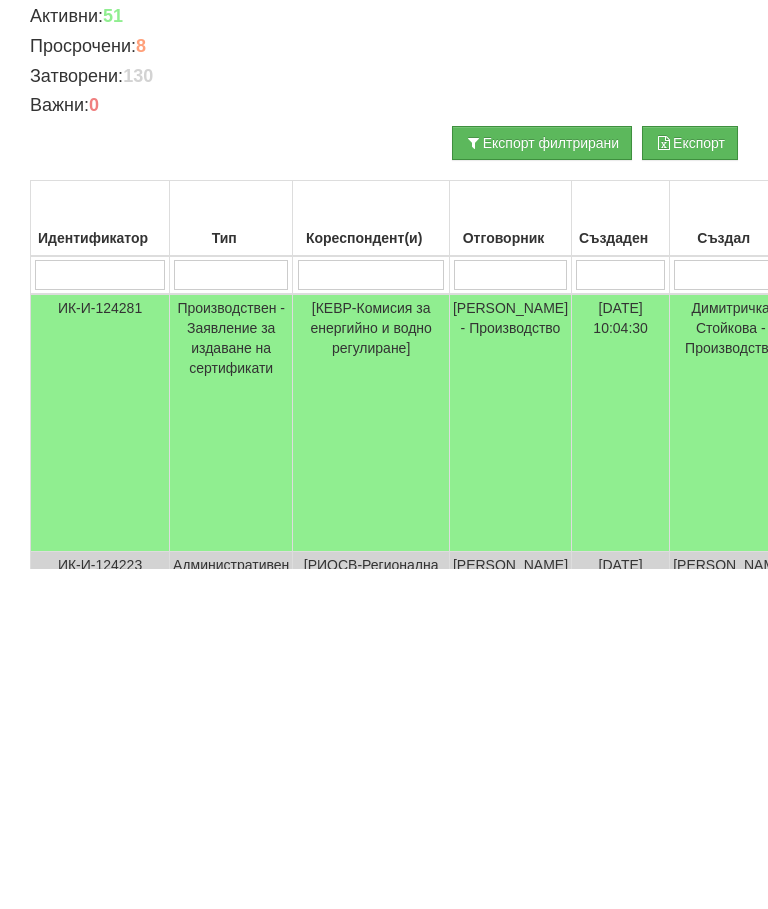 type 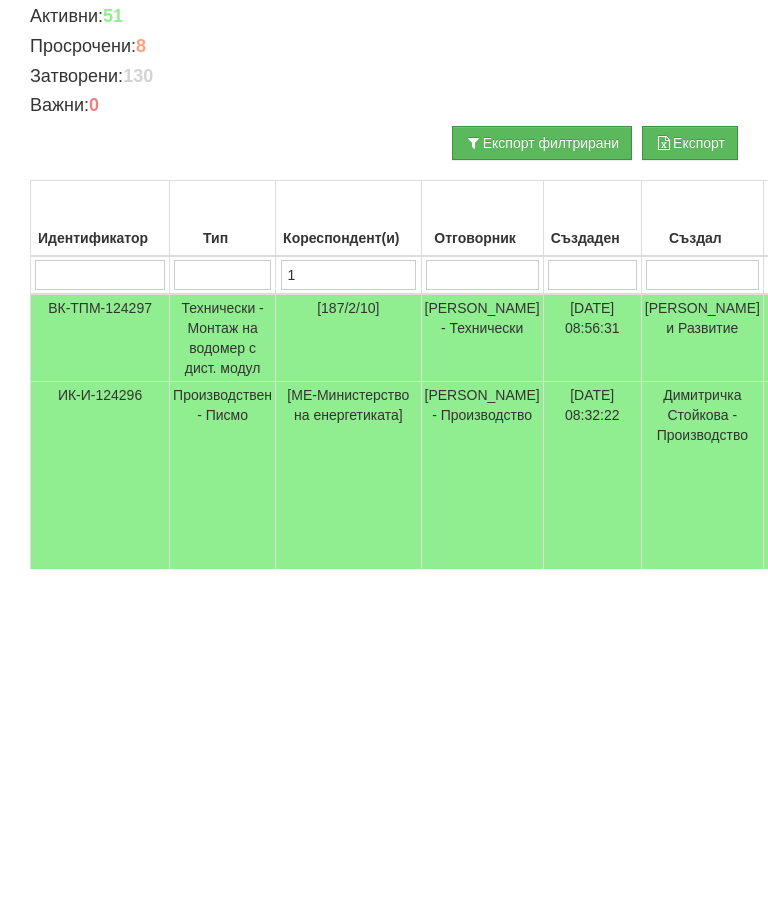 type on "1/" 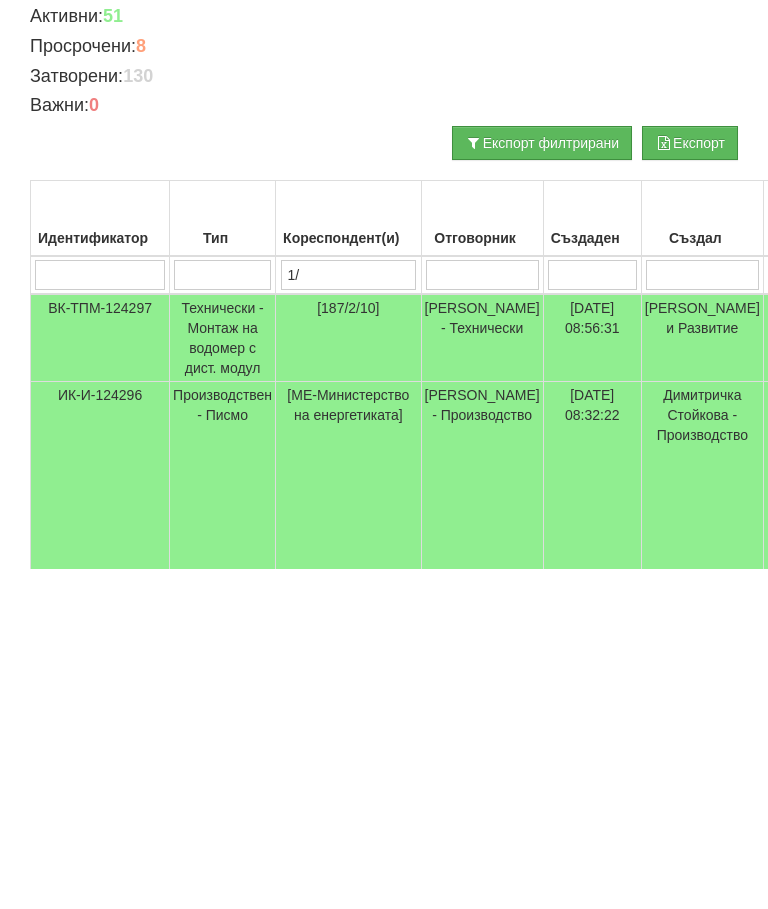 type on "1/" 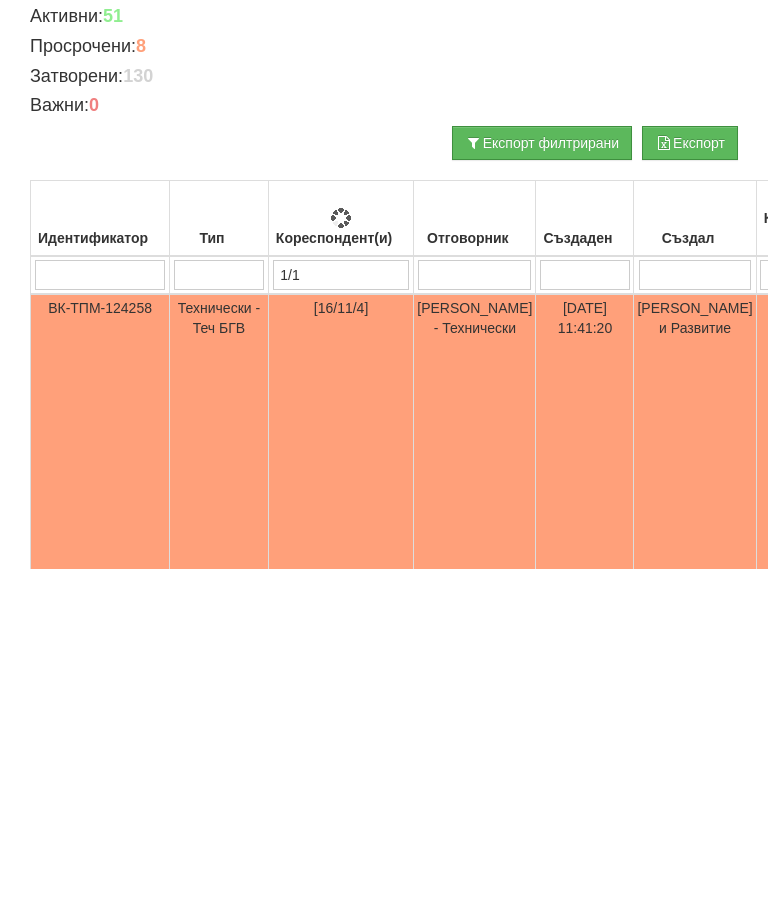 type on "1/1" 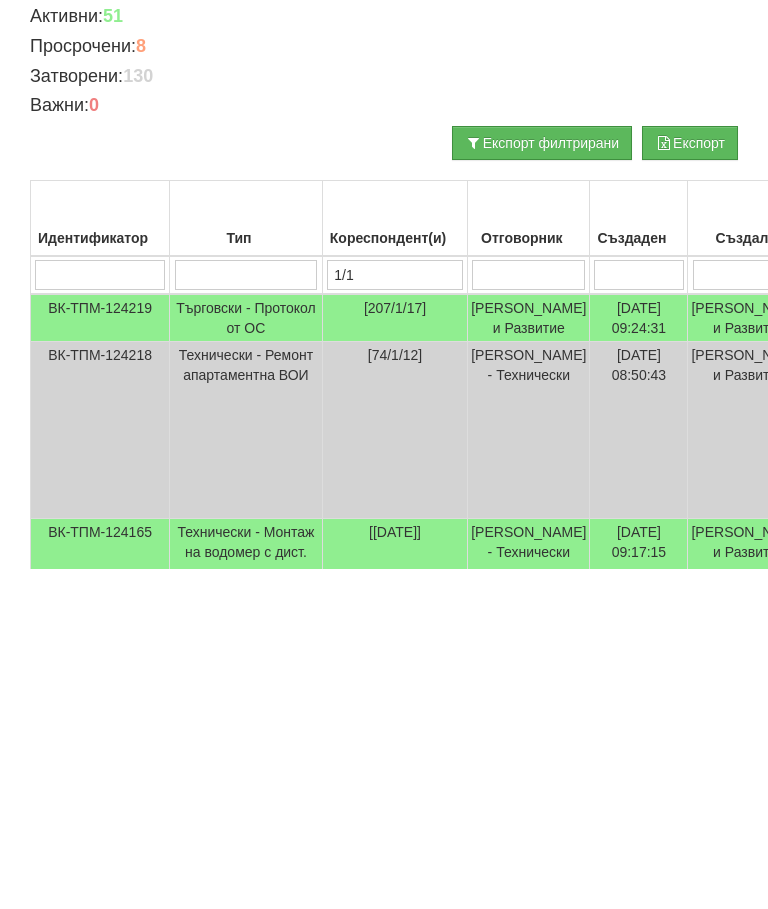 scroll, scrollTop: 226, scrollLeft: 0, axis: vertical 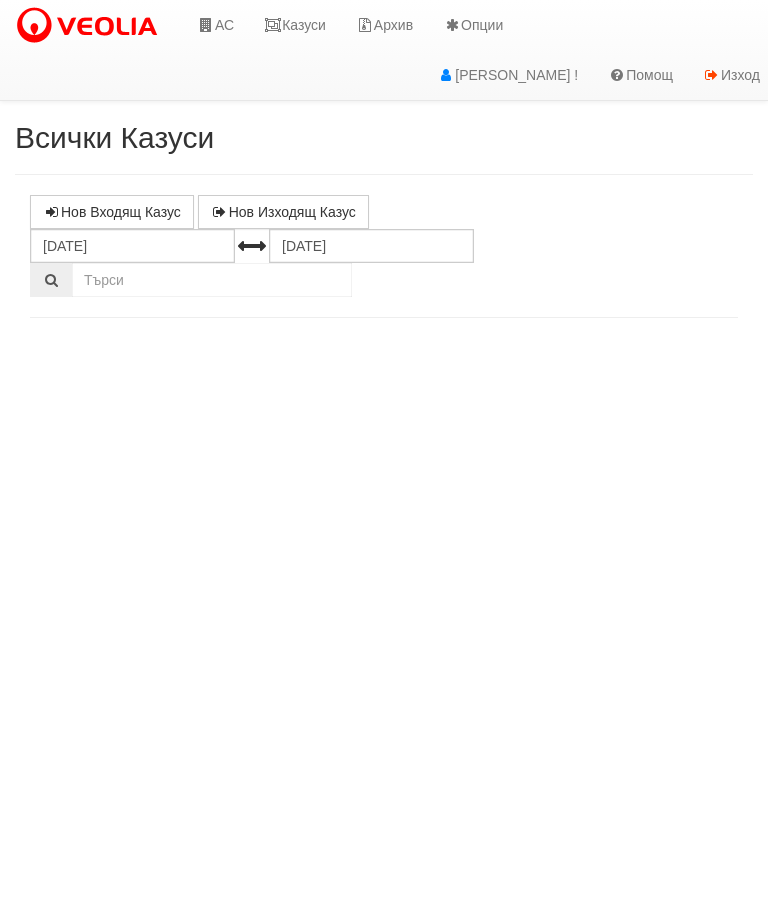 select on "10" 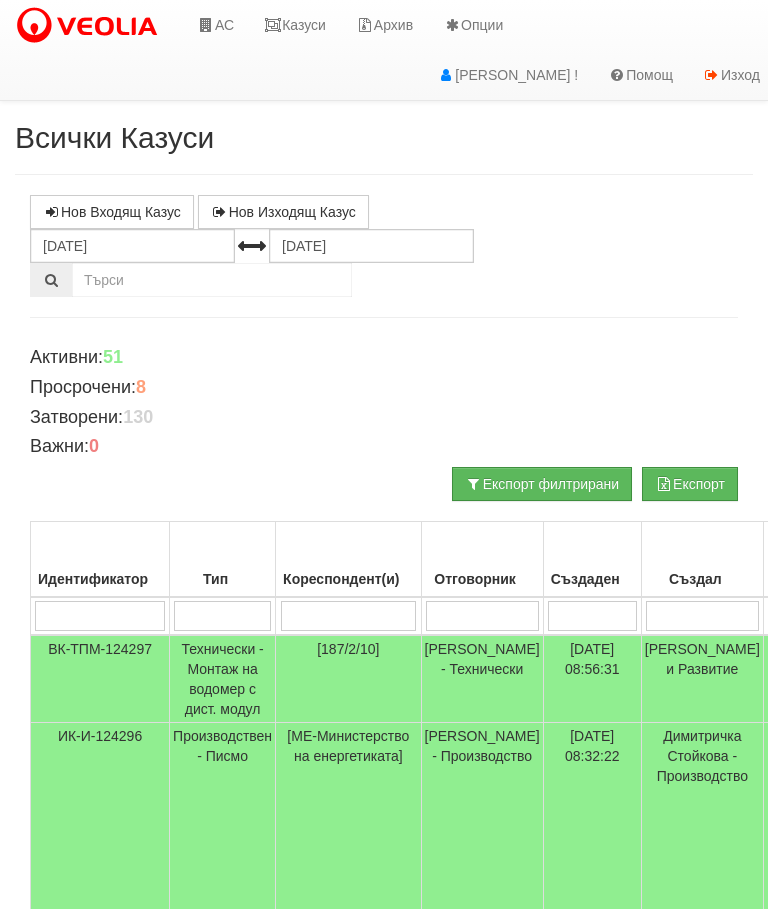click at bounding box center (349, 616) 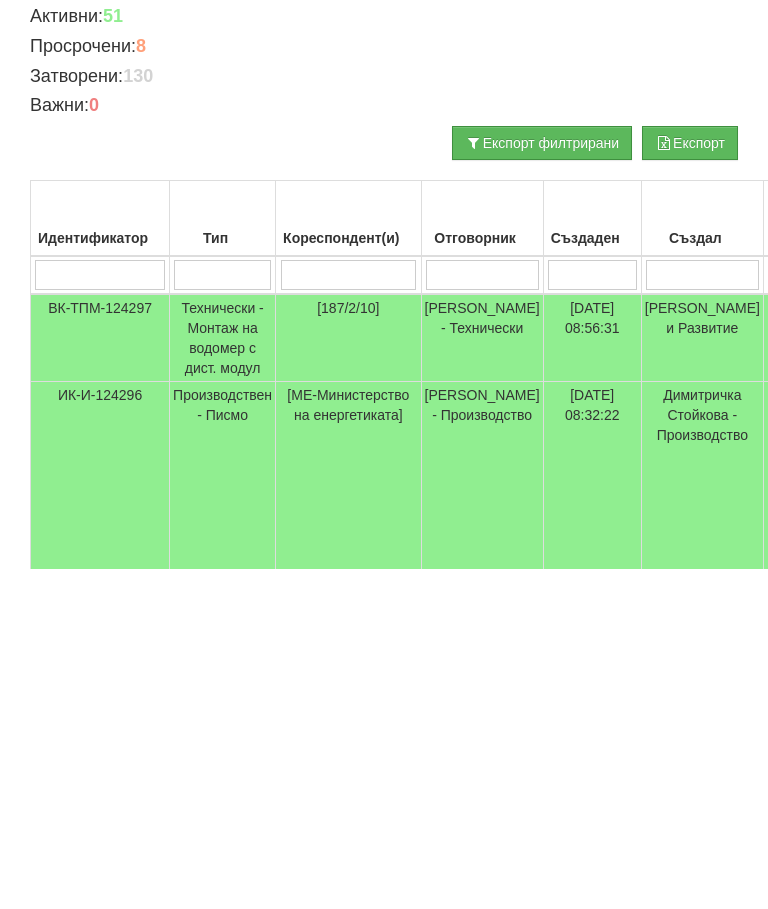 type on "1" 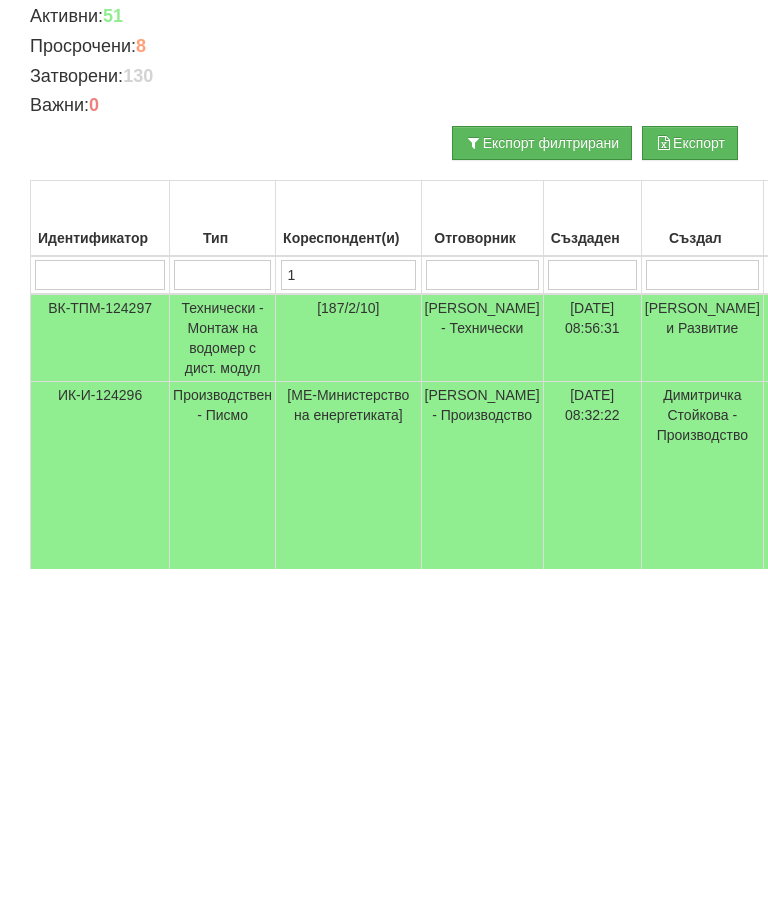 type on "1" 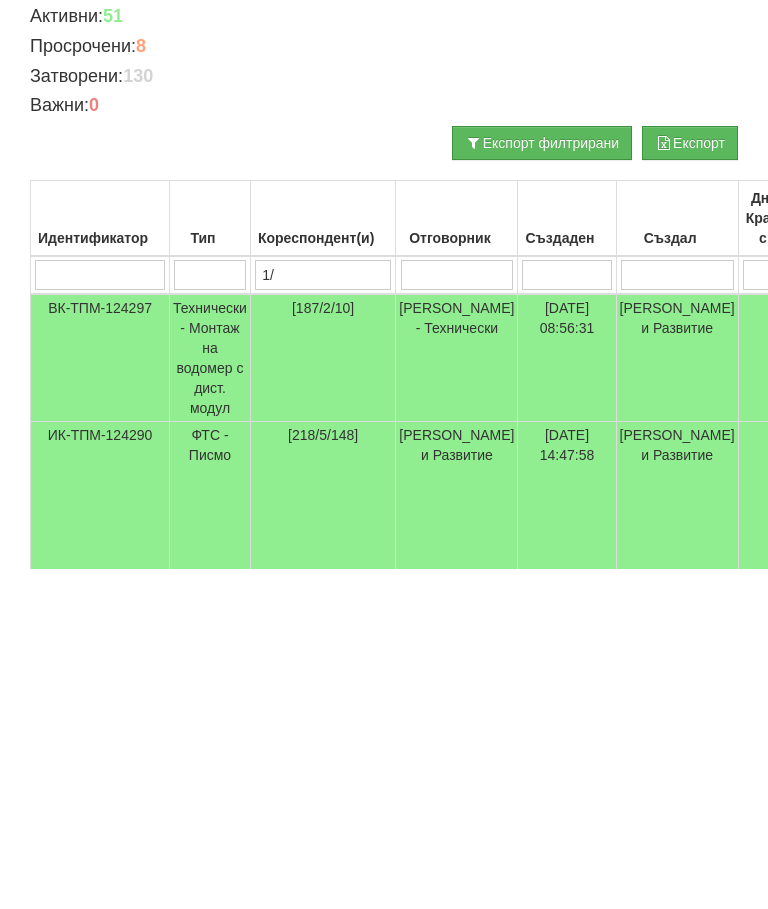 type on "1/1" 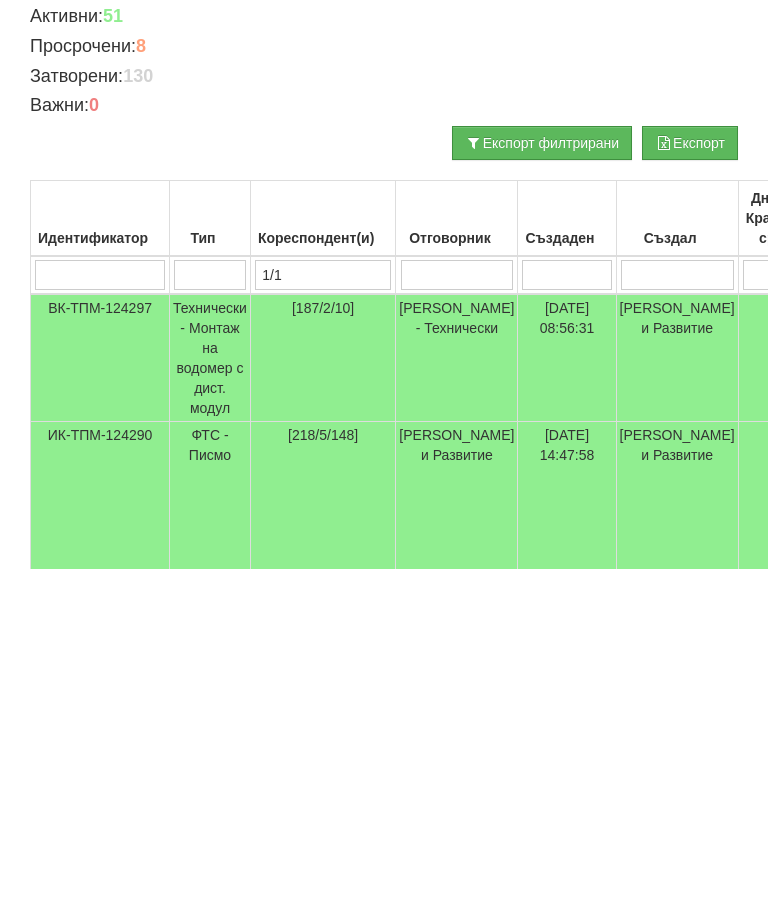 type on "1/1" 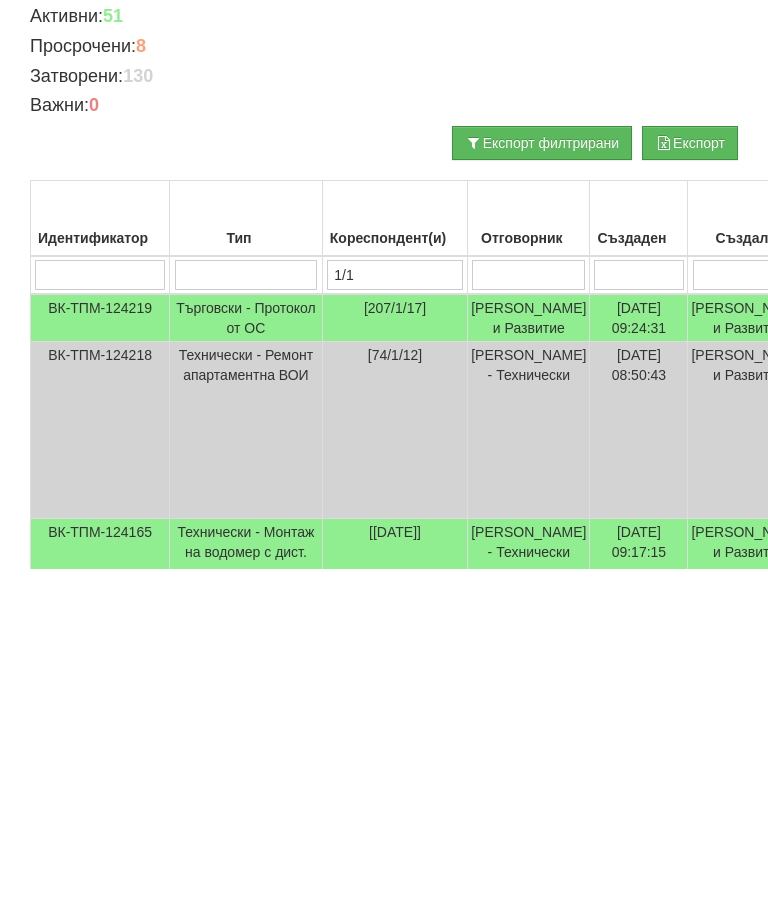 scroll, scrollTop: 530, scrollLeft: 0, axis: vertical 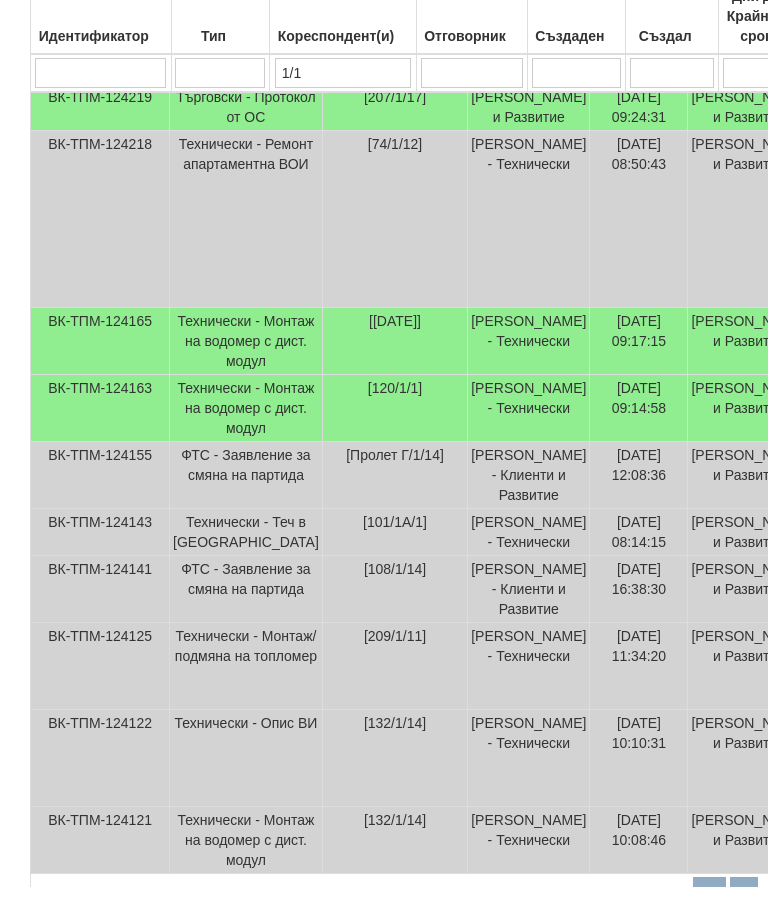type on "1/1" 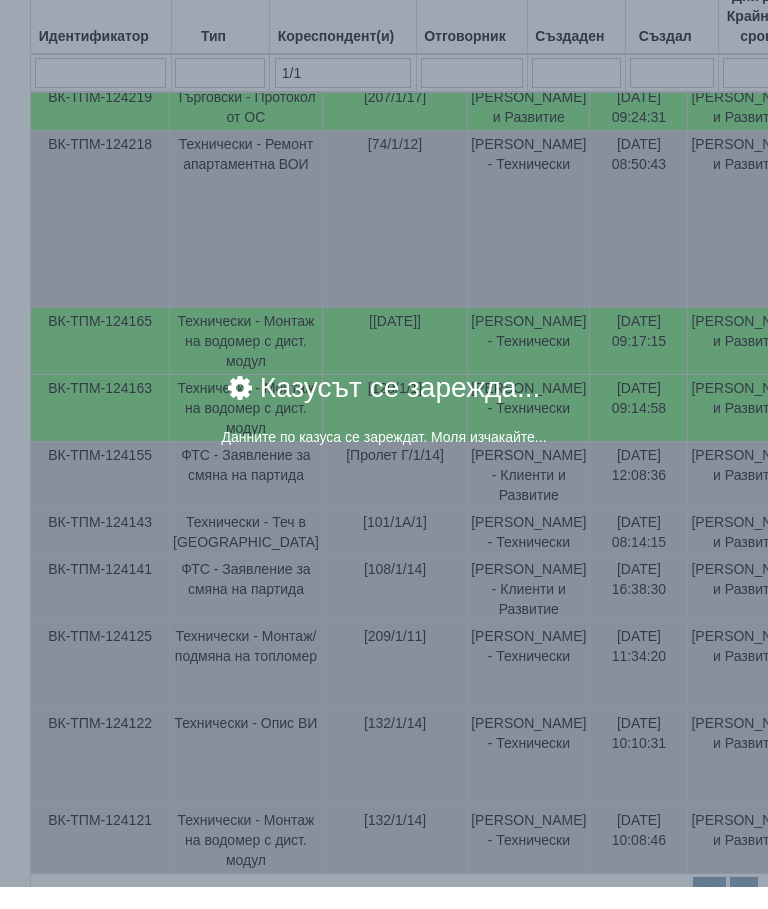 scroll, scrollTop: 553, scrollLeft: 0, axis: vertical 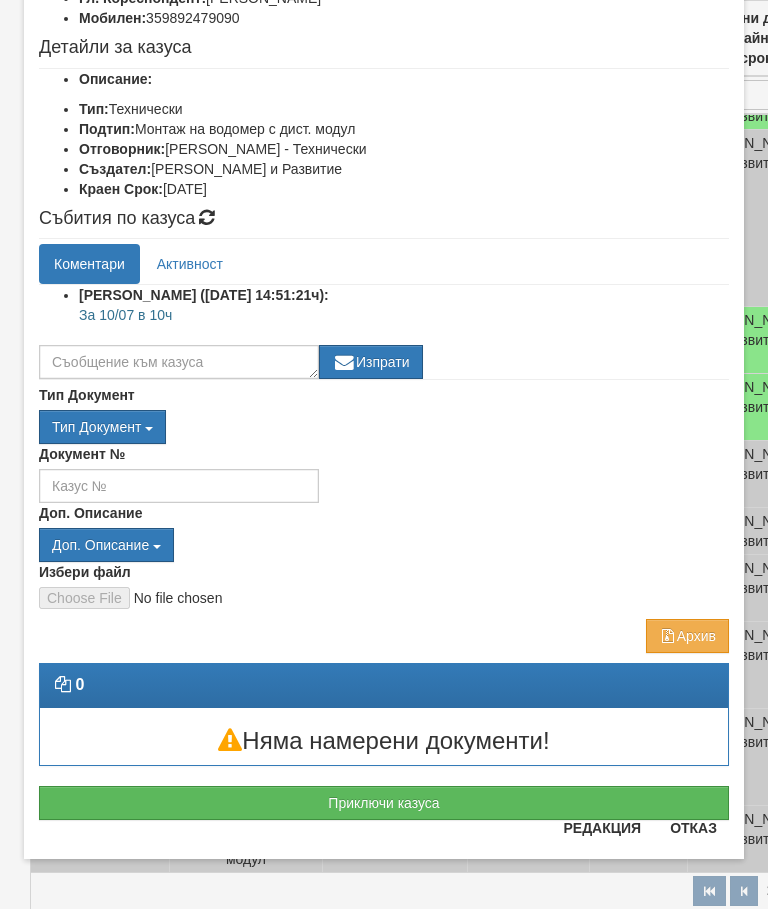 click on "Приключи казуса" at bounding box center [384, 803] 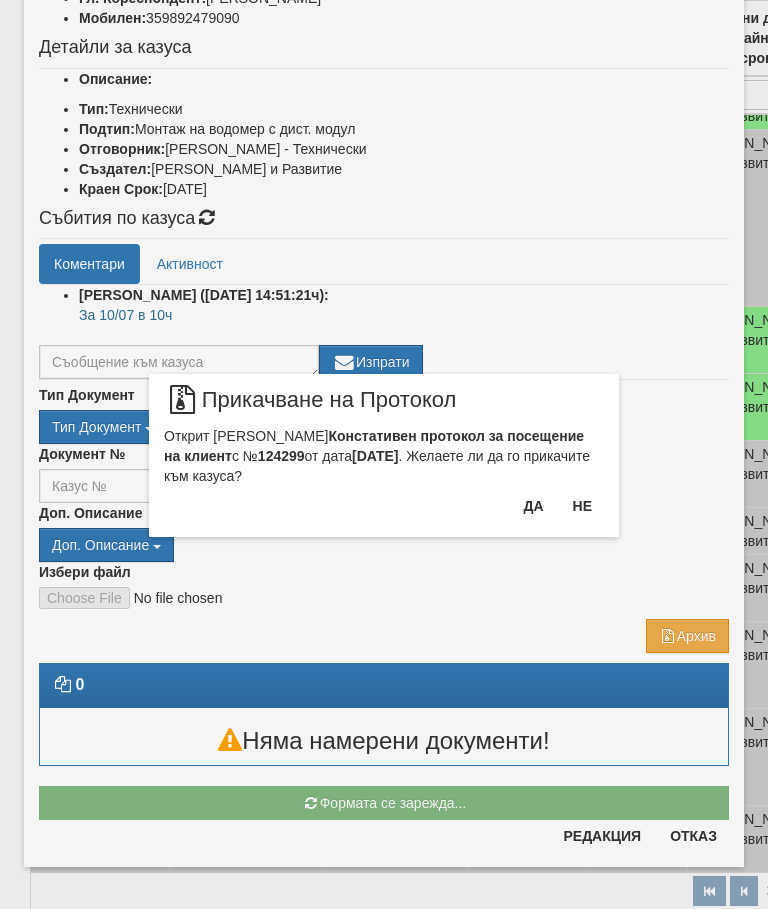 click on "Да" at bounding box center [533, 506] 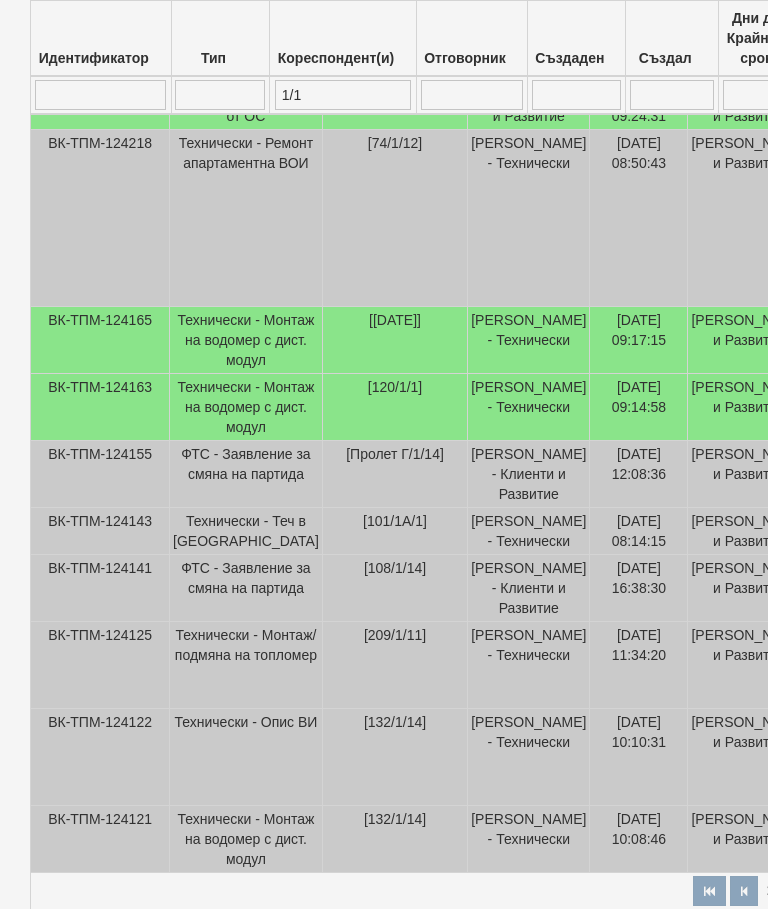 select on "10" 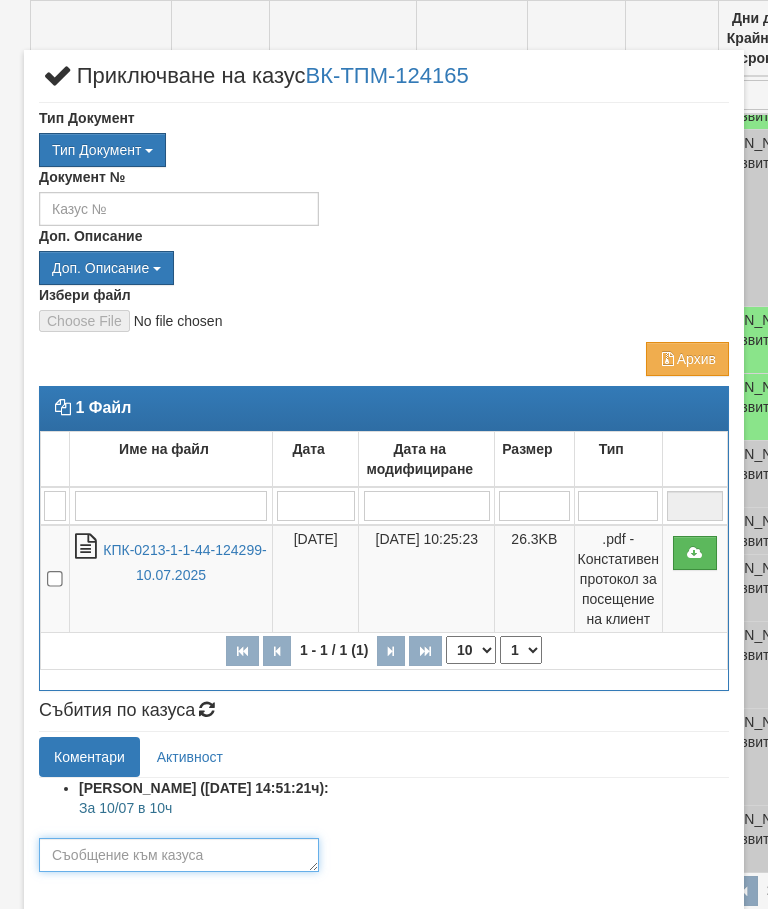 click at bounding box center (179, 855) 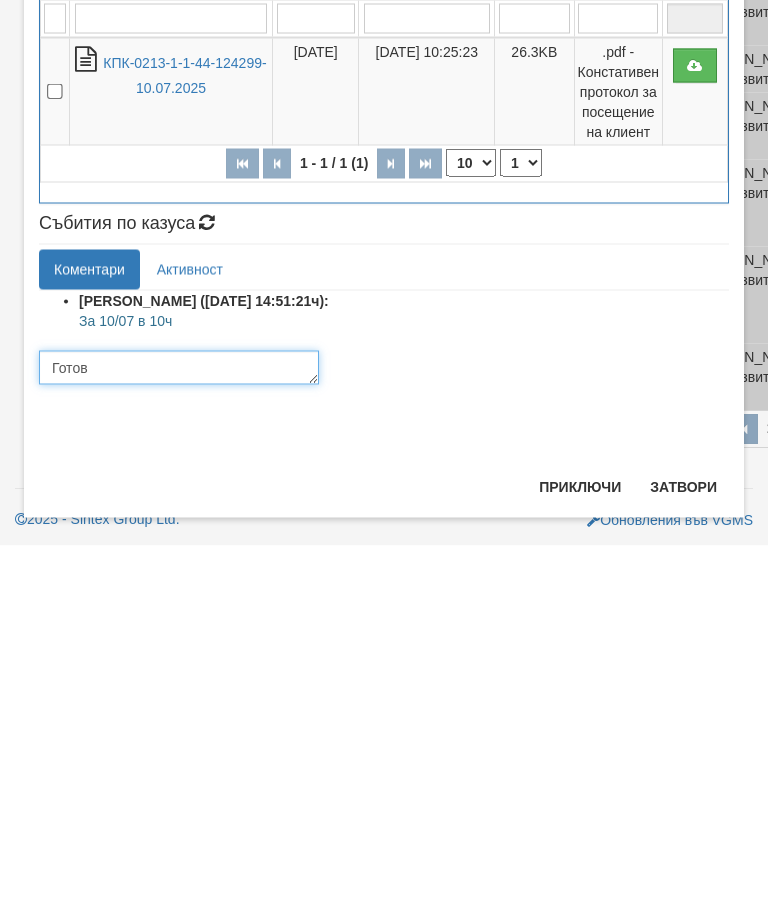 scroll, scrollTop: 142, scrollLeft: 0, axis: vertical 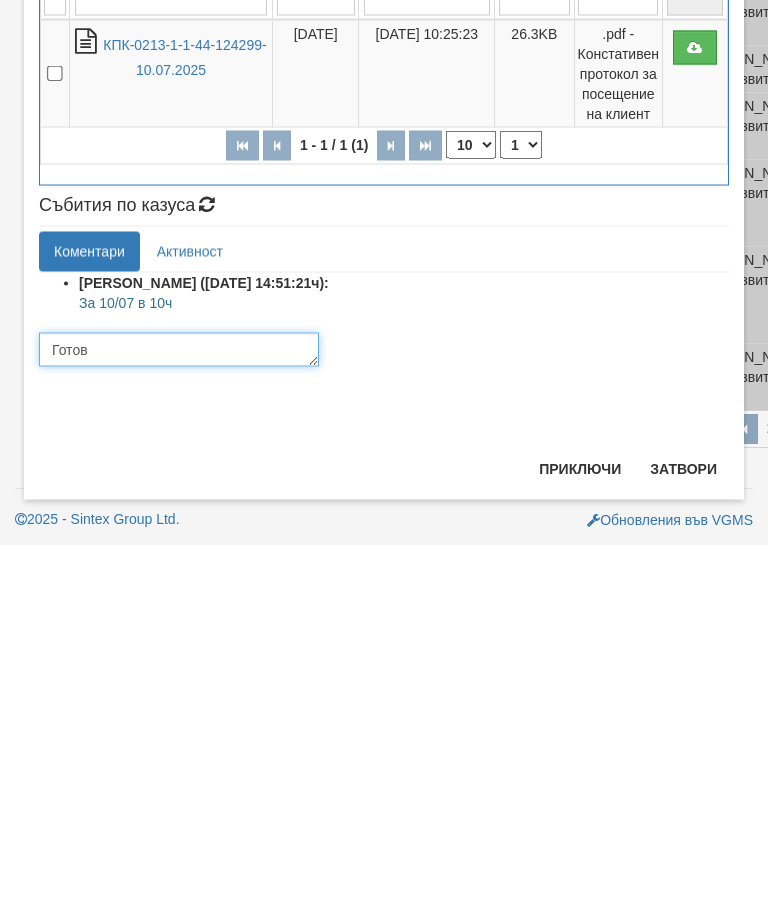 type on "Готов" 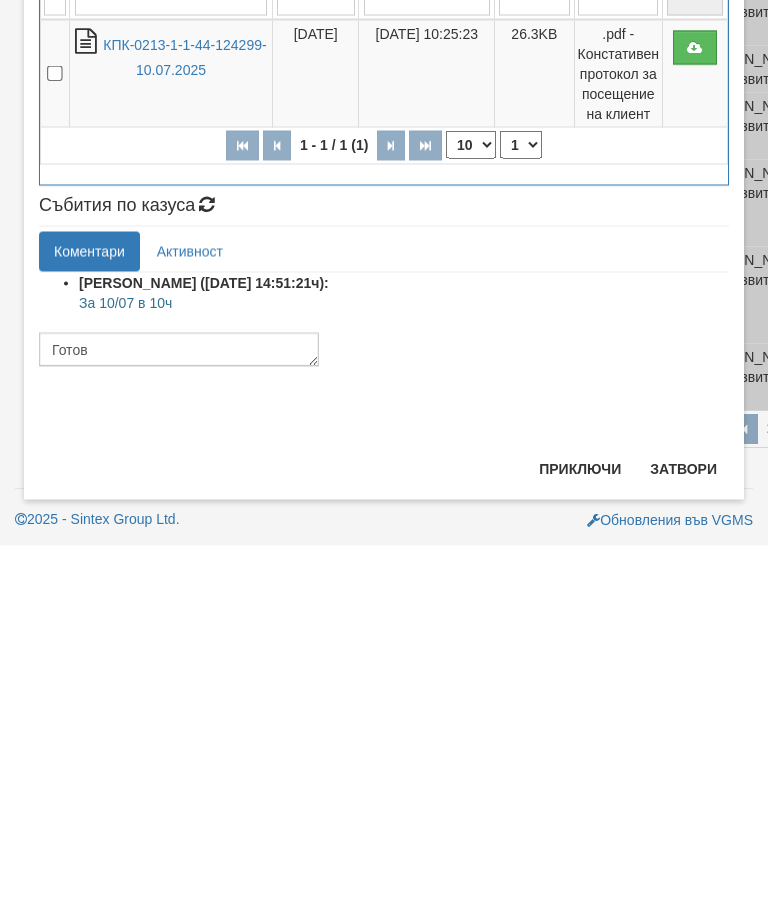 click on "Приключи" at bounding box center (580, 832) 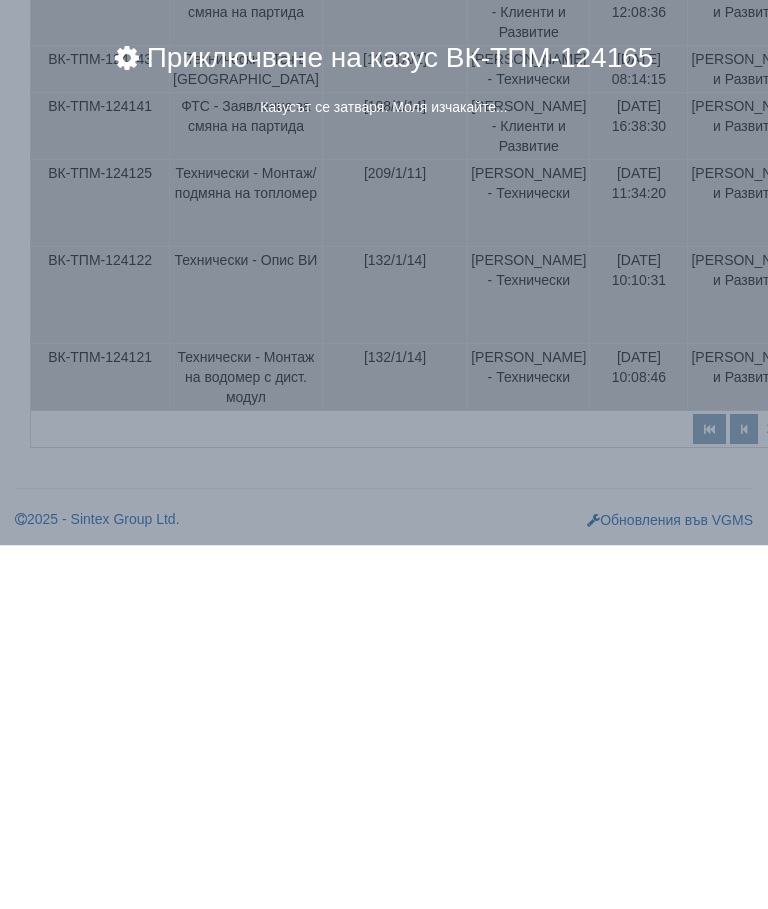 scroll, scrollTop: 808, scrollLeft: 0, axis: vertical 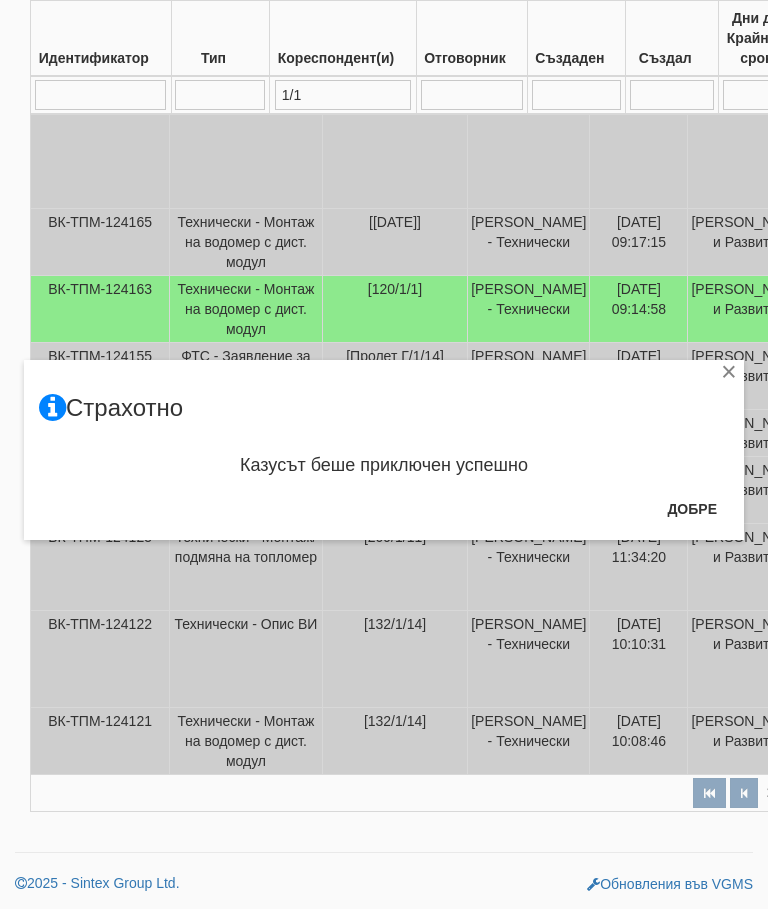 click on "Добре" at bounding box center [692, 509] 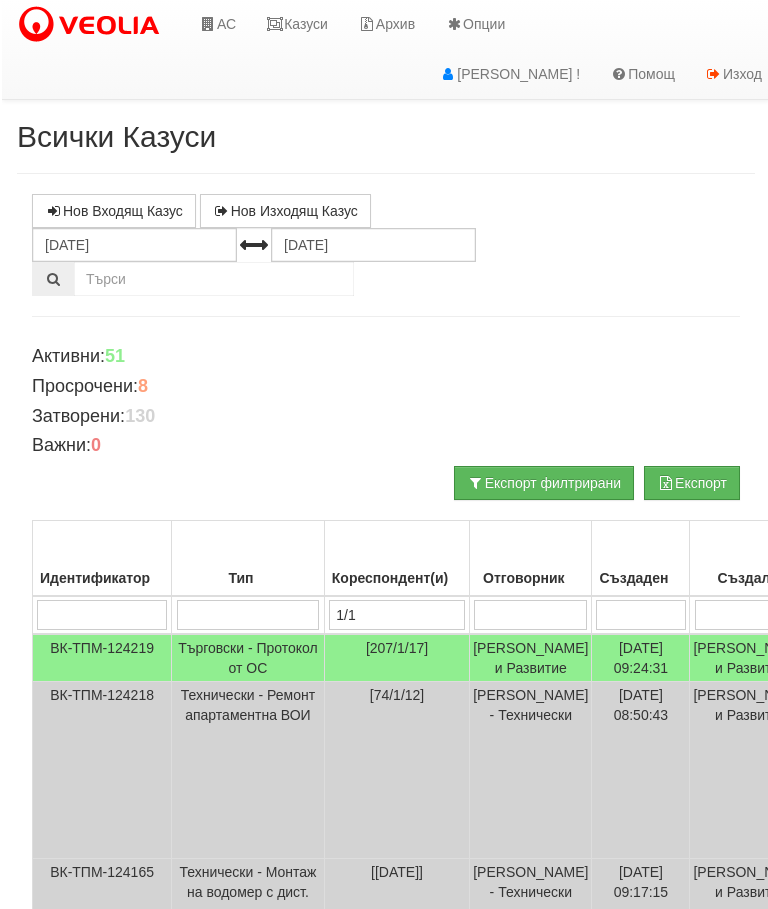 scroll, scrollTop: 0, scrollLeft: 0, axis: both 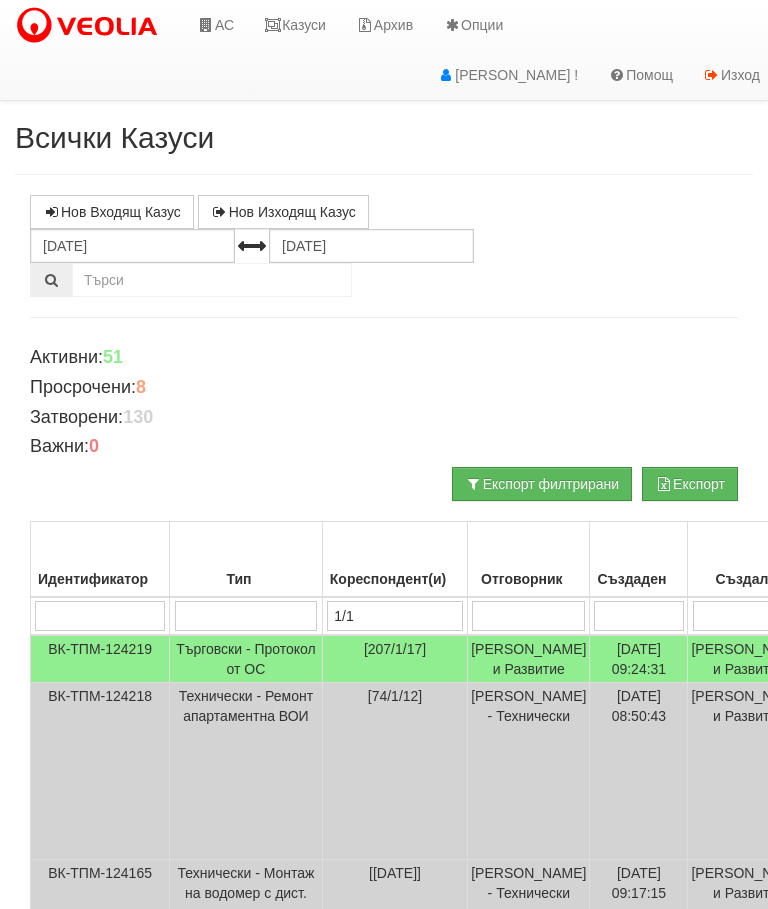 click on "Казуси" at bounding box center (295, 25) 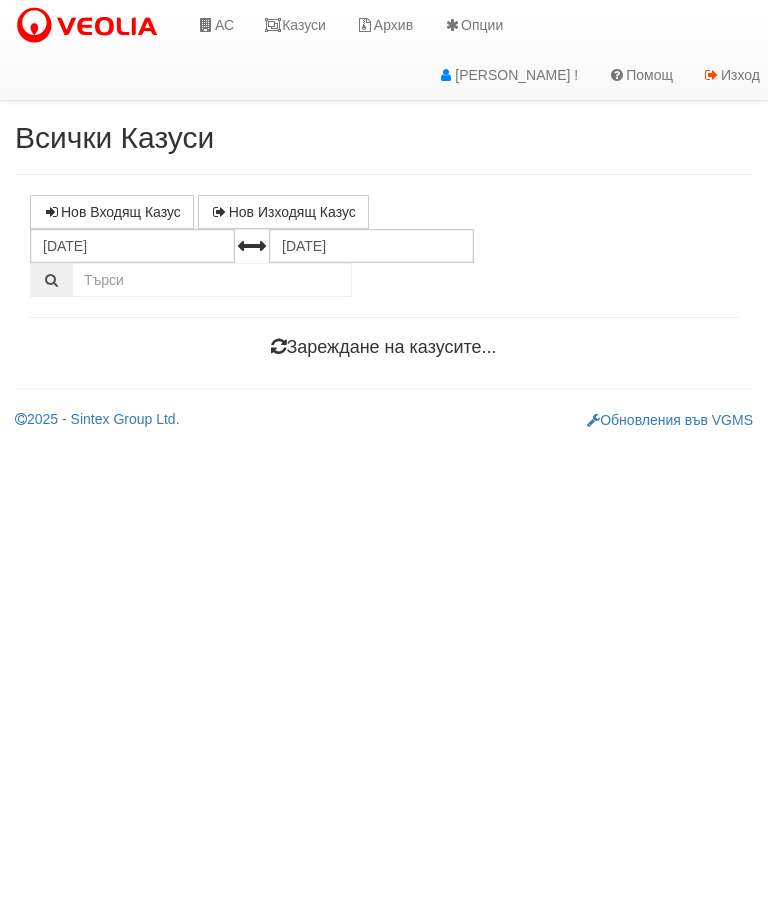 scroll, scrollTop: 0, scrollLeft: 0, axis: both 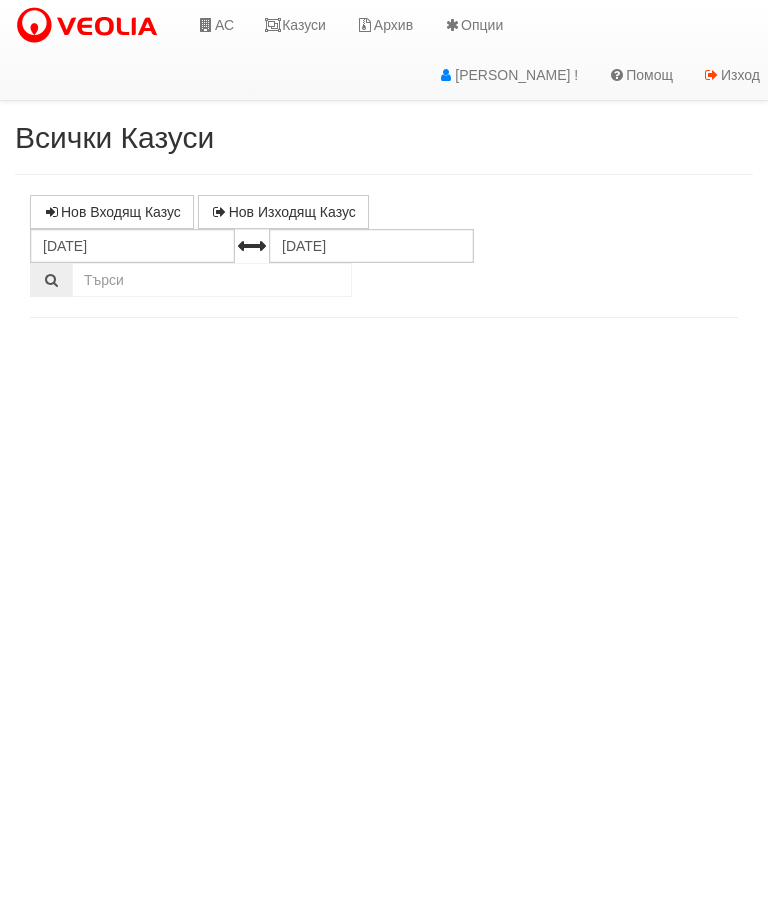 select on "10" 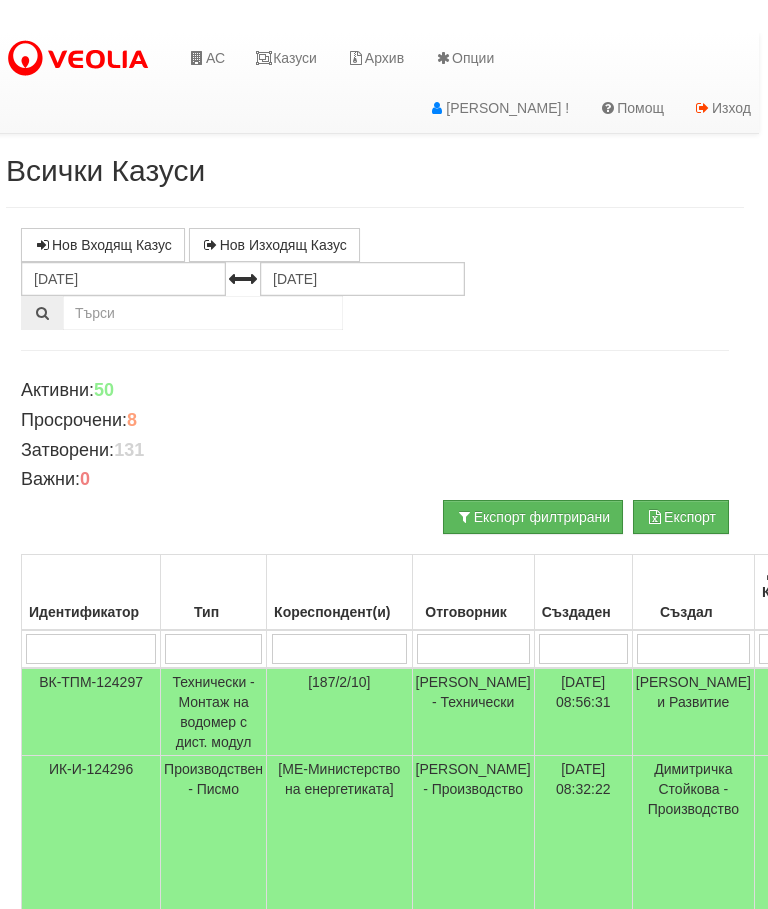 scroll, scrollTop: 0, scrollLeft: 0, axis: both 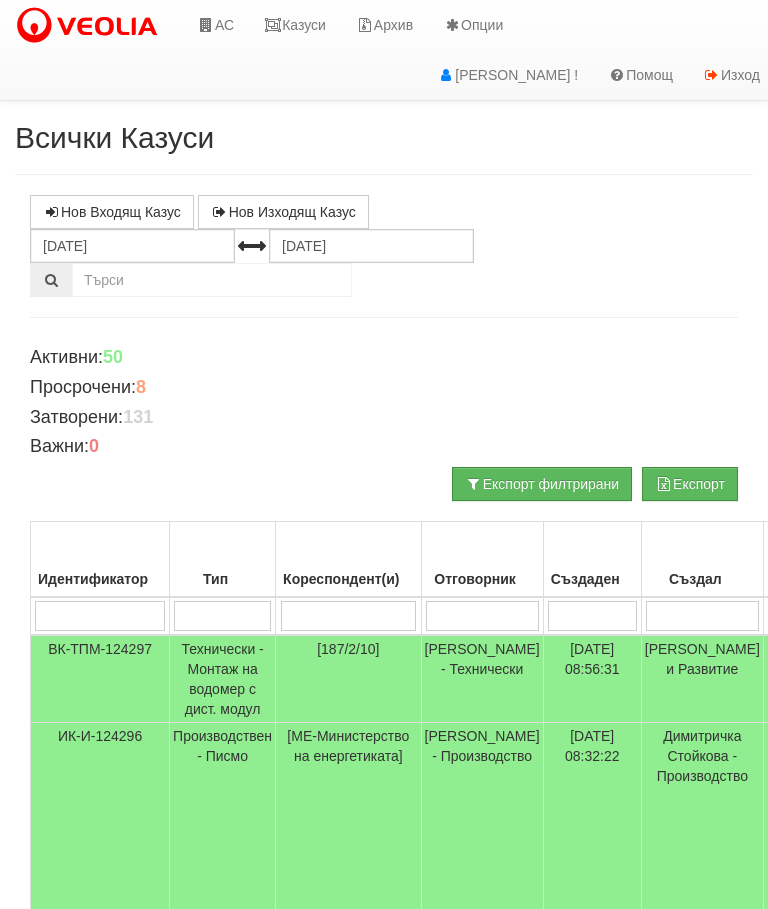 click on "Казуси" at bounding box center [295, 25] 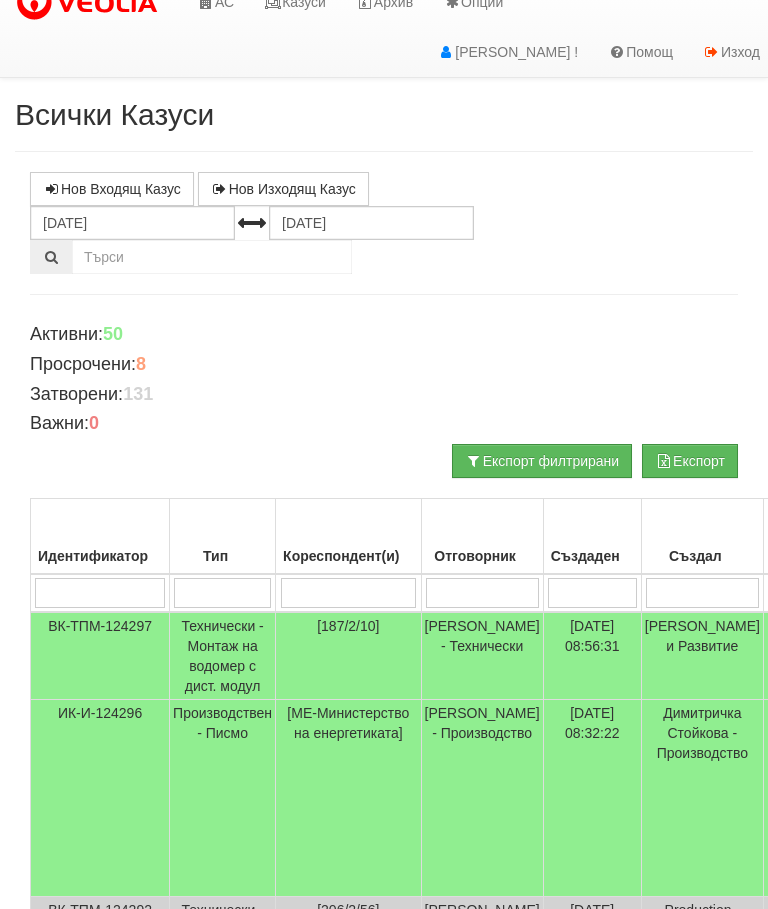 scroll, scrollTop: 0, scrollLeft: 0, axis: both 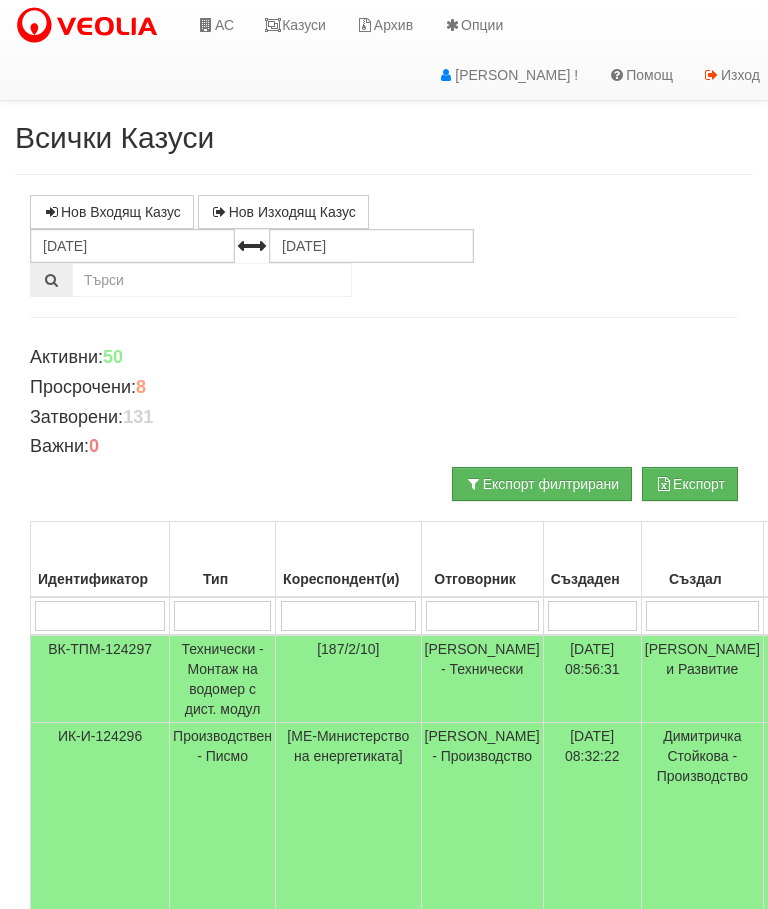 click on "Казуси" at bounding box center [295, 25] 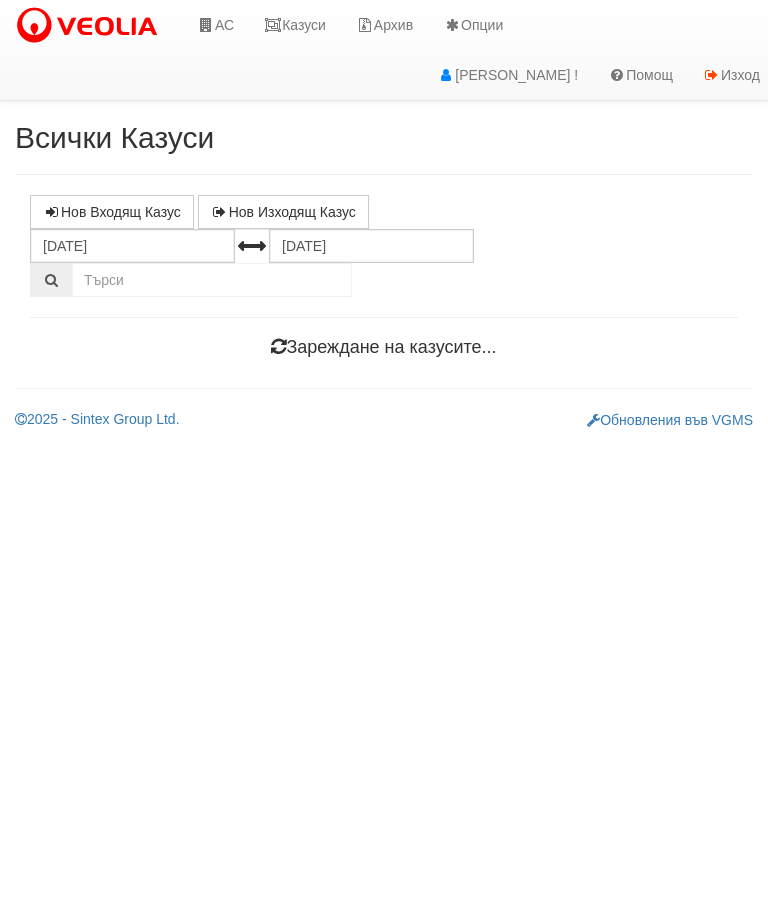 scroll, scrollTop: 0, scrollLeft: 0, axis: both 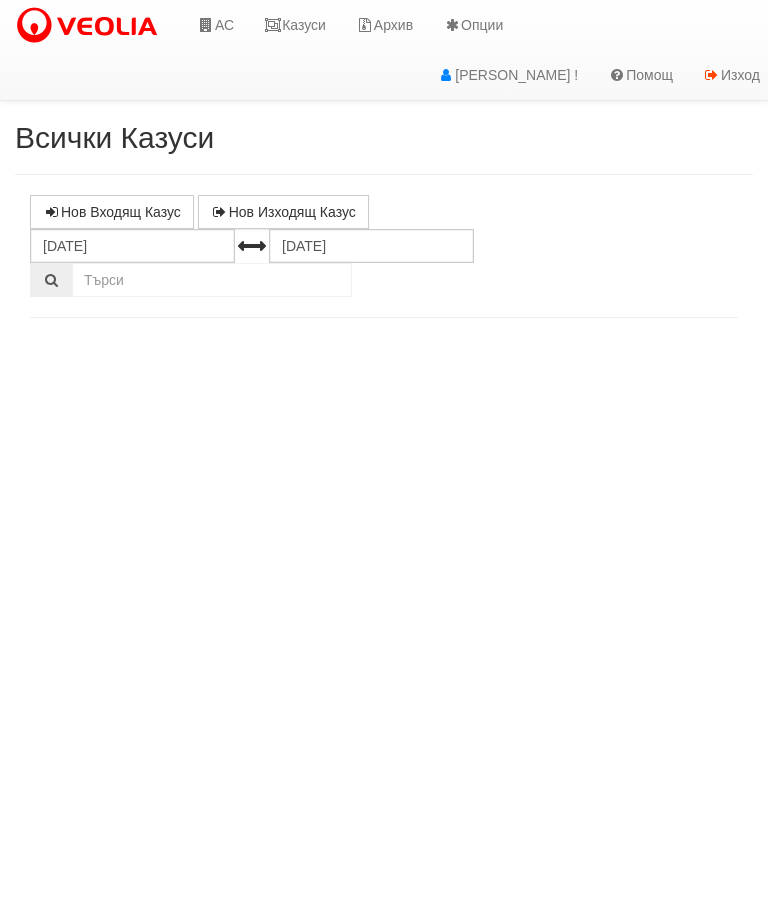 select on "10" 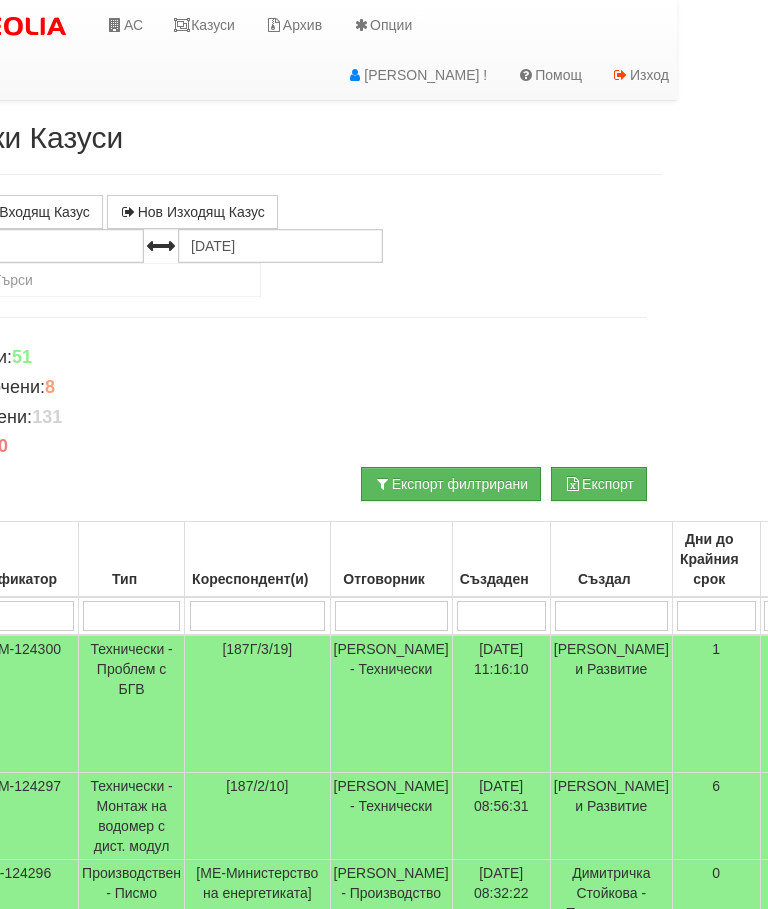 scroll, scrollTop: 0, scrollLeft: 0, axis: both 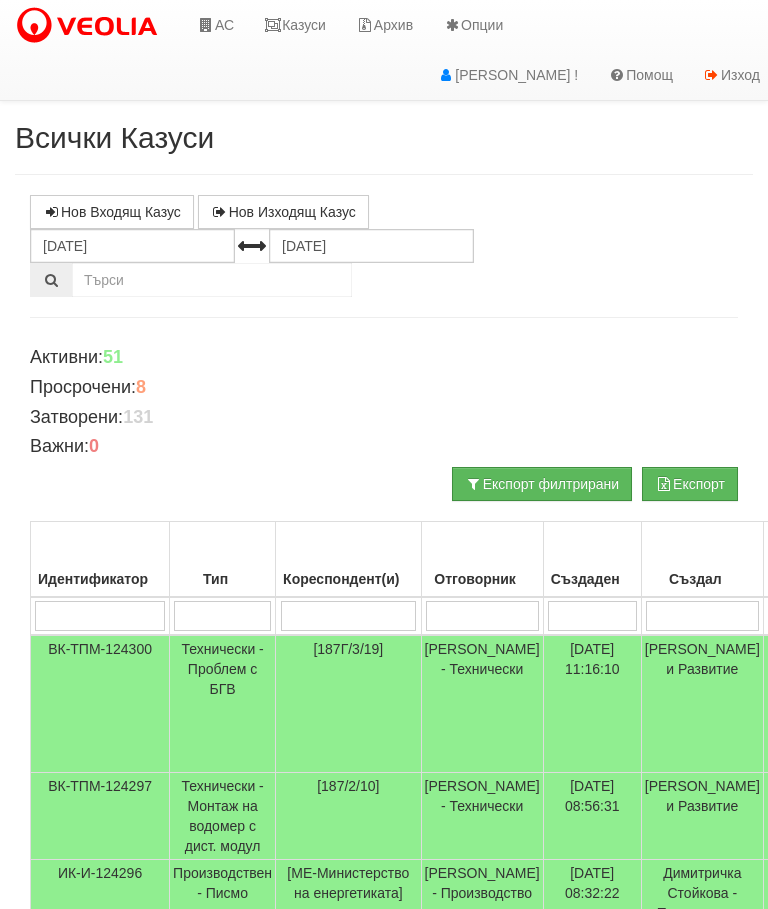 click on "Казуси" at bounding box center (295, 25) 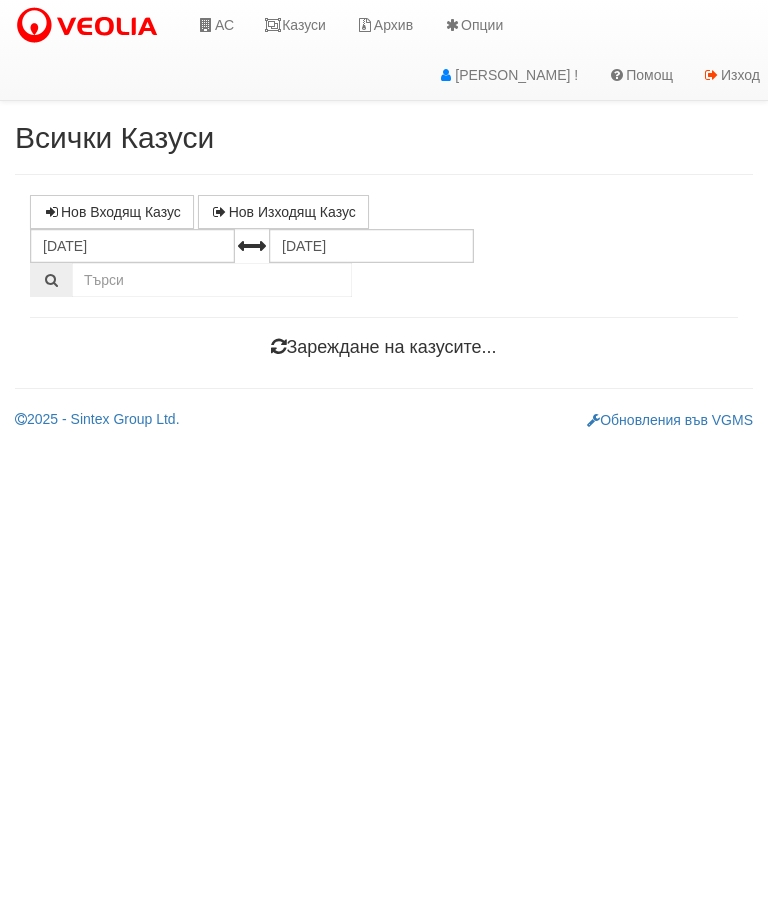 scroll, scrollTop: 0, scrollLeft: 0, axis: both 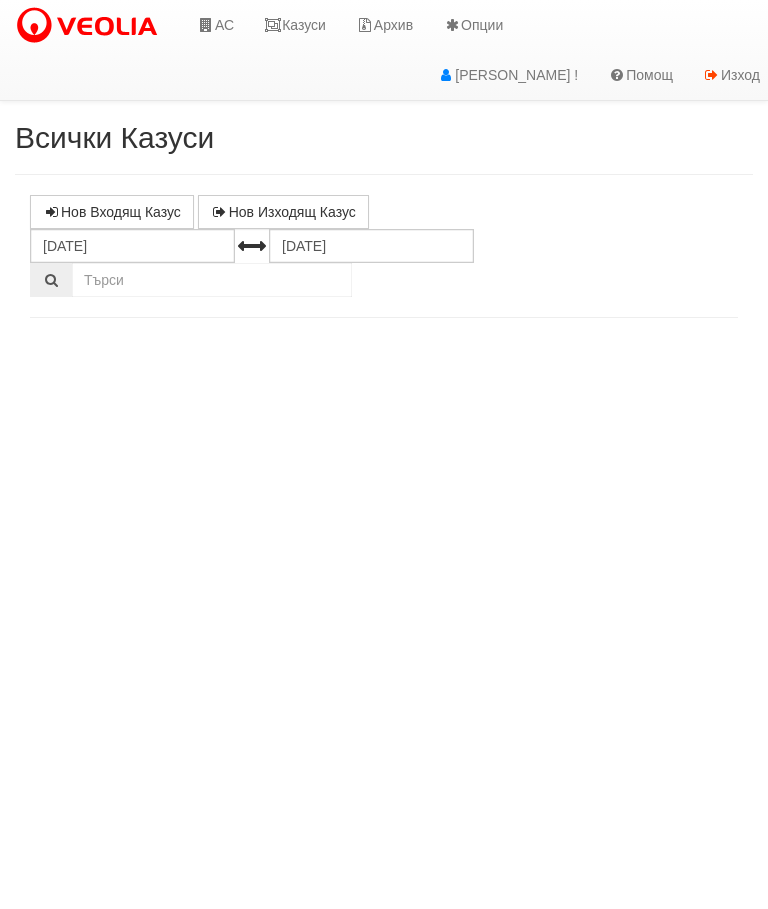 select on "10" 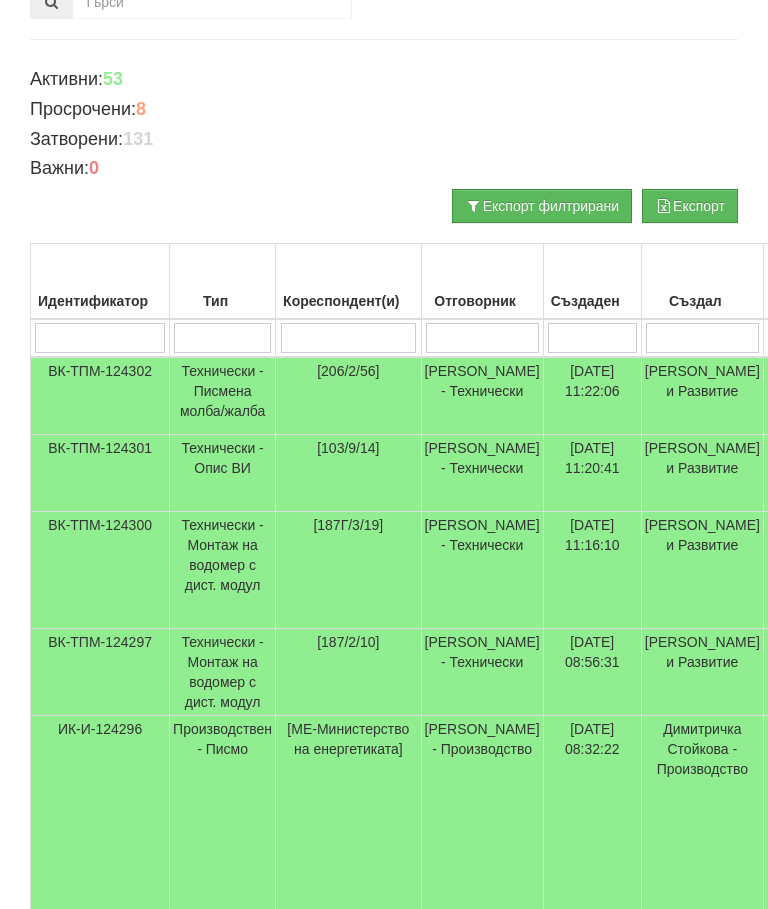 scroll, scrollTop: 0, scrollLeft: 0, axis: both 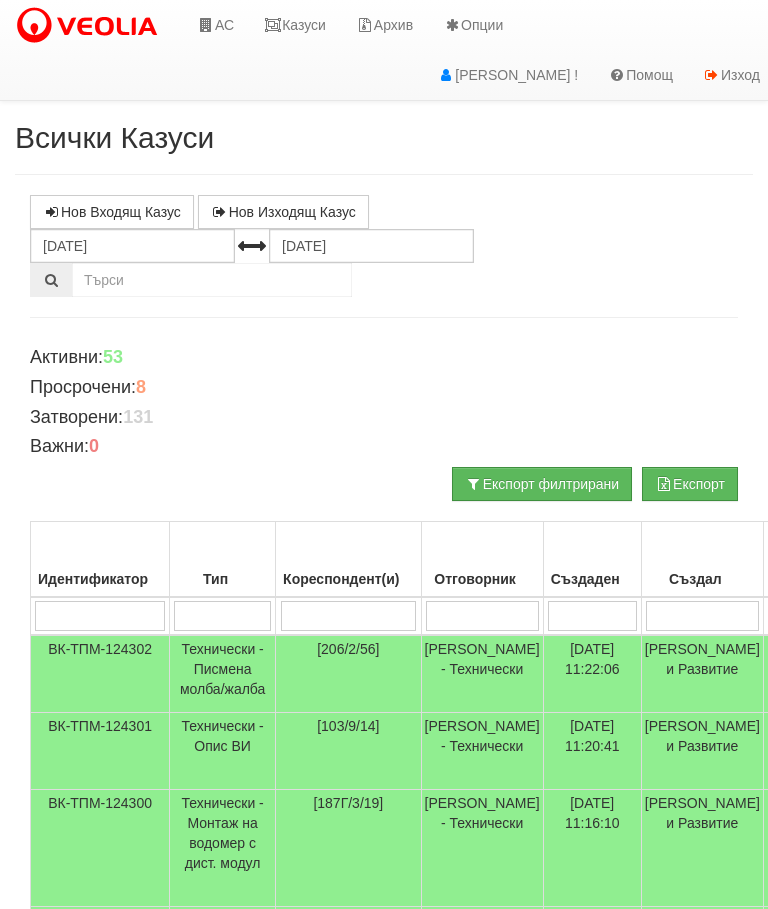 click on "Технически - Писмена молба/жалба" at bounding box center [223, 674] 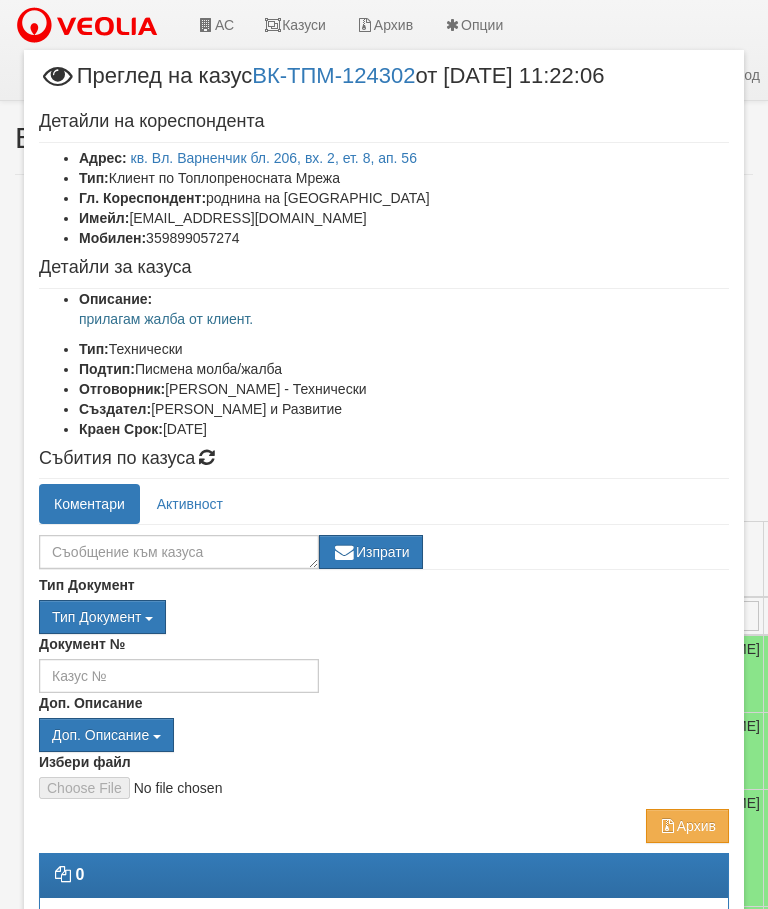 scroll, scrollTop: 0, scrollLeft: 0, axis: both 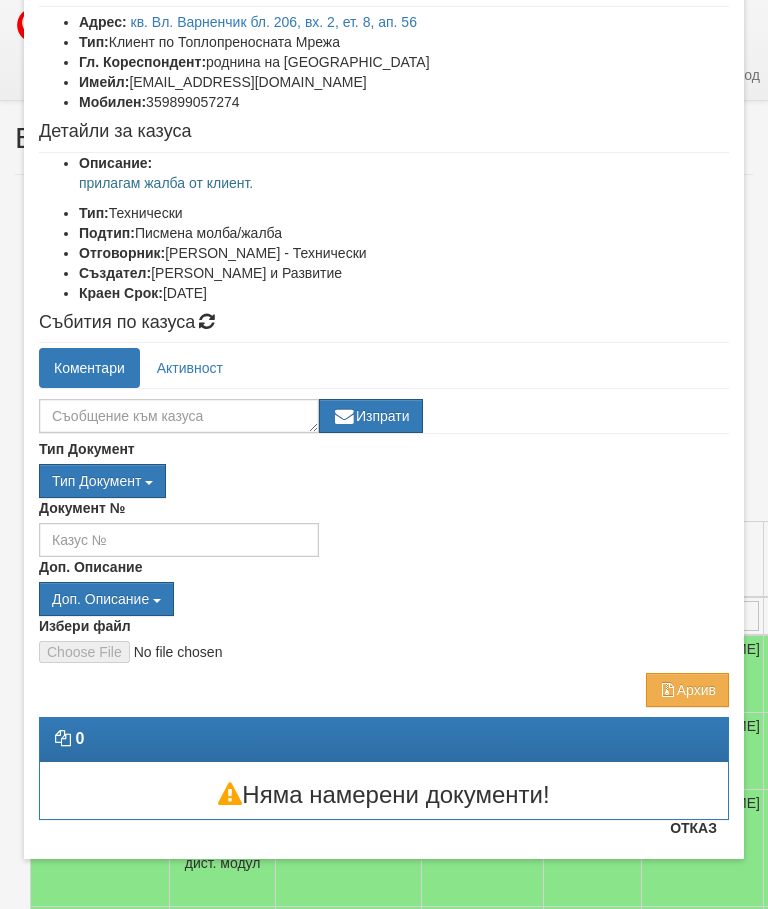 click on "Отказ" at bounding box center (693, 828) 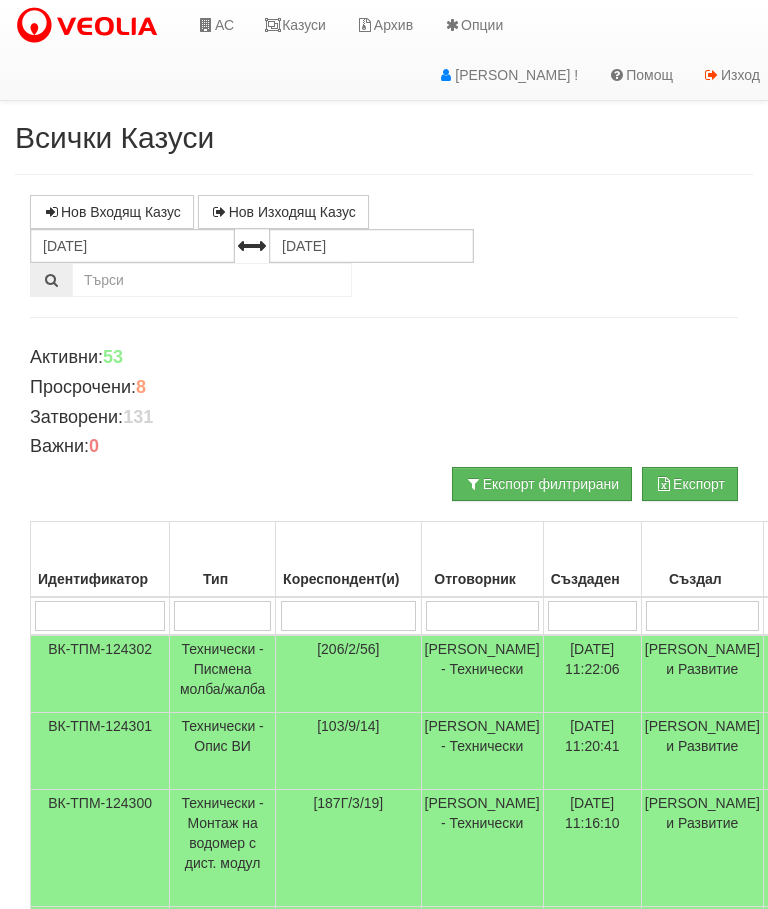click on "Казуси" at bounding box center (295, 25) 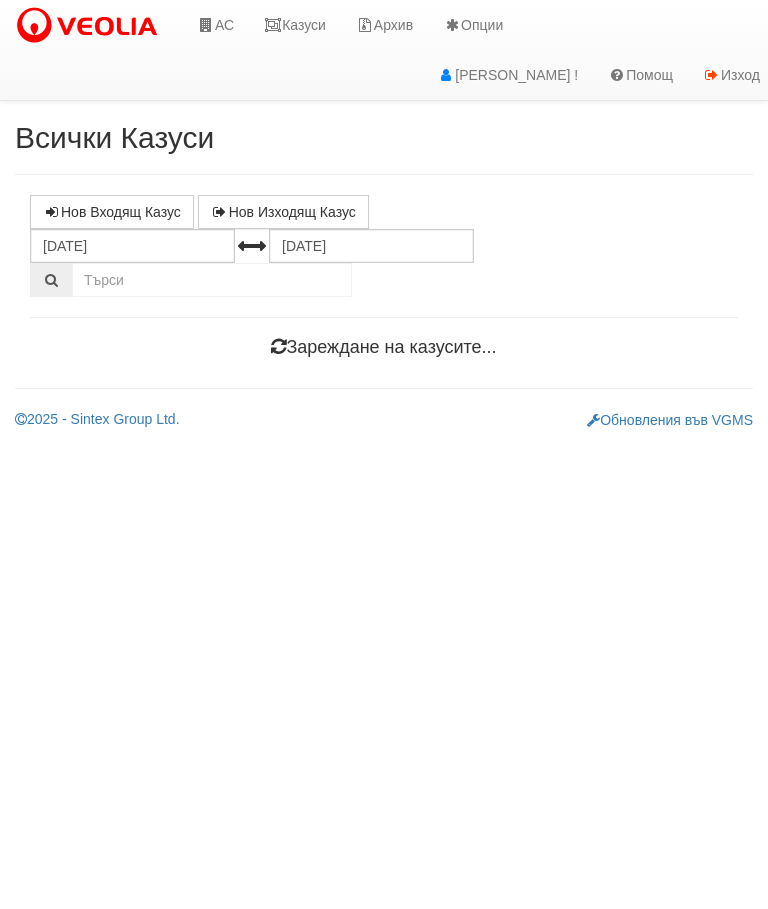 scroll, scrollTop: 0, scrollLeft: 0, axis: both 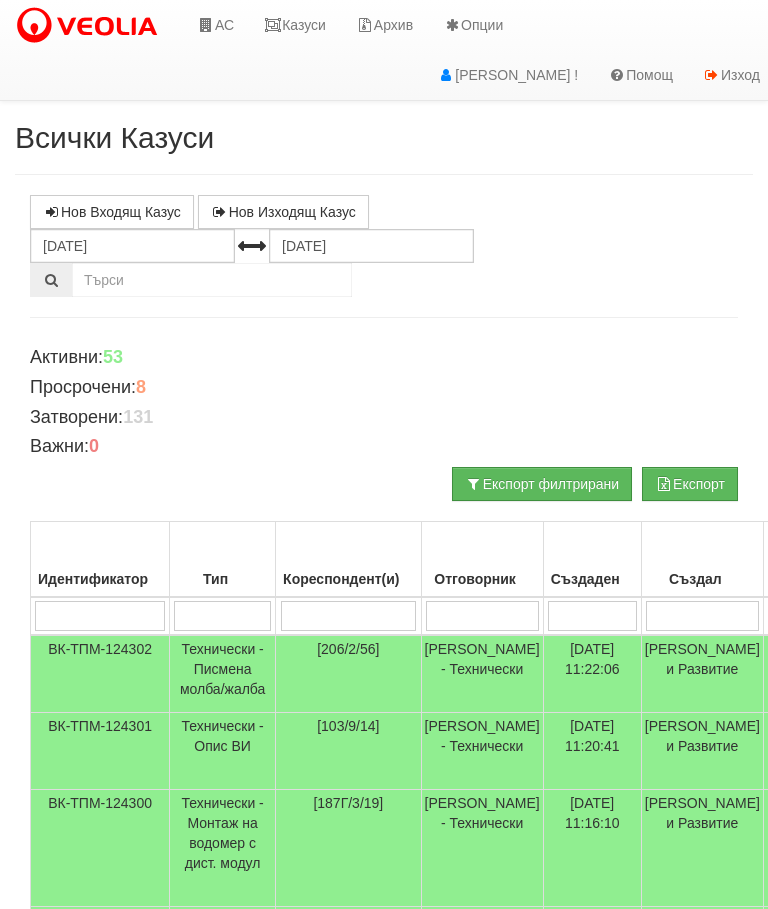 click on "Технически - Писмена молба/жалба" at bounding box center (223, 674) 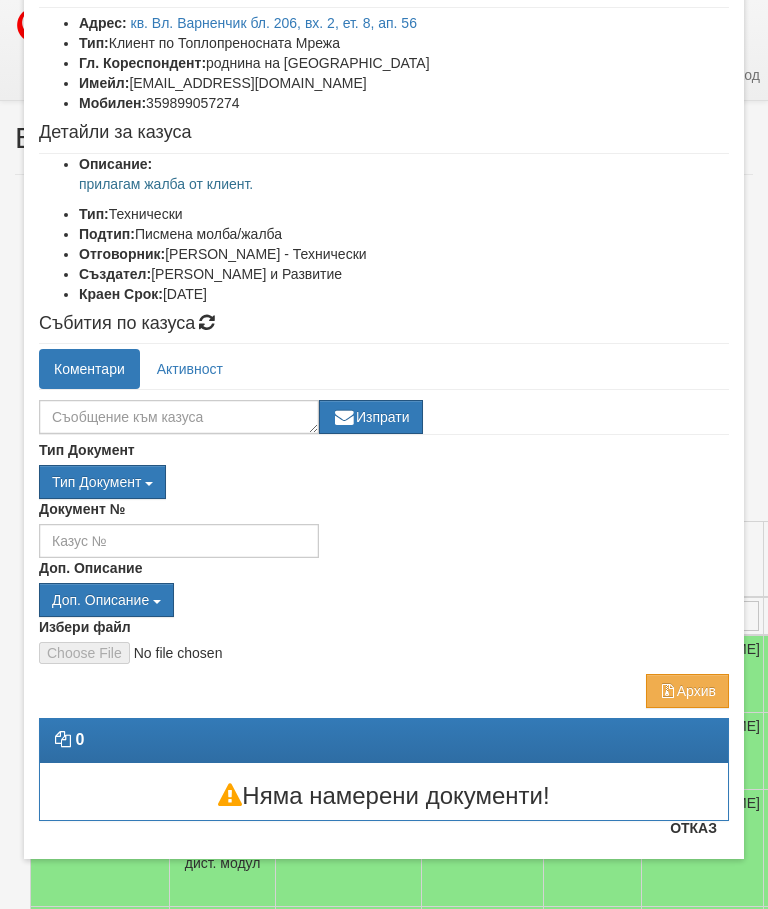 scroll, scrollTop: 135, scrollLeft: 0, axis: vertical 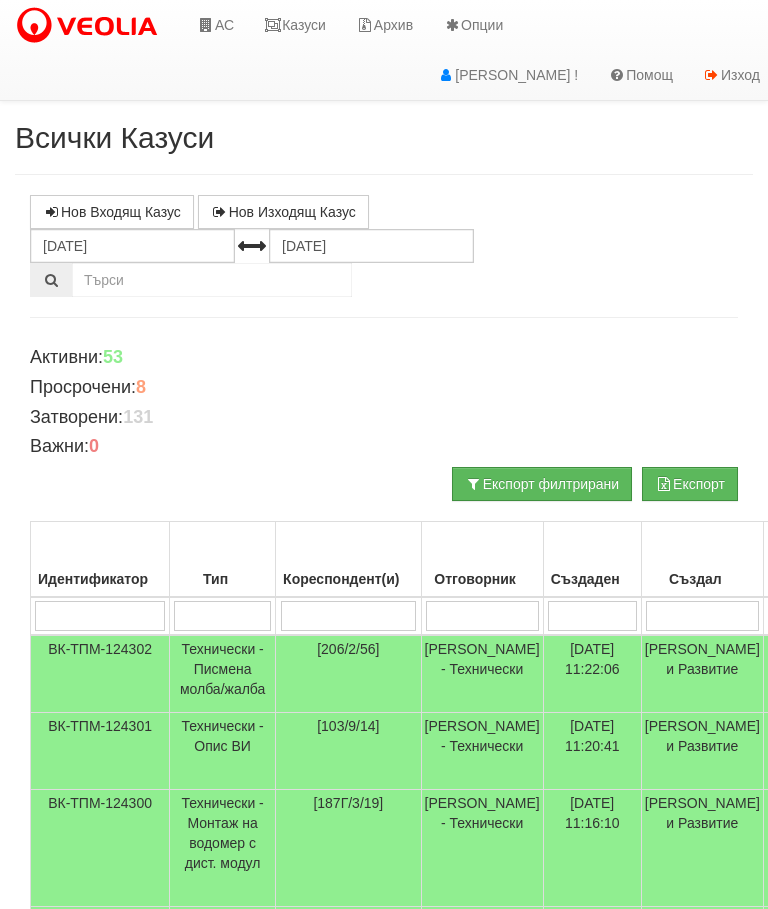 click on "Технически - Писмена молба/жалба" at bounding box center [223, 674] 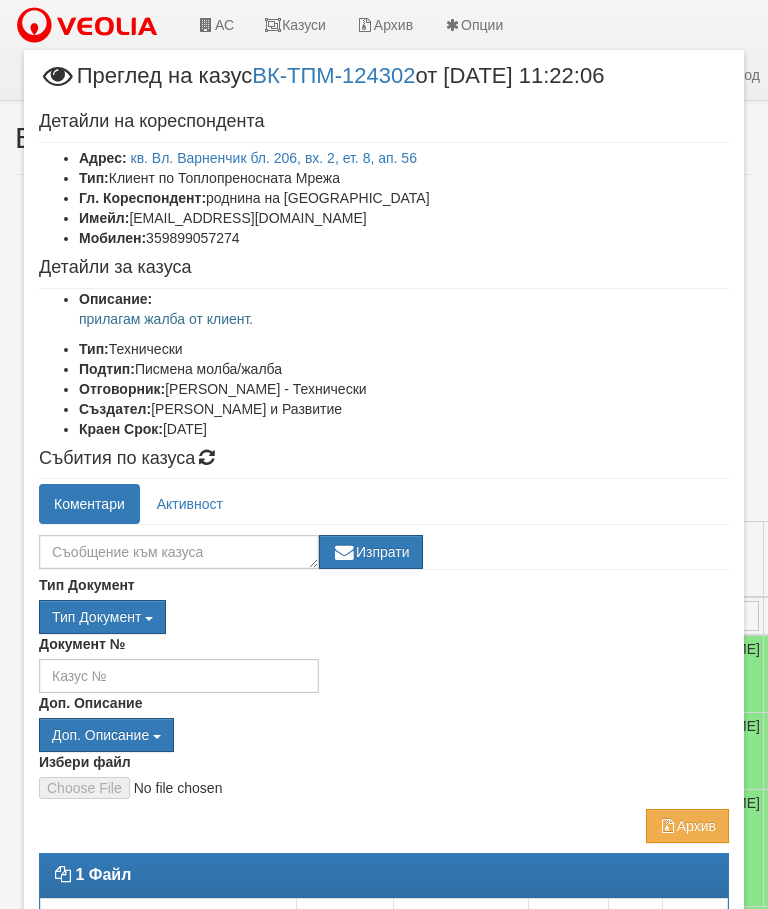 select on "10" 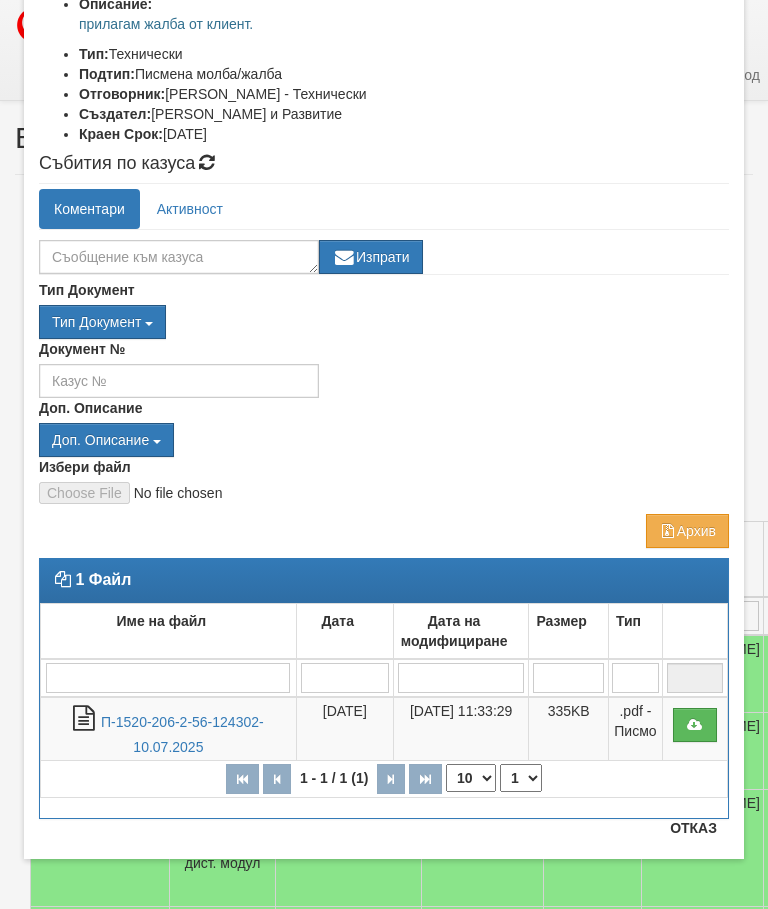 scroll, scrollTop: 295, scrollLeft: 0, axis: vertical 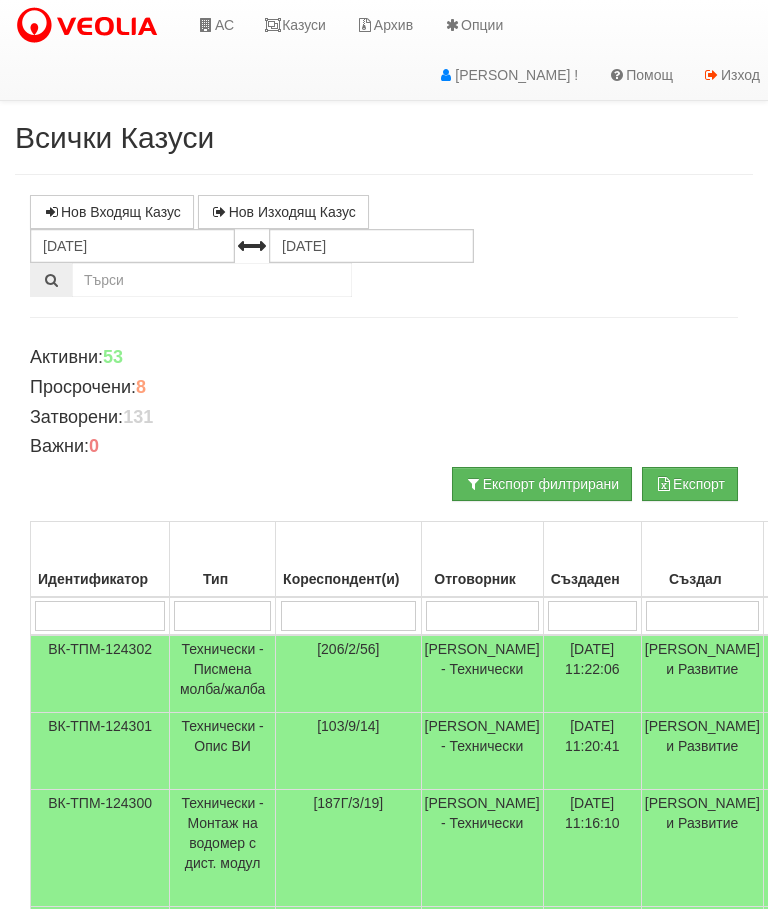 click on "Казуси" at bounding box center (295, 25) 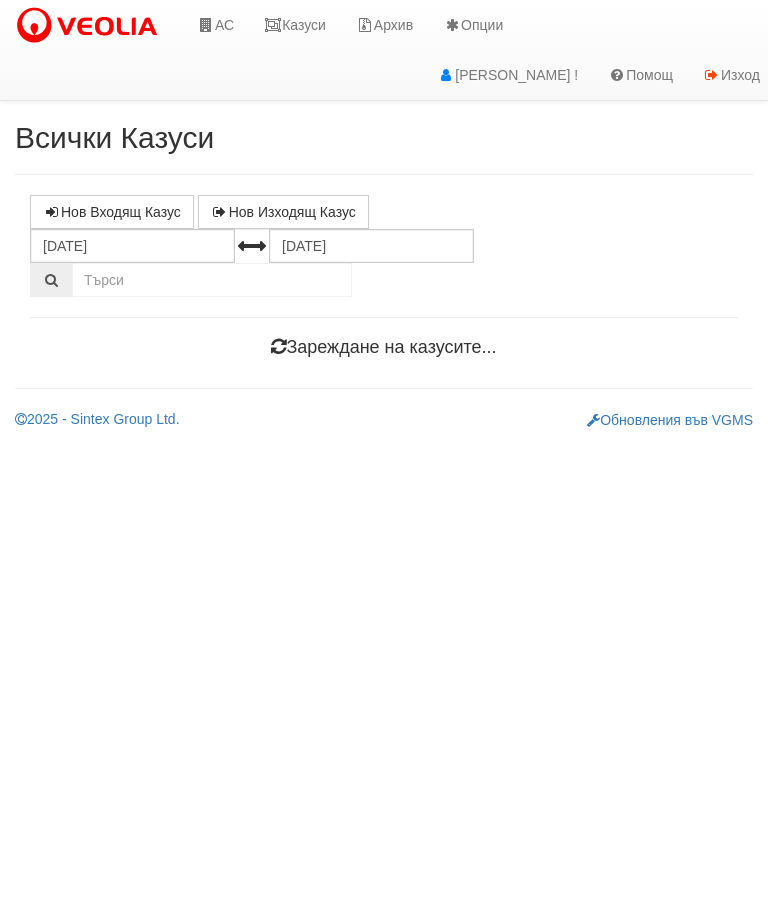 scroll, scrollTop: 0, scrollLeft: 0, axis: both 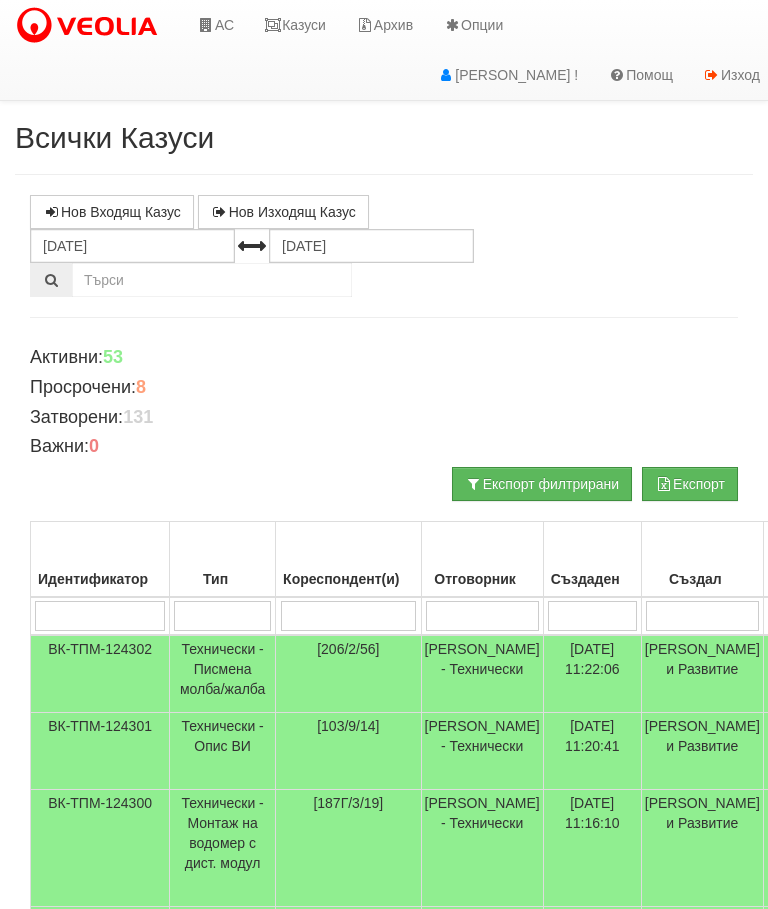 click on "Казуси" at bounding box center (295, 25) 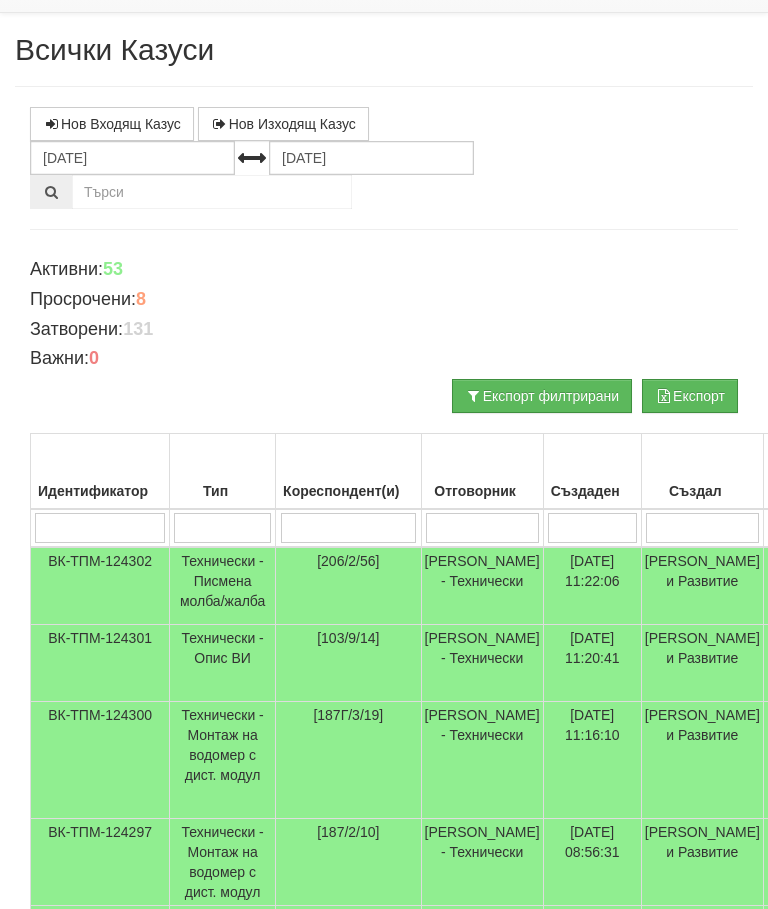 scroll, scrollTop: 0, scrollLeft: 0, axis: both 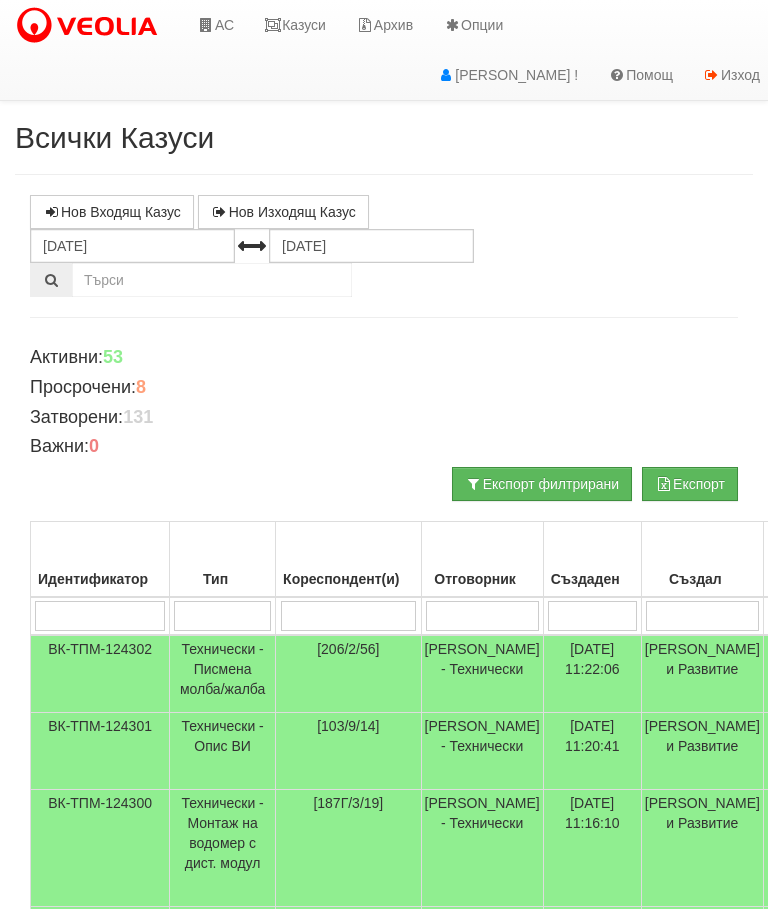 click on "Казуси" at bounding box center (295, 25) 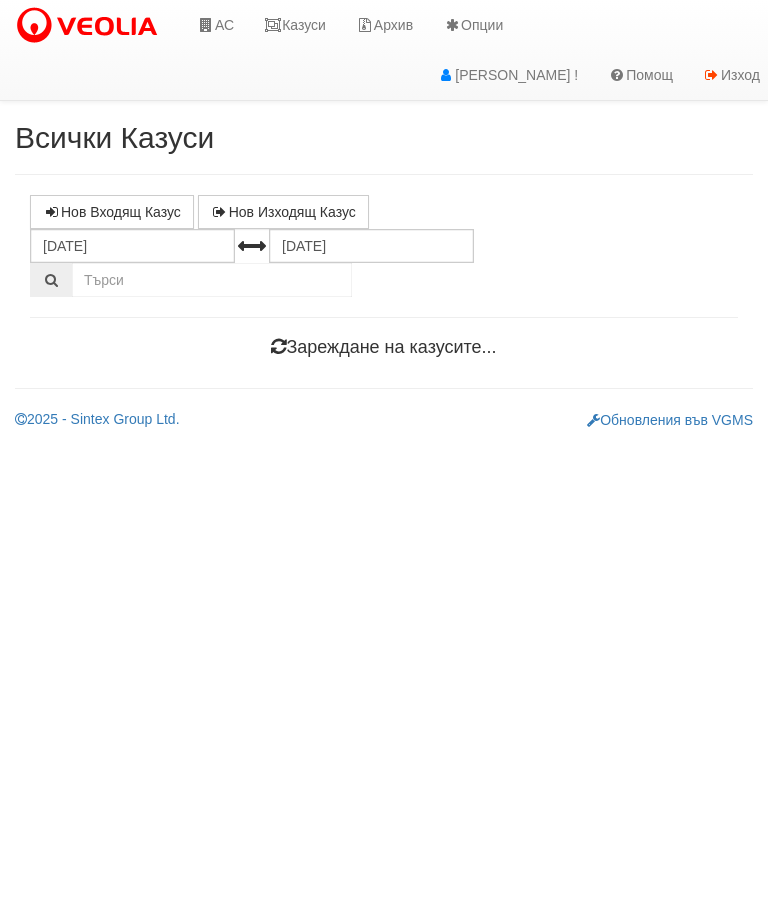 scroll, scrollTop: 0, scrollLeft: 0, axis: both 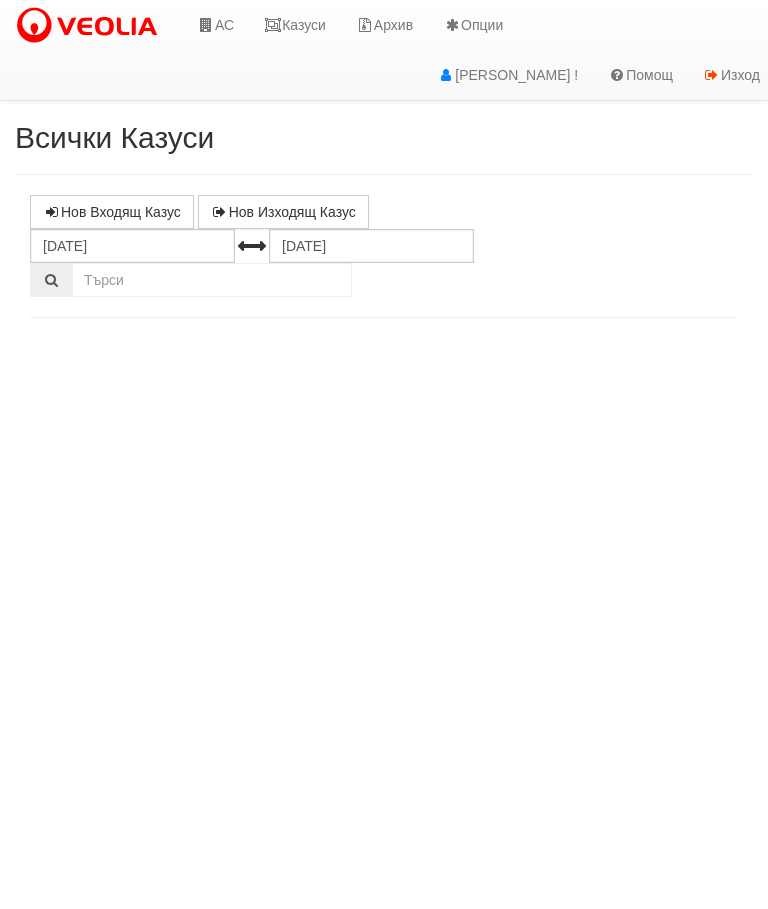 select on "10" 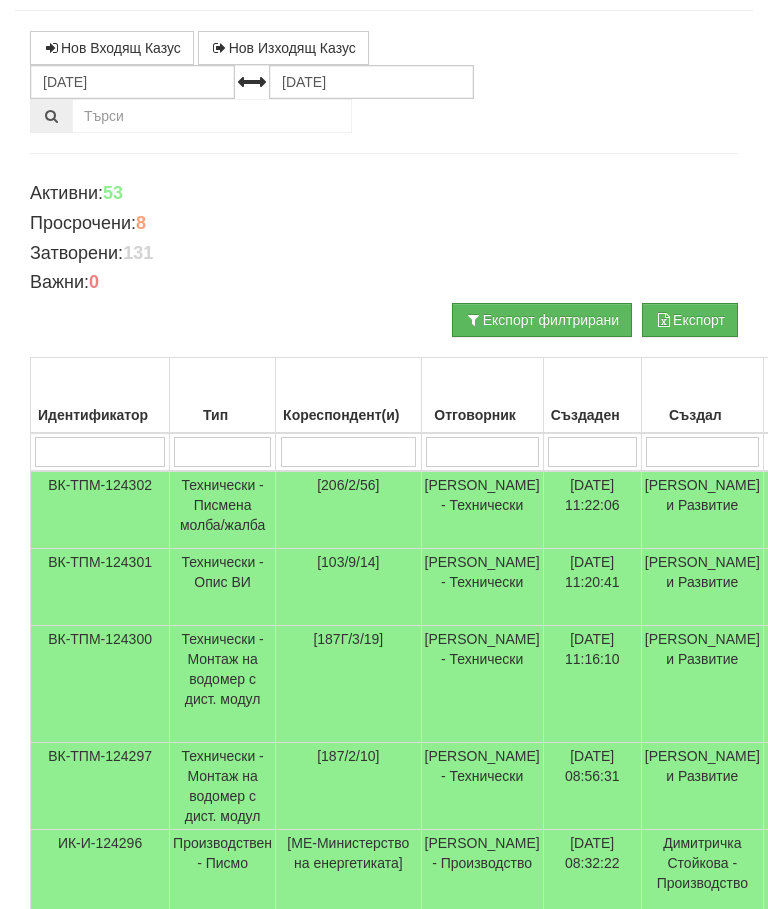scroll, scrollTop: 0, scrollLeft: 0, axis: both 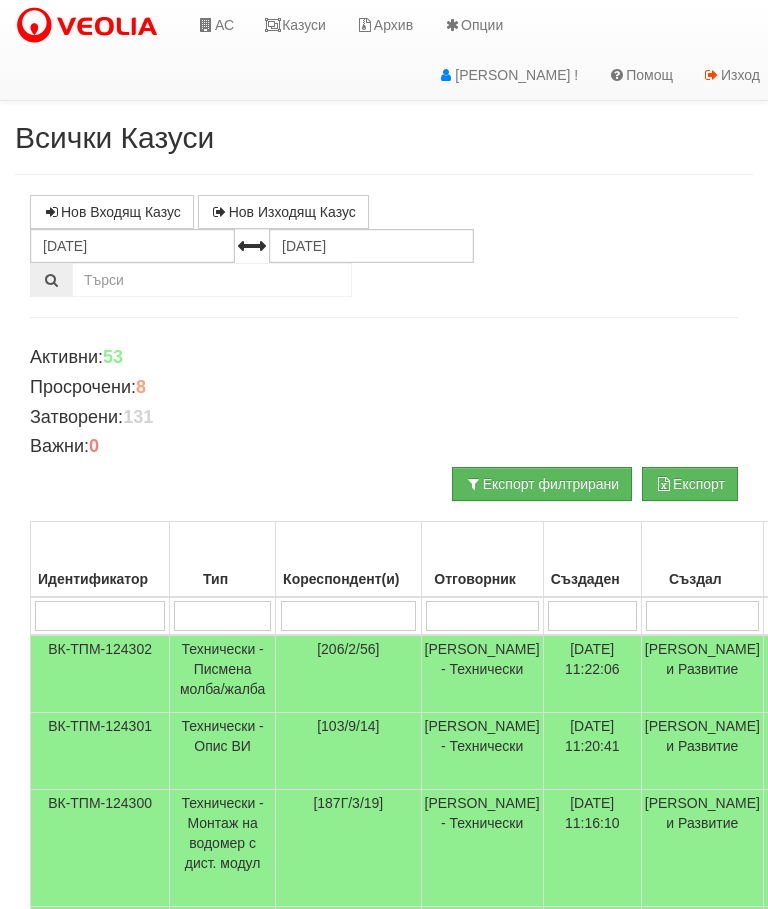 click on "Казуси" at bounding box center (295, 25) 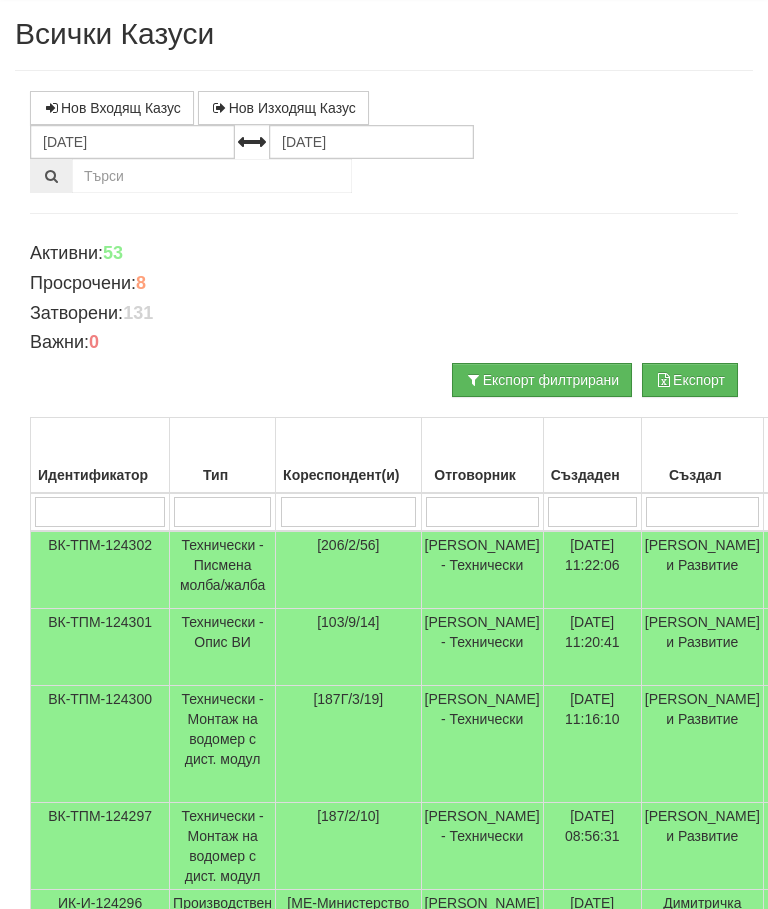 scroll, scrollTop: 0, scrollLeft: 0, axis: both 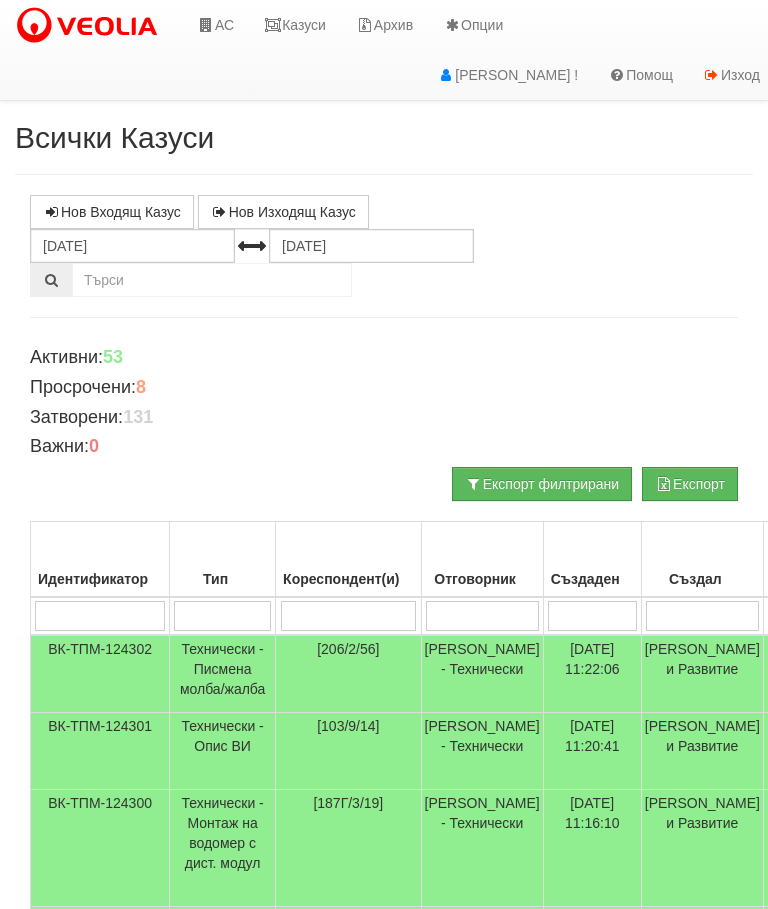 click on "Казуси" at bounding box center [295, 25] 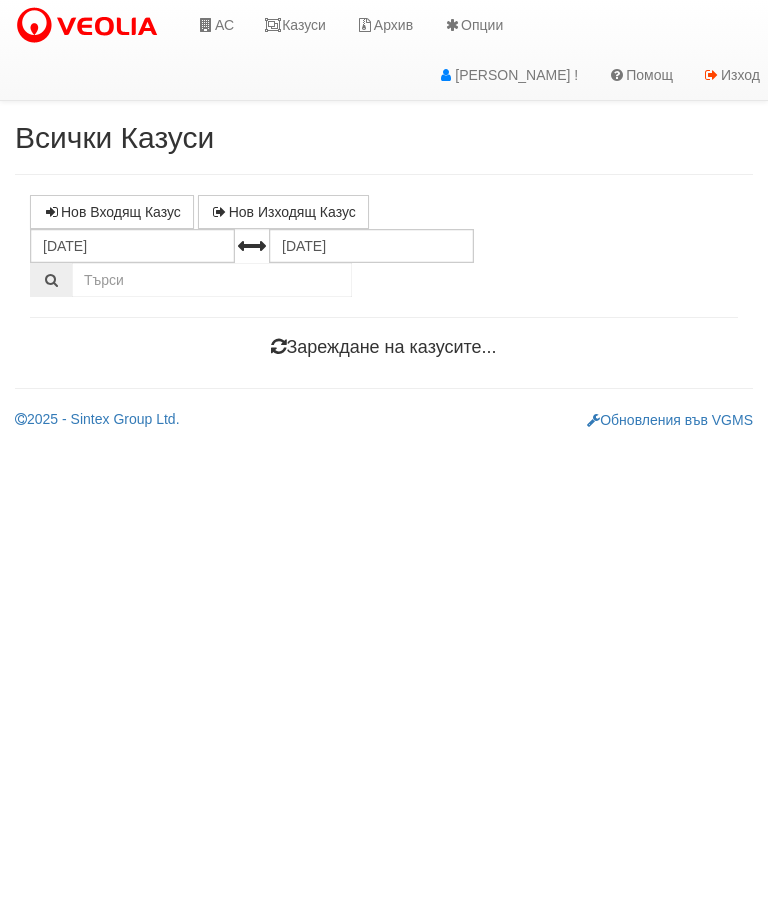 scroll, scrollTop: 0, scrollLeft: 0, axis: both 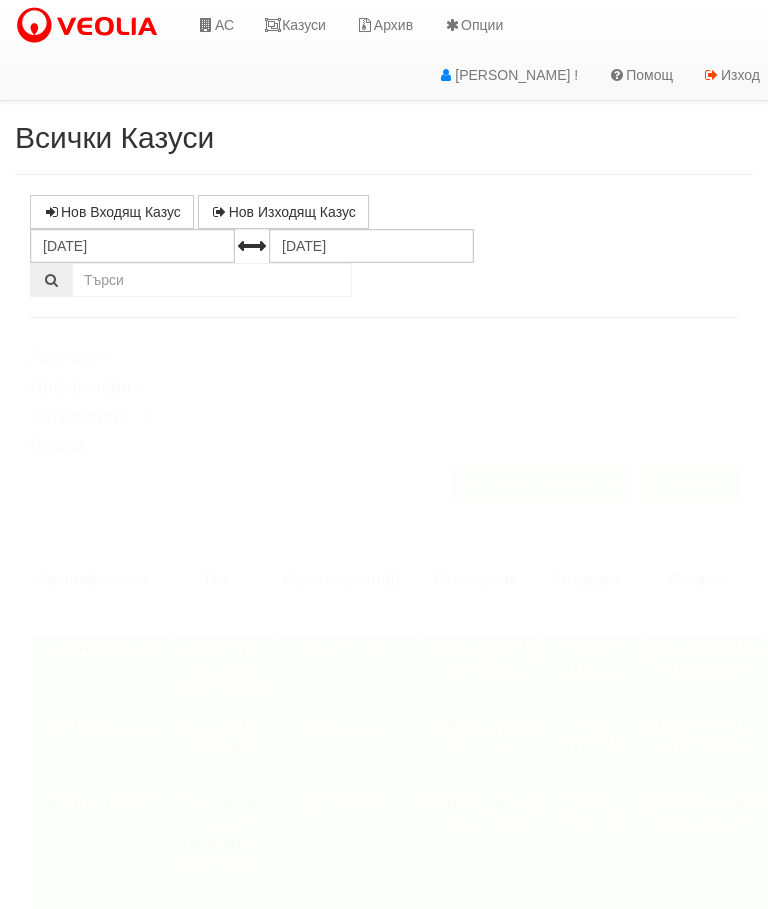 select on "10" 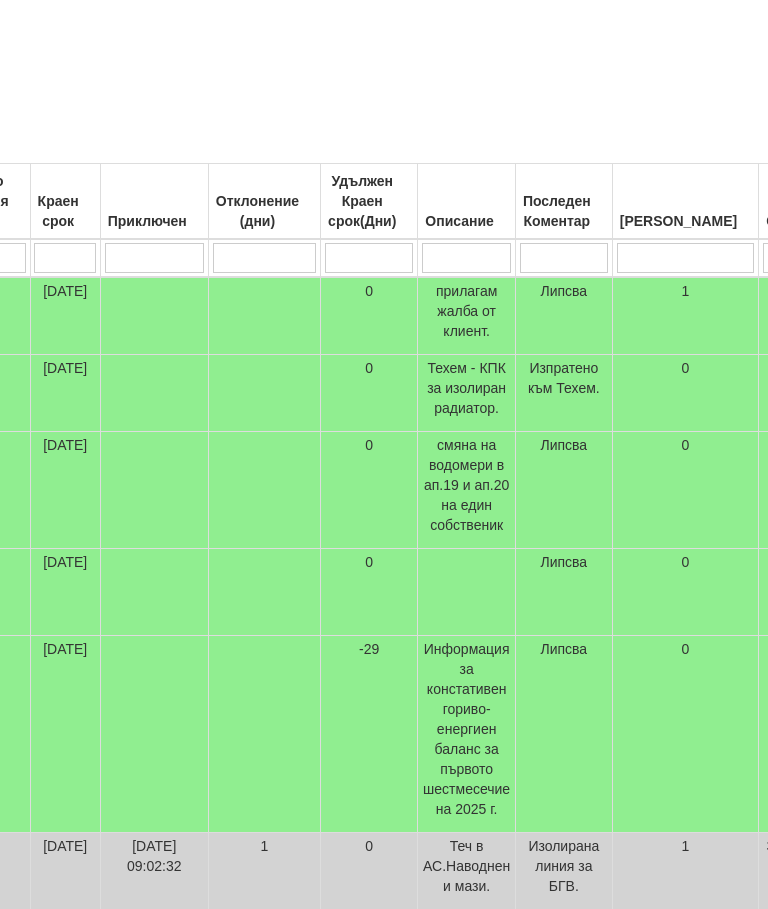 scroll, scrollTop: 358, scrollLeft: 0, axis: vertical 